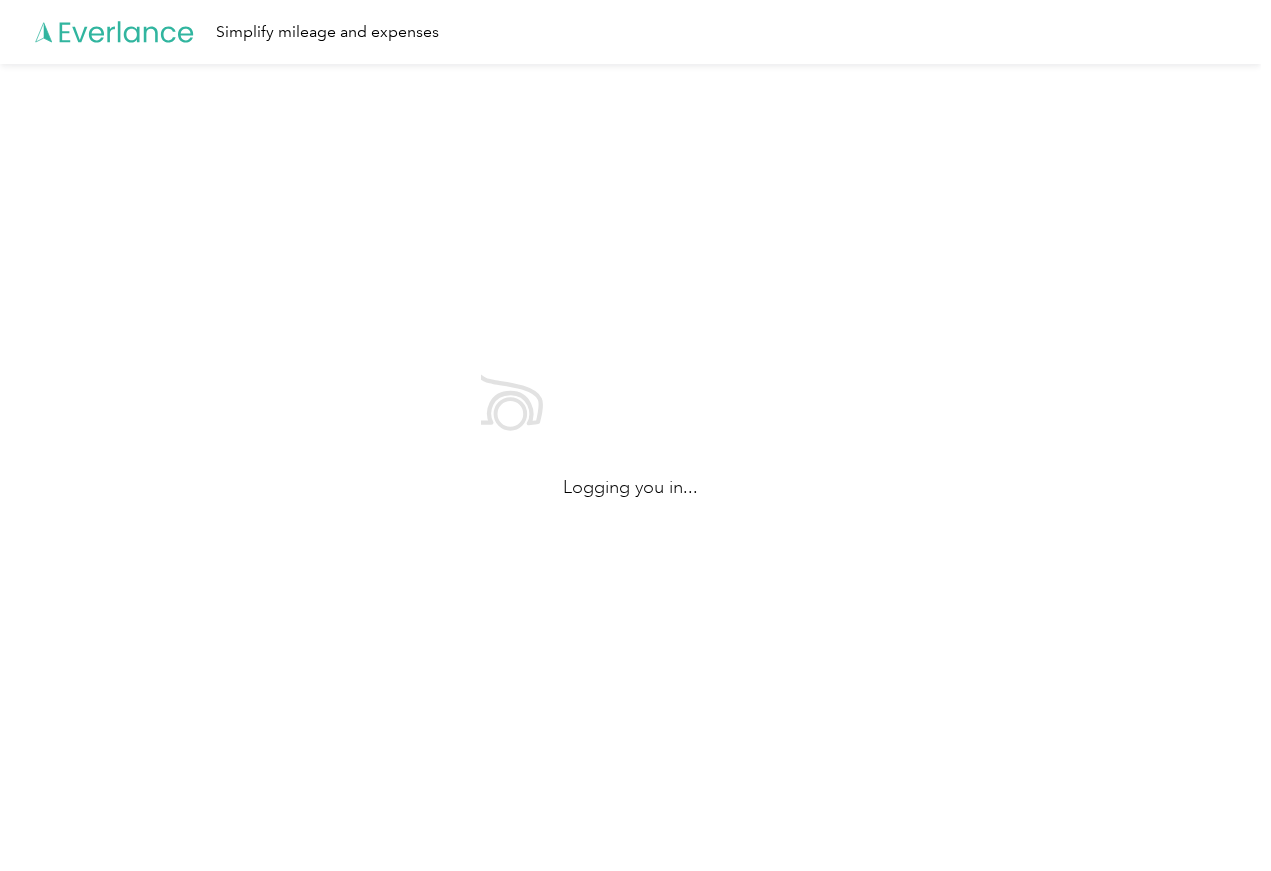 scroll, scrollTop: 0, scrollLeft: 0, axis: both 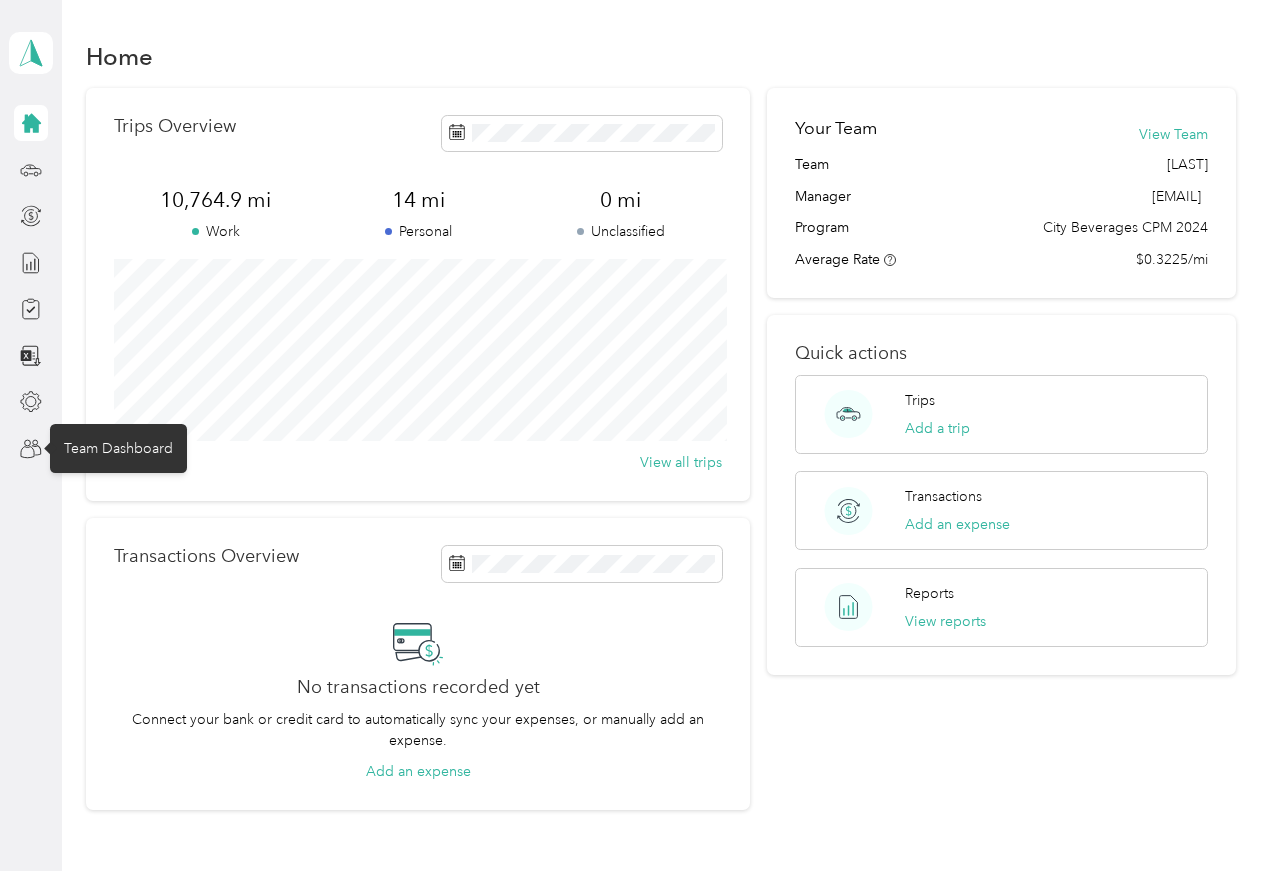 click on "Team Dashboard" at bounding box center (118, 448) 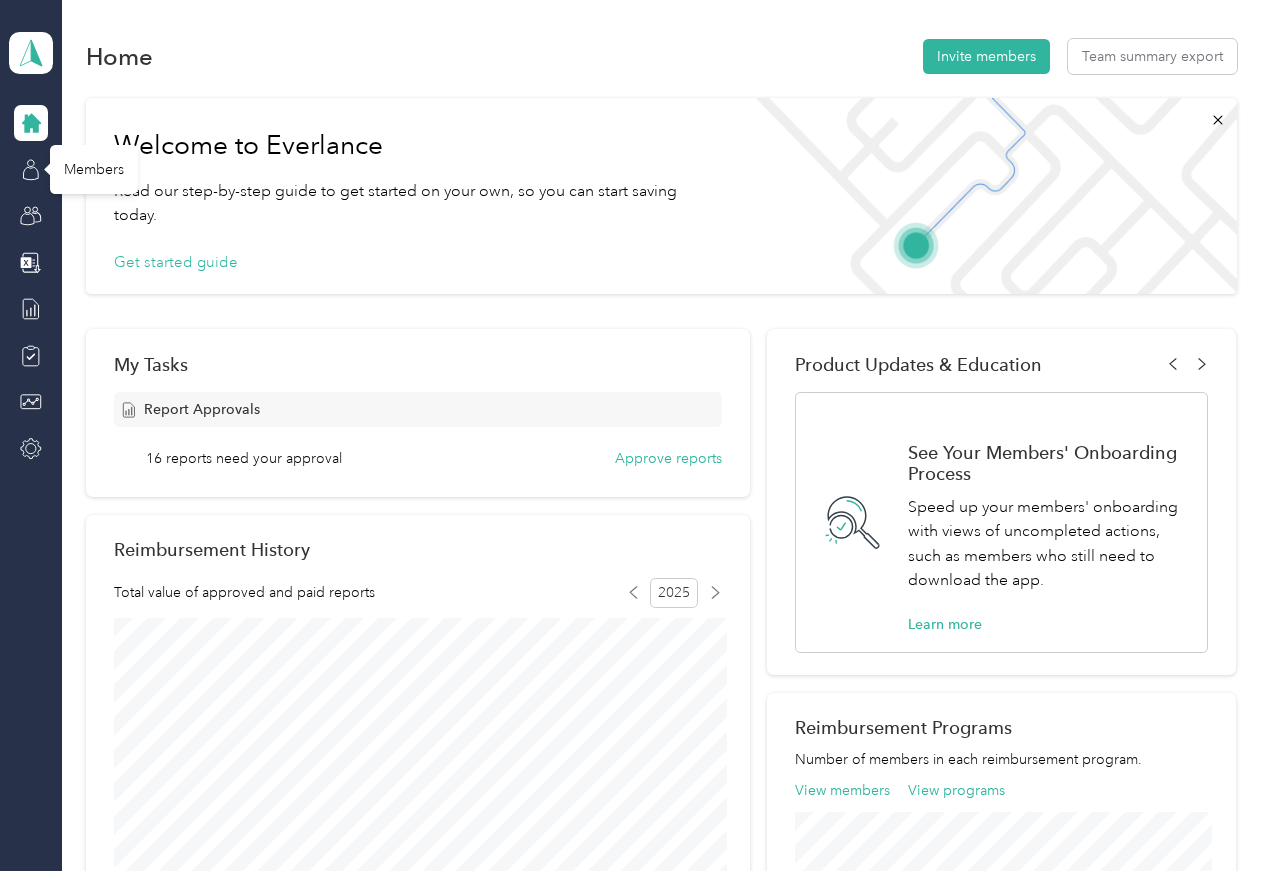 click on "Members" at bounding box center (94, 169) 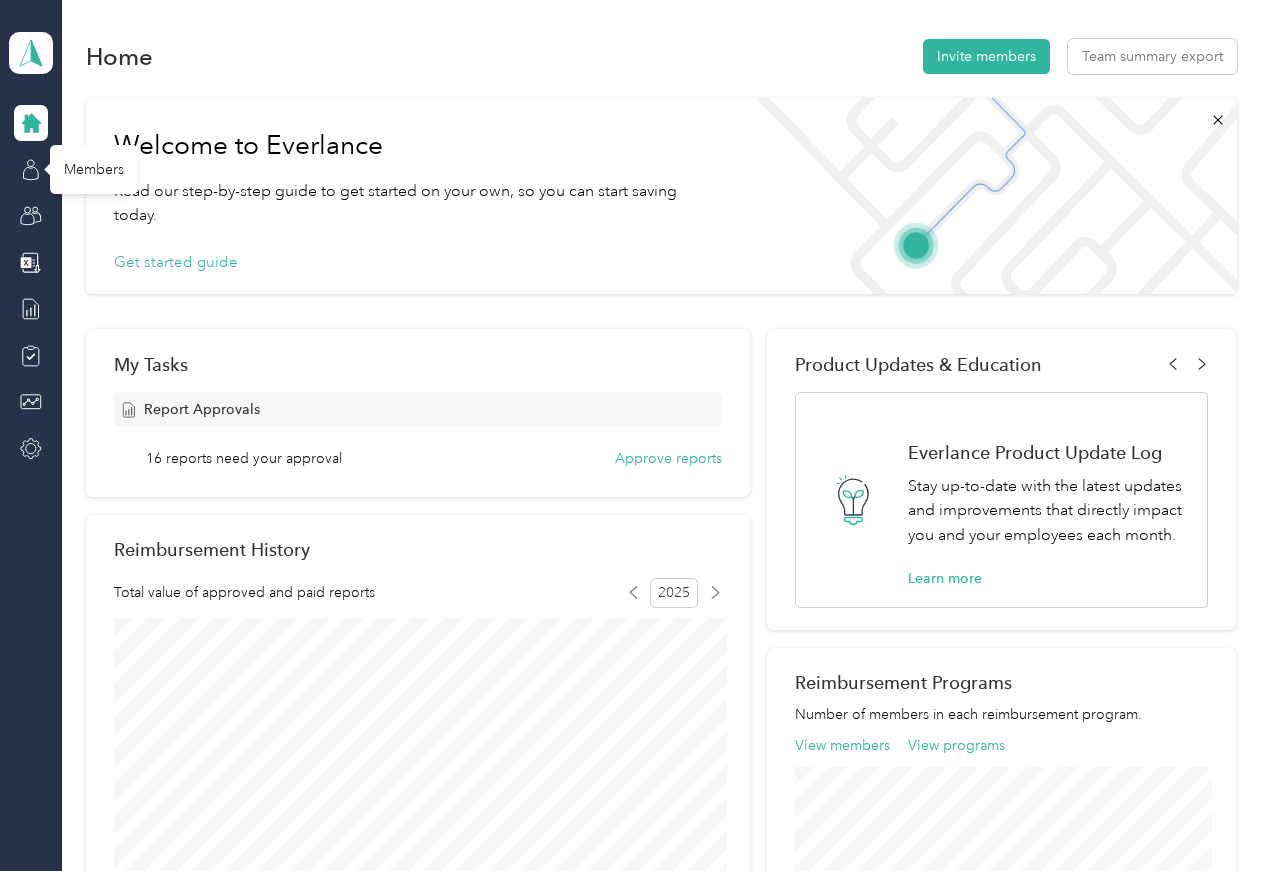 click on "Members" at bounding box center [94, 169] 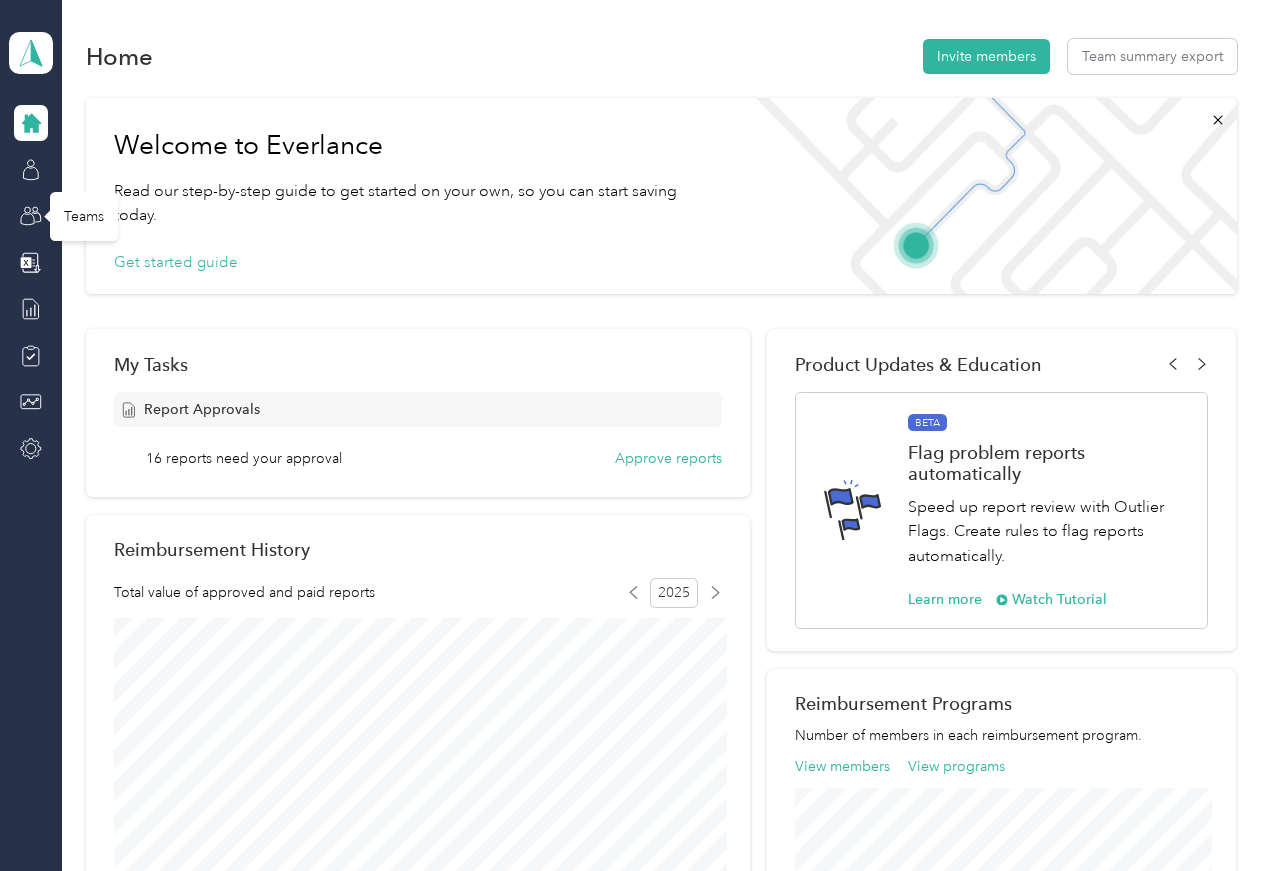 click on "Teams" at bounding box center (84, 216) 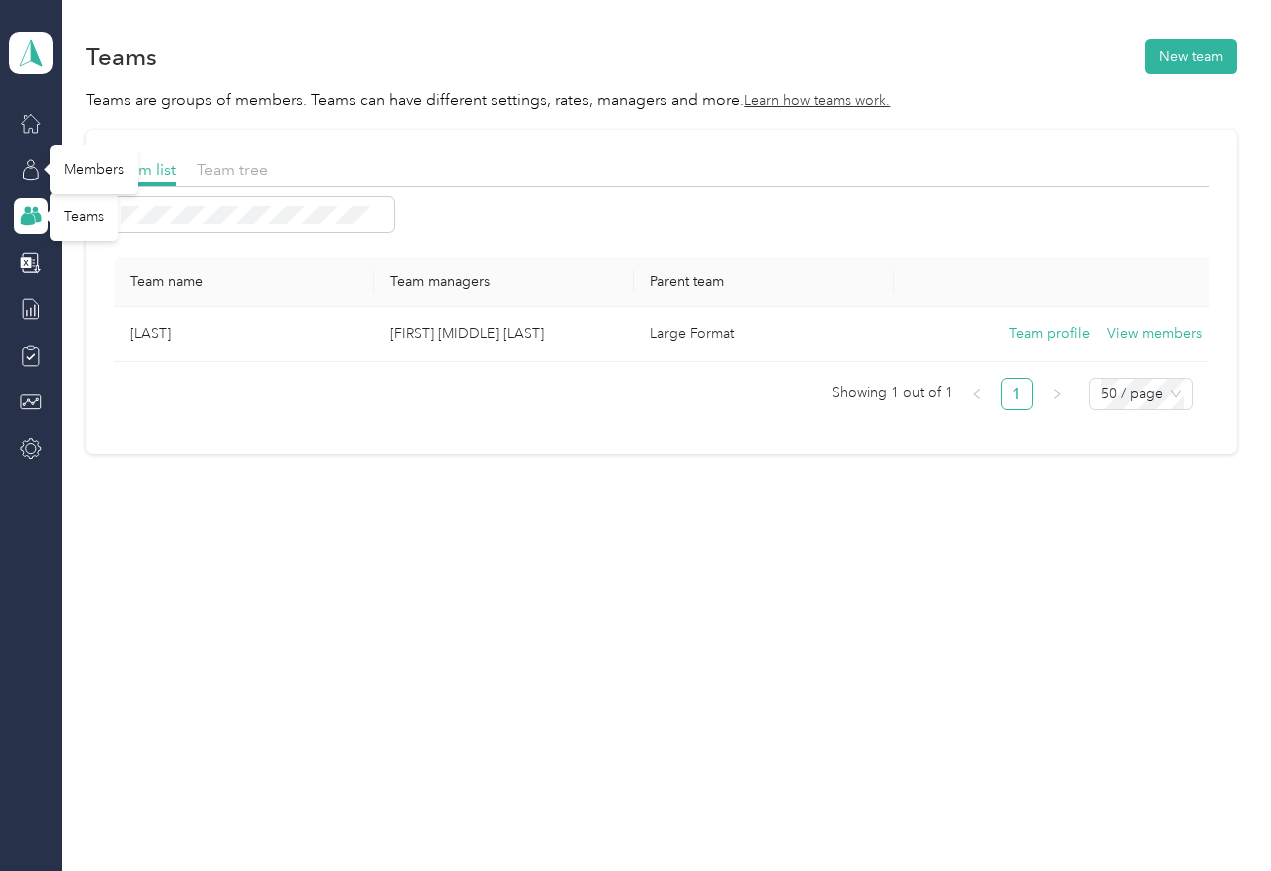 click on "Members" at bounding box center [94, 169] 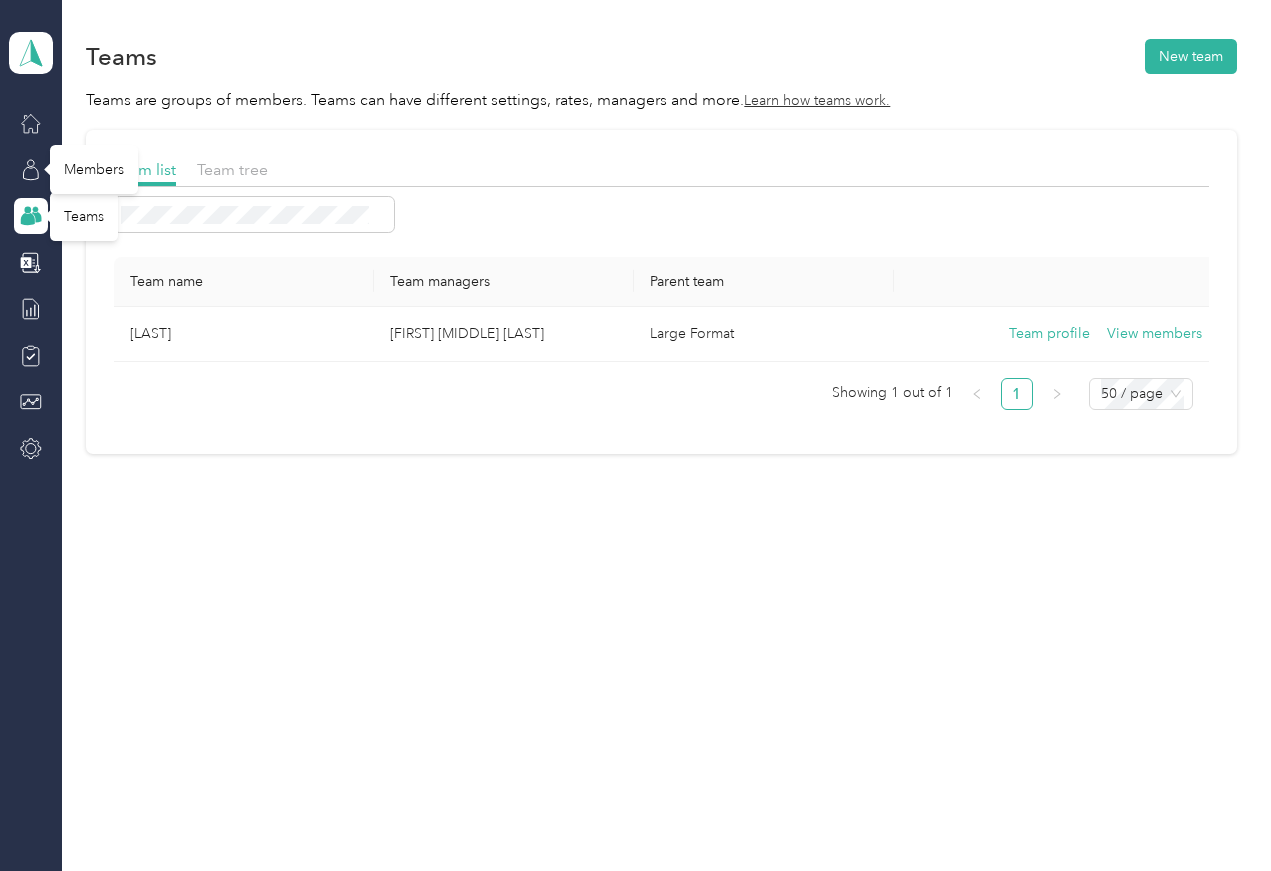 click on "Members" at bounding box center [94, 169] 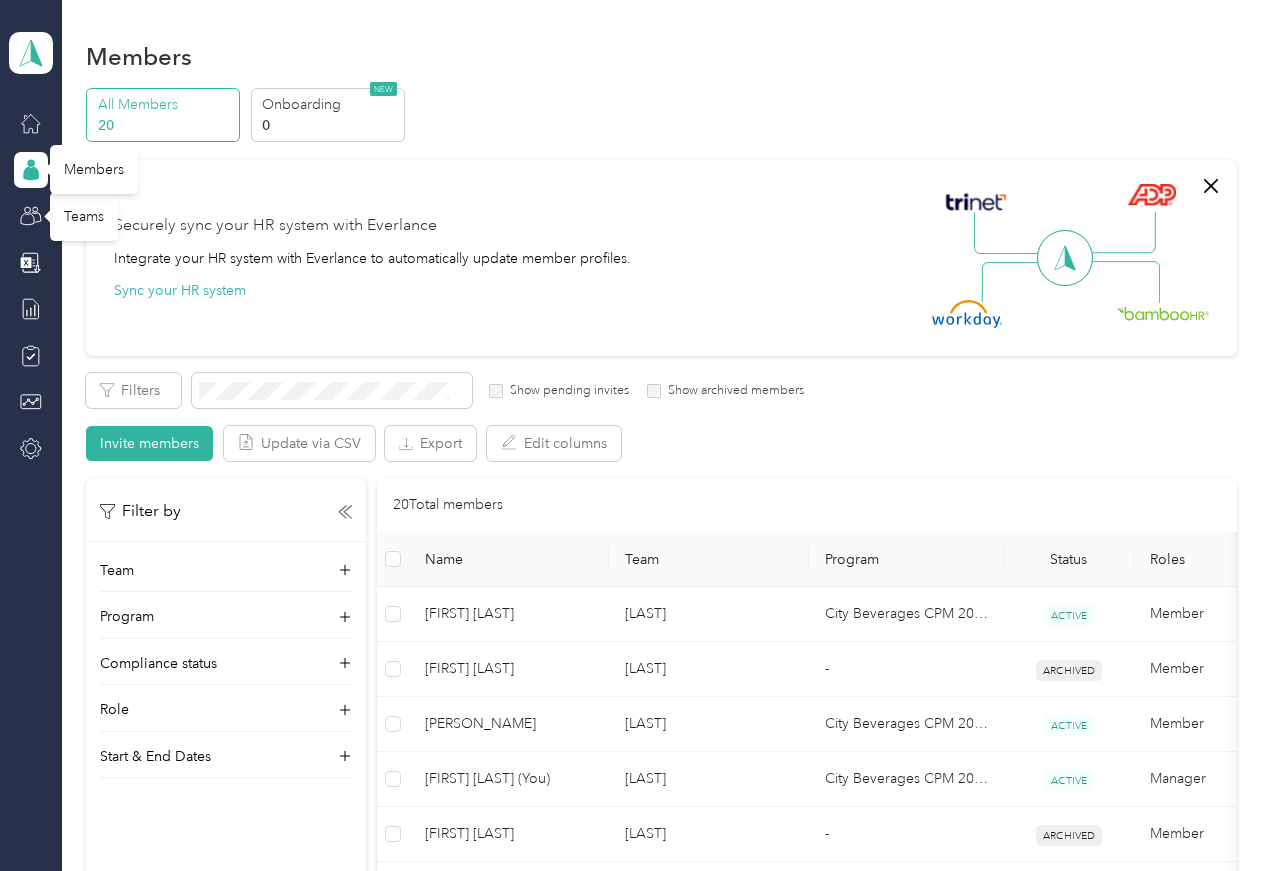 scroll, scrollTop: 0, scrollLeft: 0, axis: both 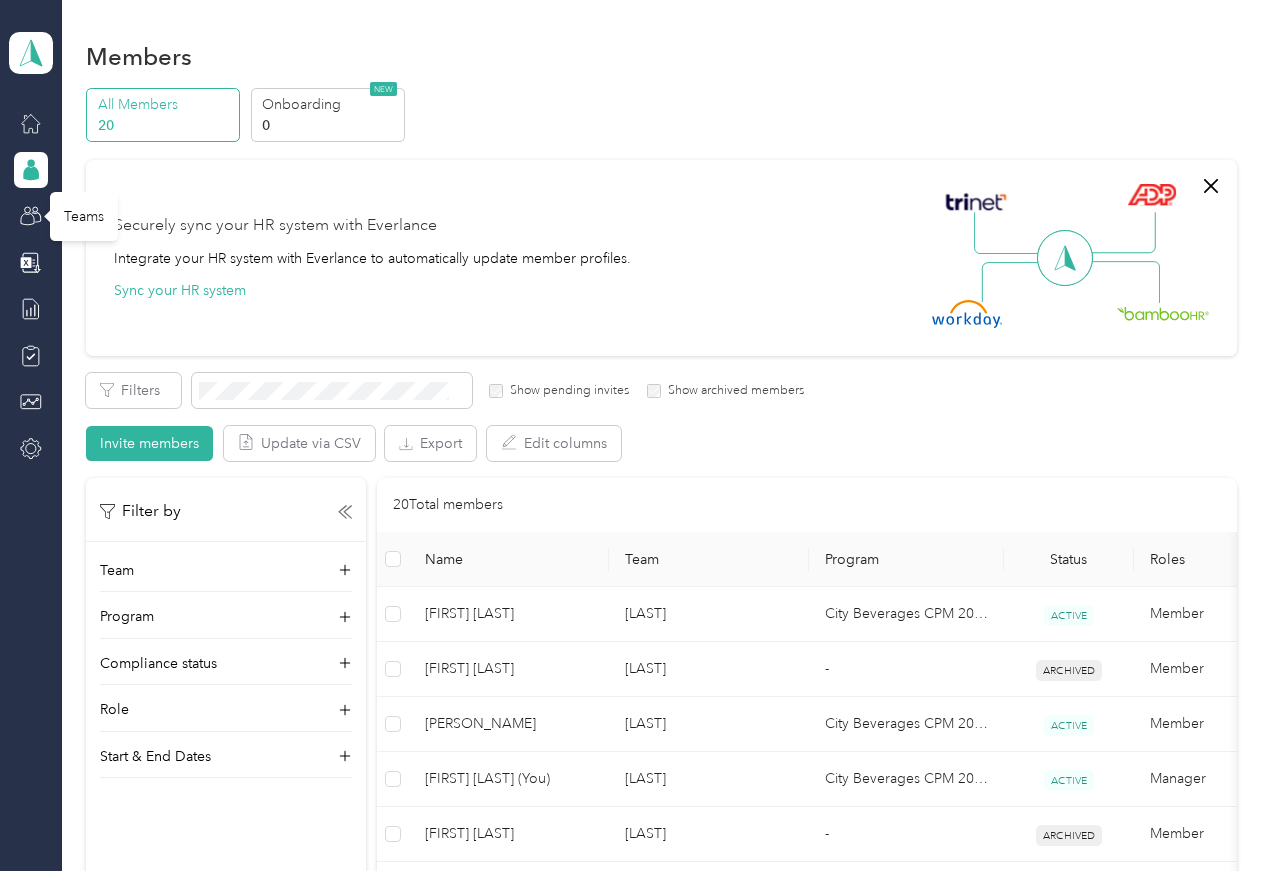 click on "Members" at bounding box center [94, 167] 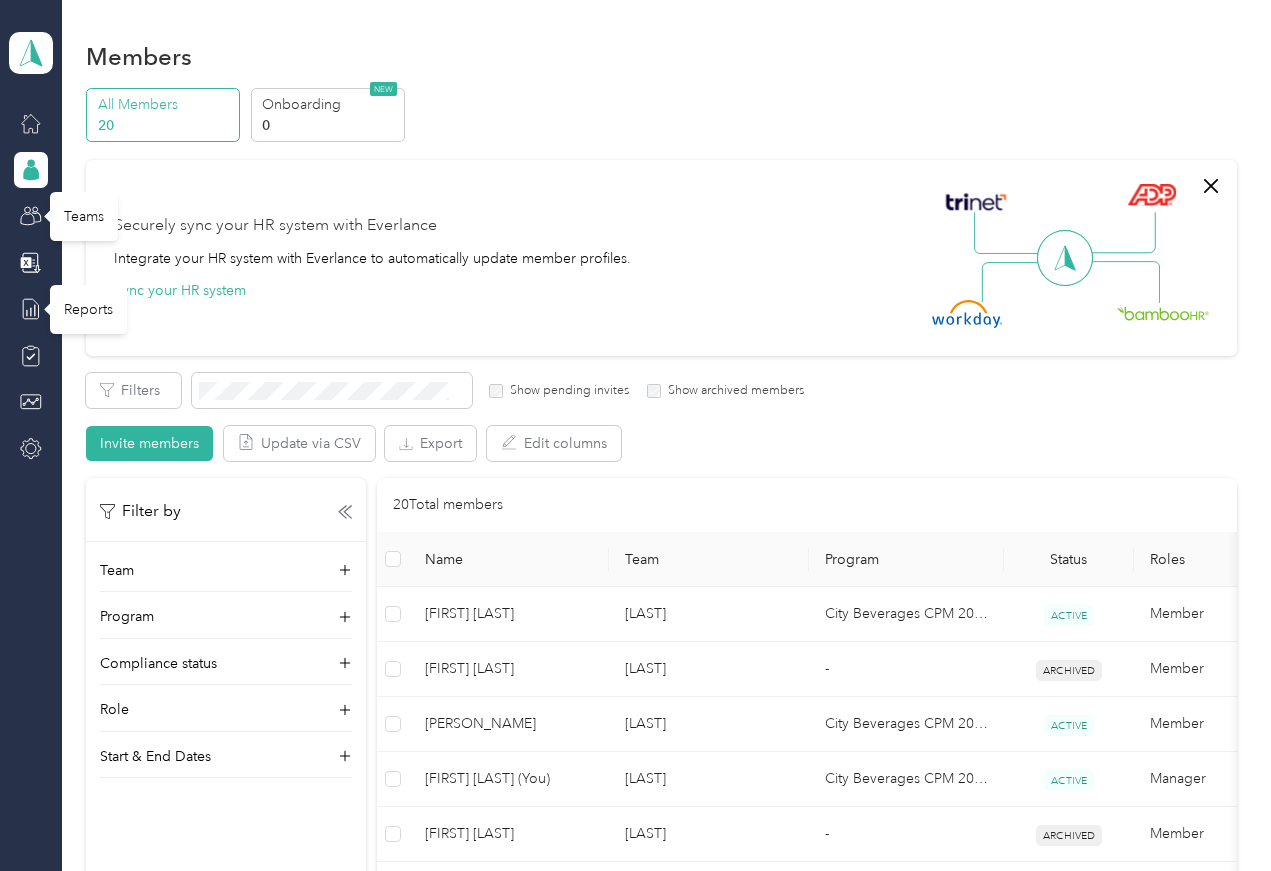 click on "Reports" at bounding box center [88, 309] 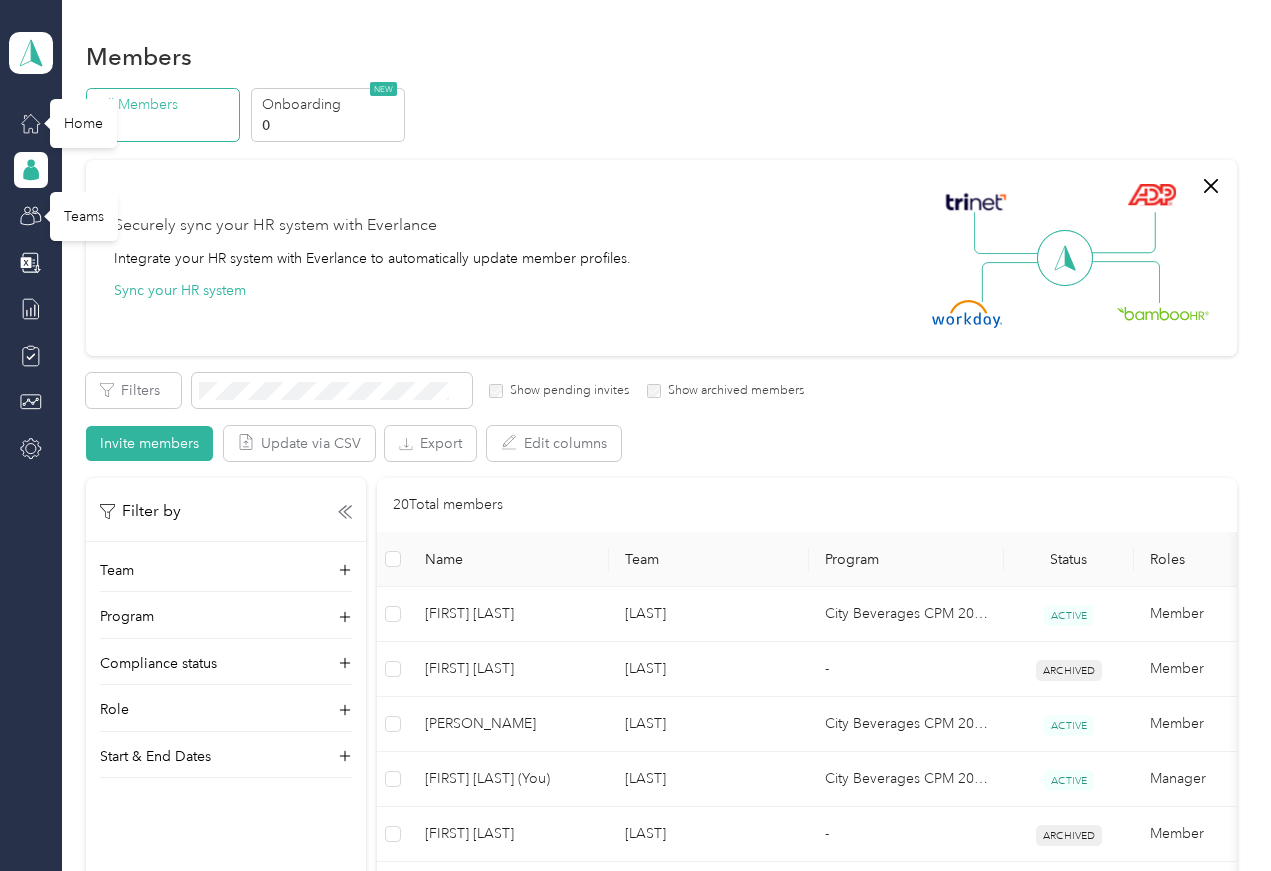 click 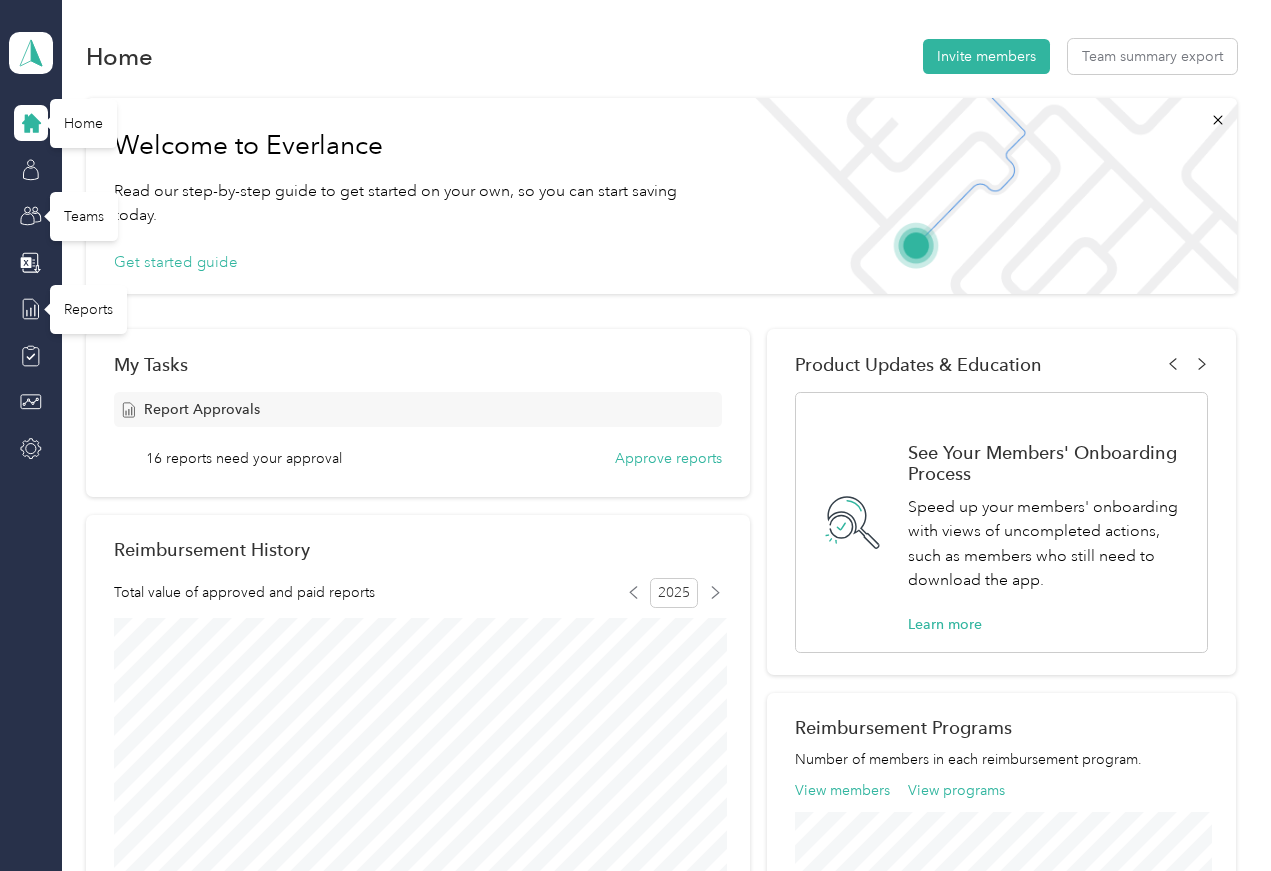 click on "Reports" at bounding box center [88, 309] 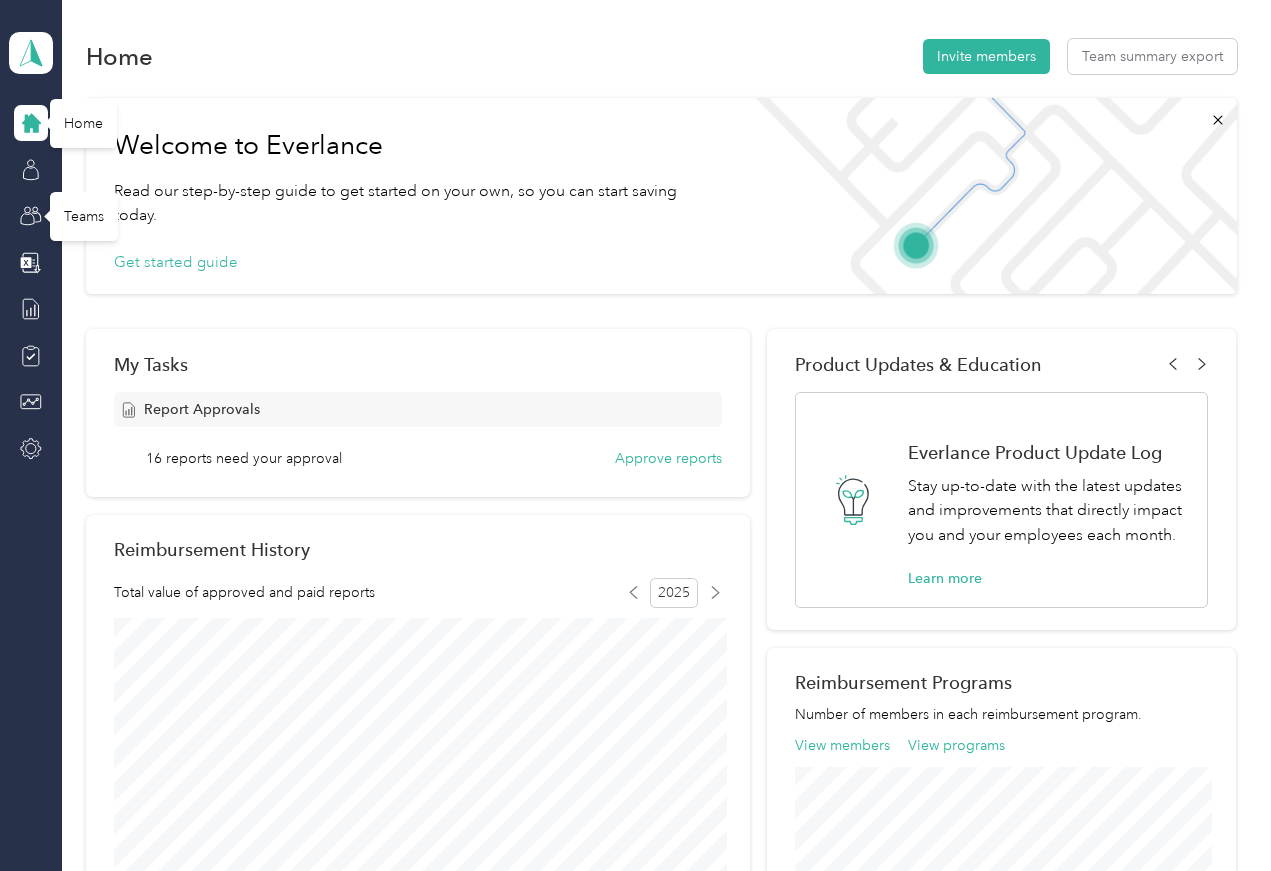 click at bounding box center (31, 309) 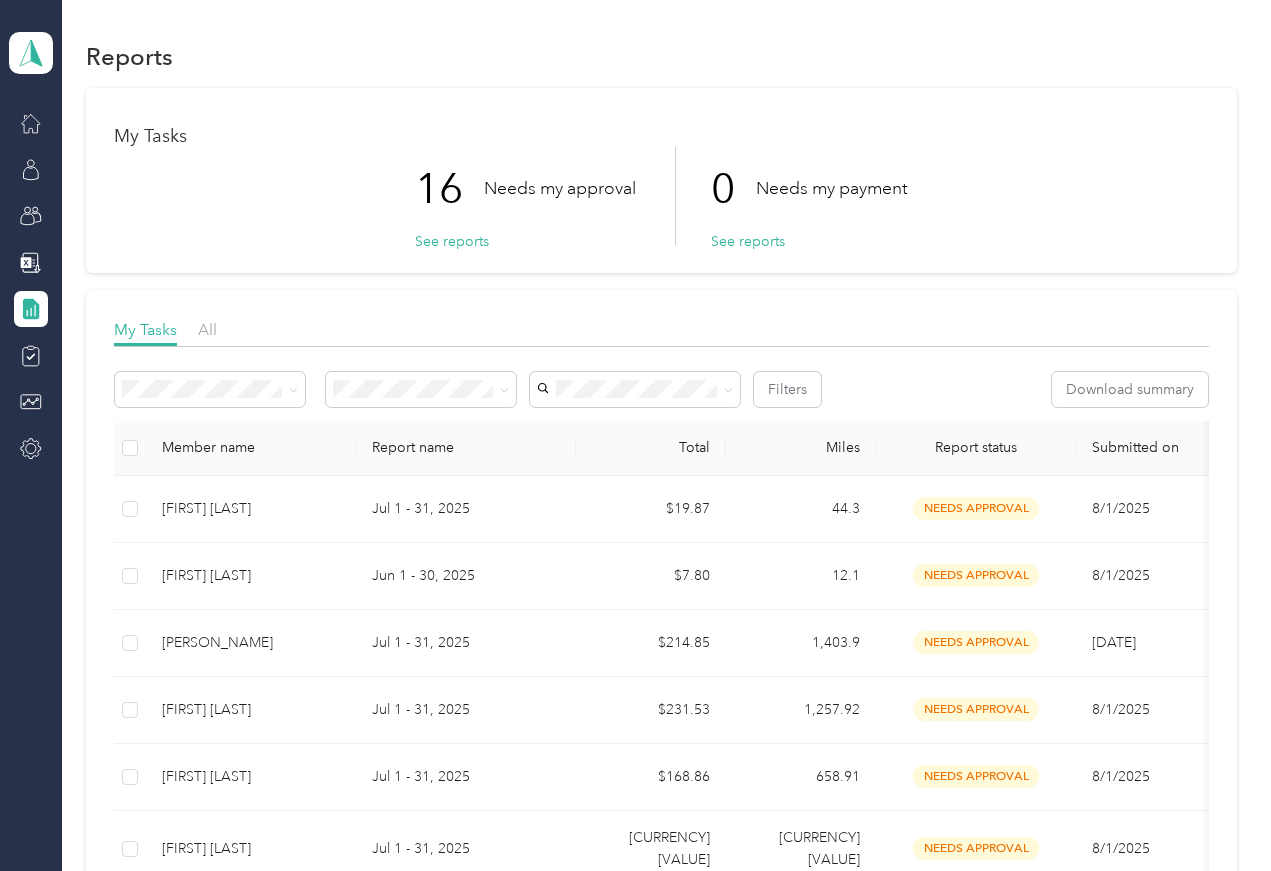 click on "[FIRST] [LAST]" at bounding box center (251, 509) 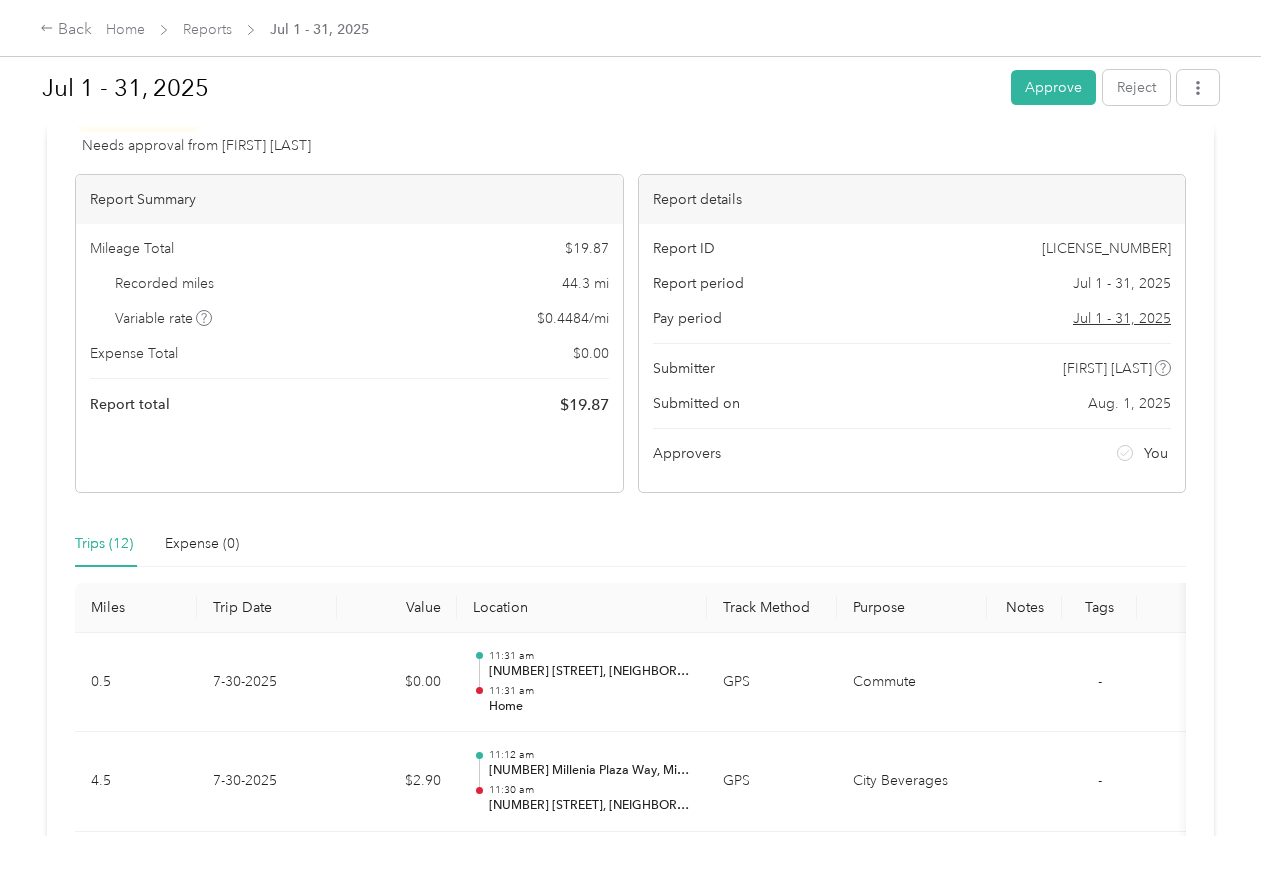 scroll, scrollTop: 10, scrollLeft: 0, axis: vertical 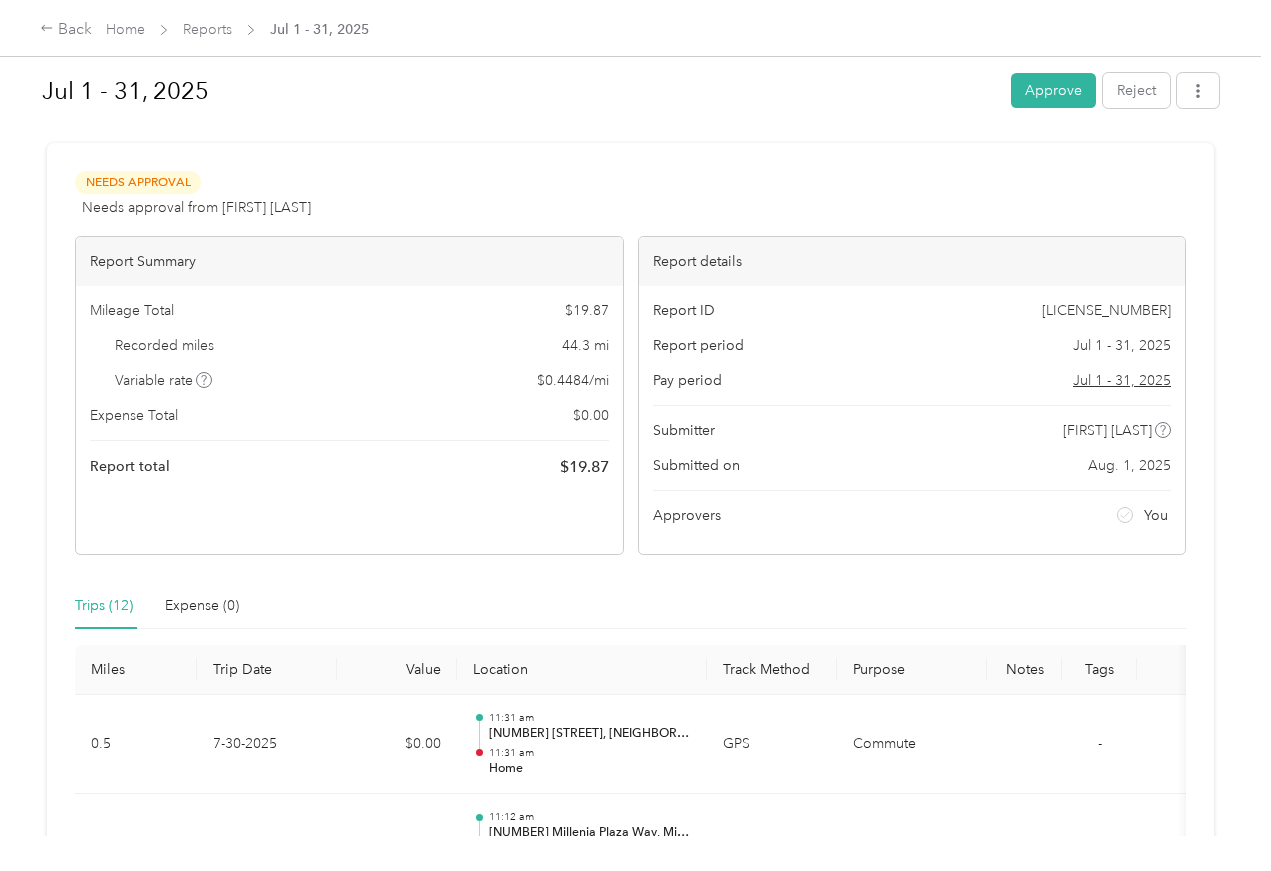 click on "Approve" at bounding box center (1053, 90) 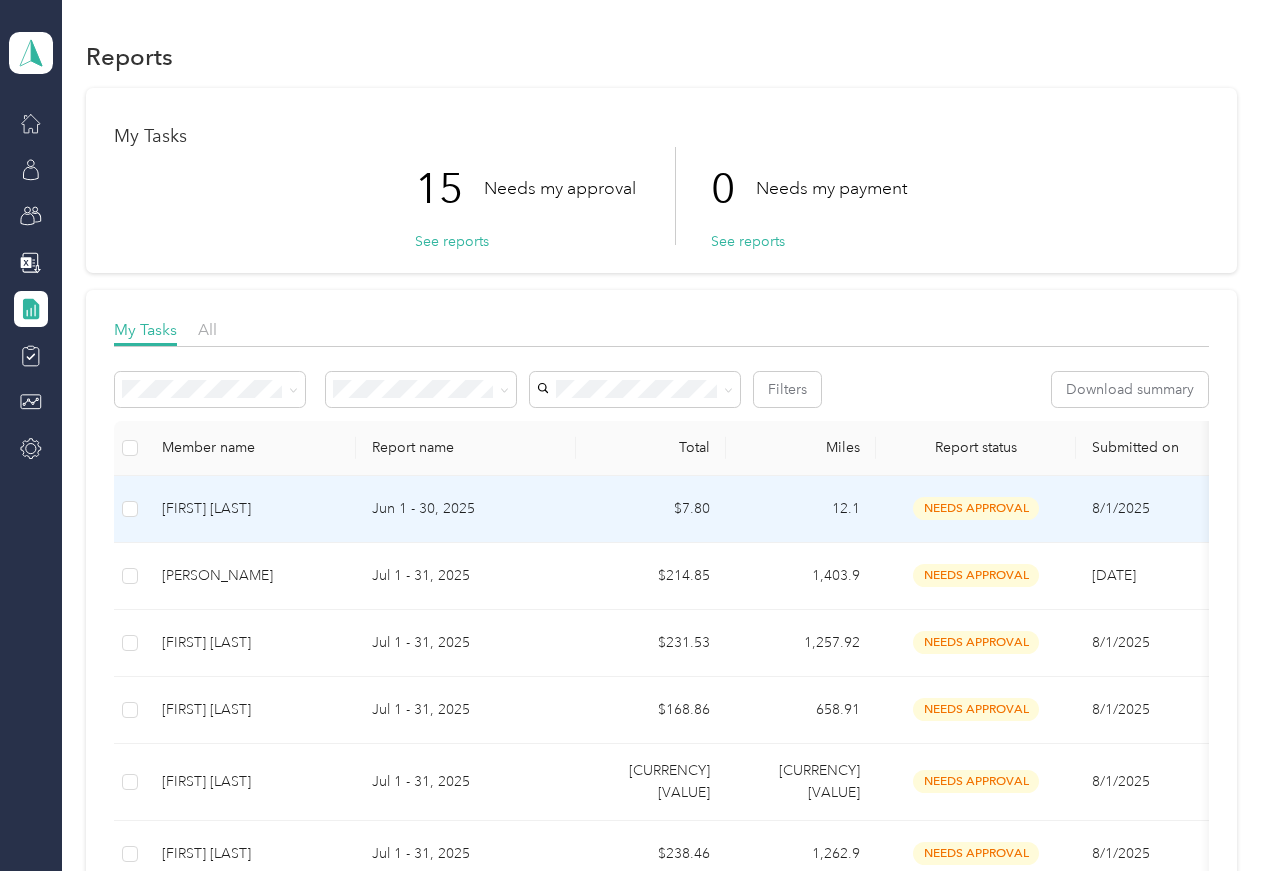 click on "[FIRST] [LAST]" at bounding box center [251, 509] 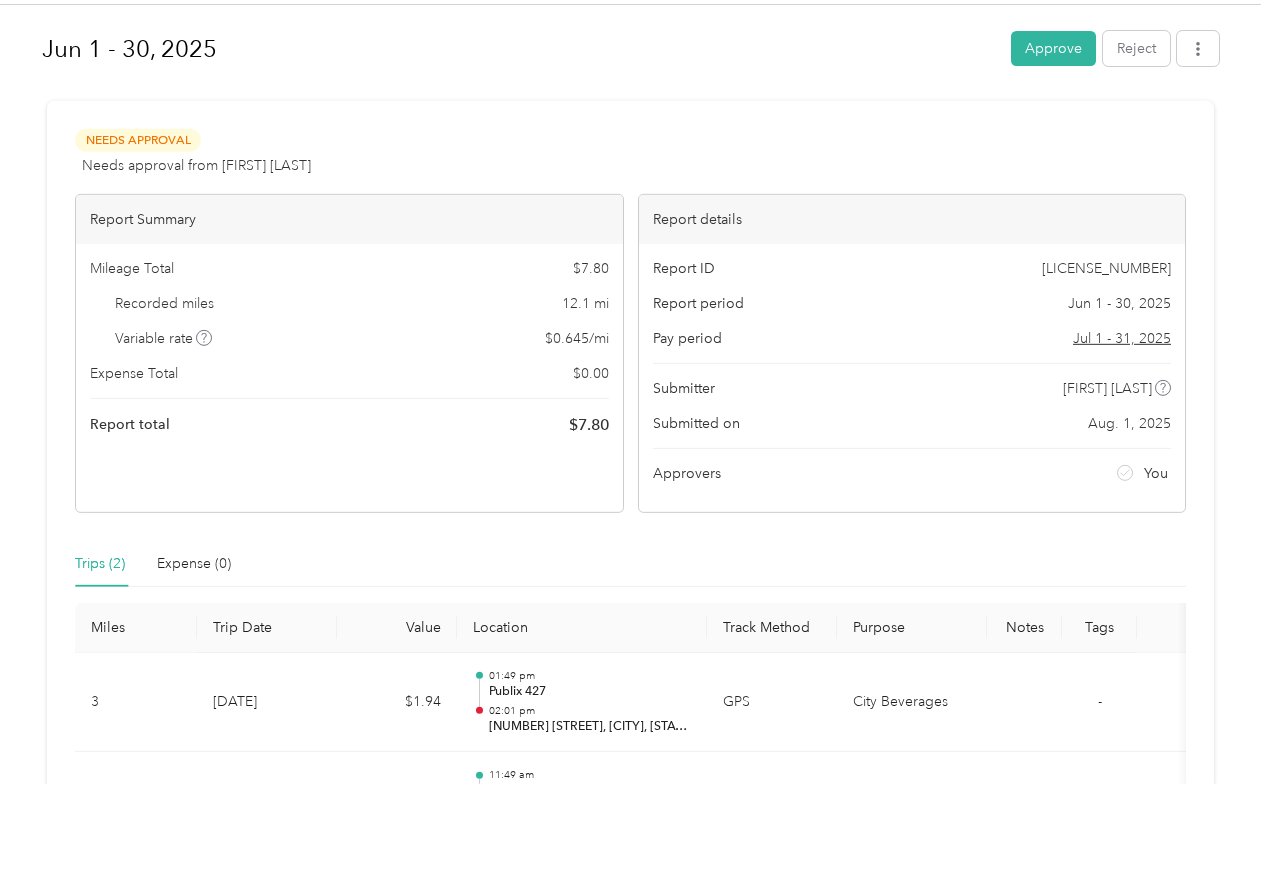 scroll, scrollTop: 36, scrollLeft: 0, axis: vertical 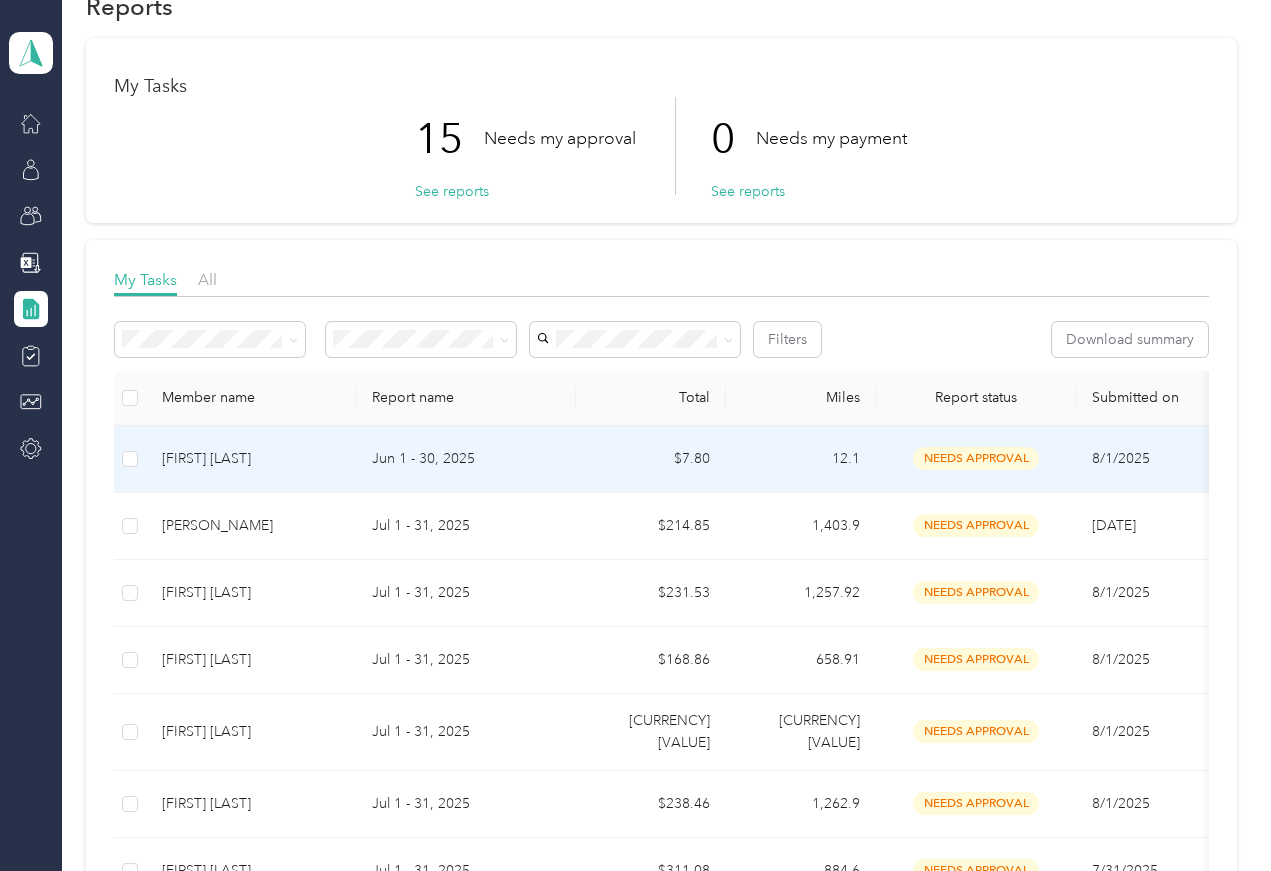 click on "[FIRST] [LAST]" at bounding box center [251, 459] 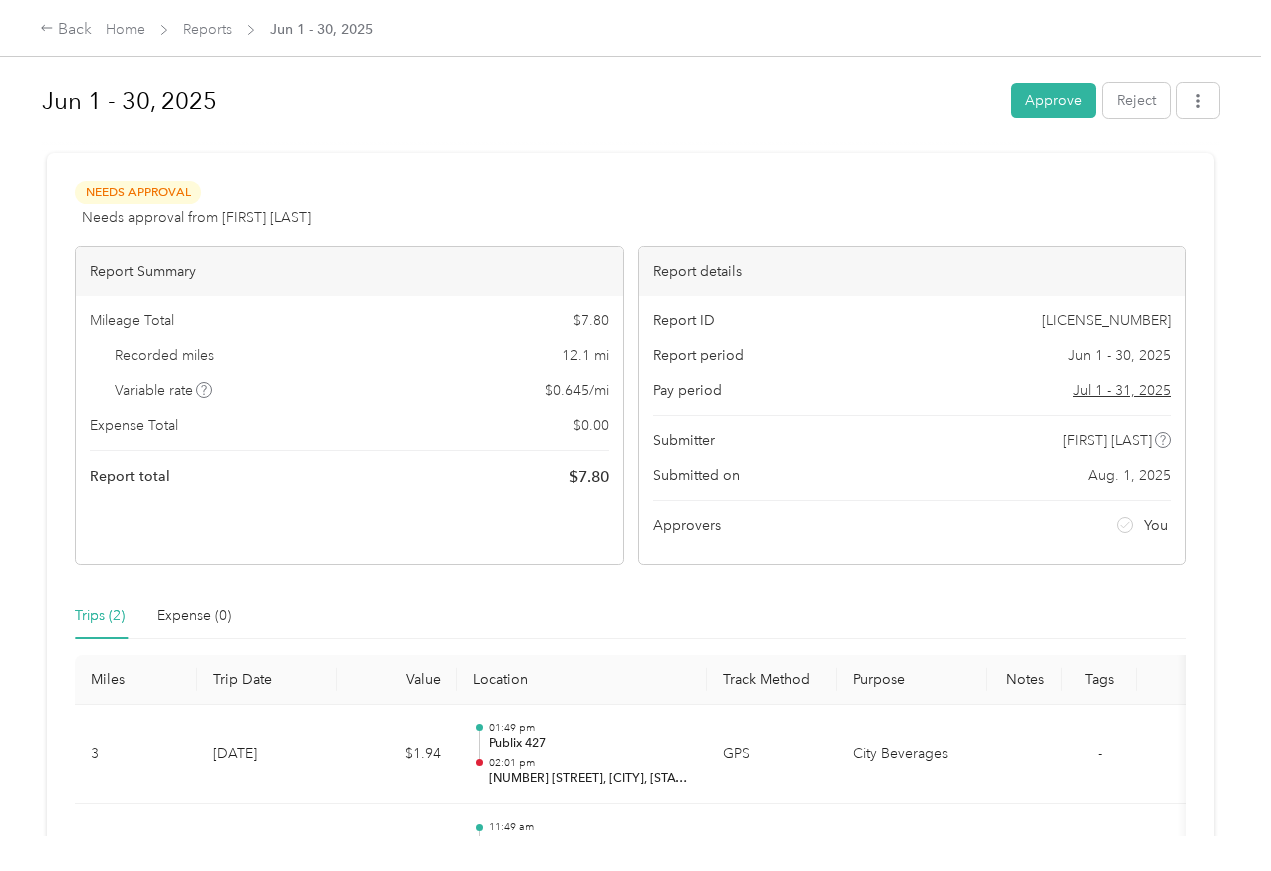 scroll, scrollTop: 0, scrollLeft: 0, axis: both 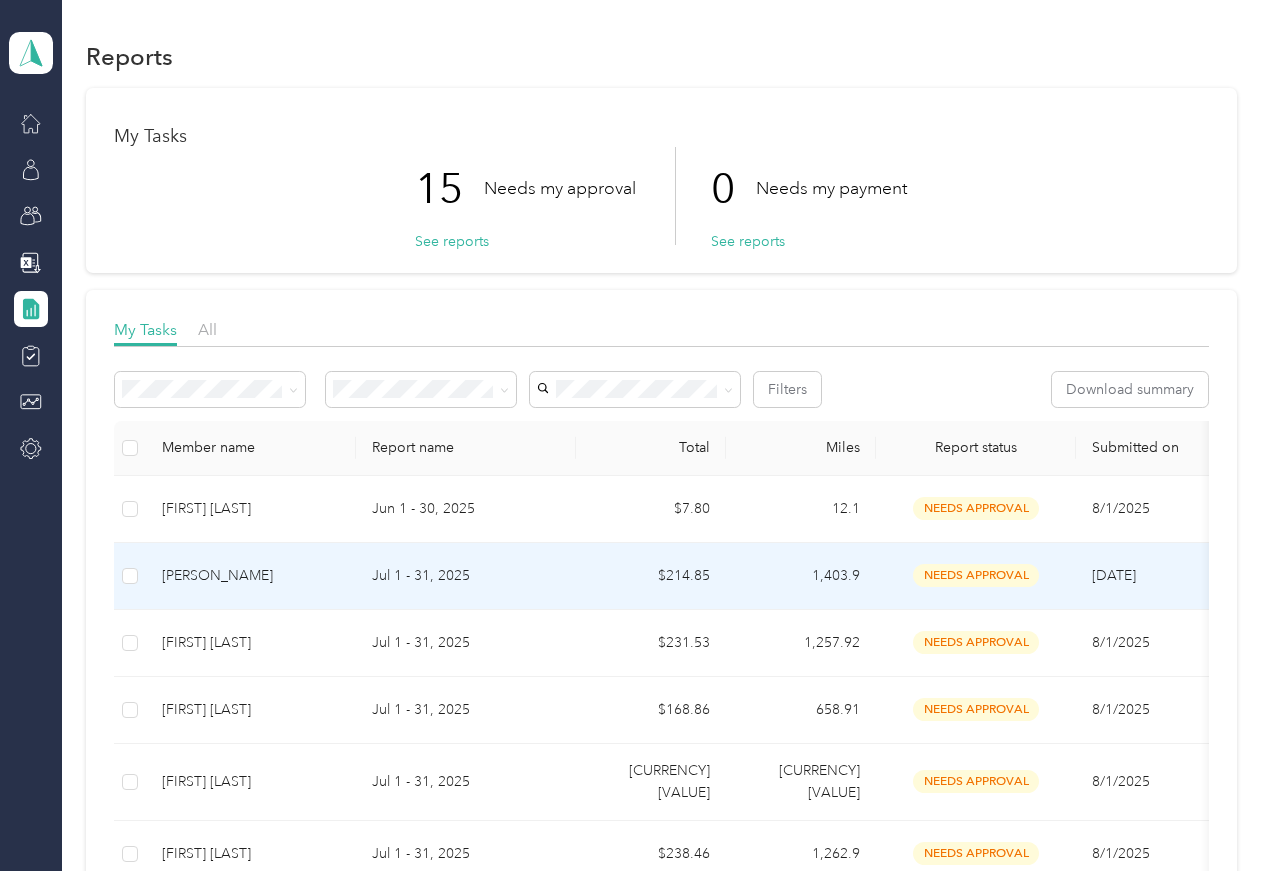 click on "[PERSON_NAME]" at bounding box center (251, 576) 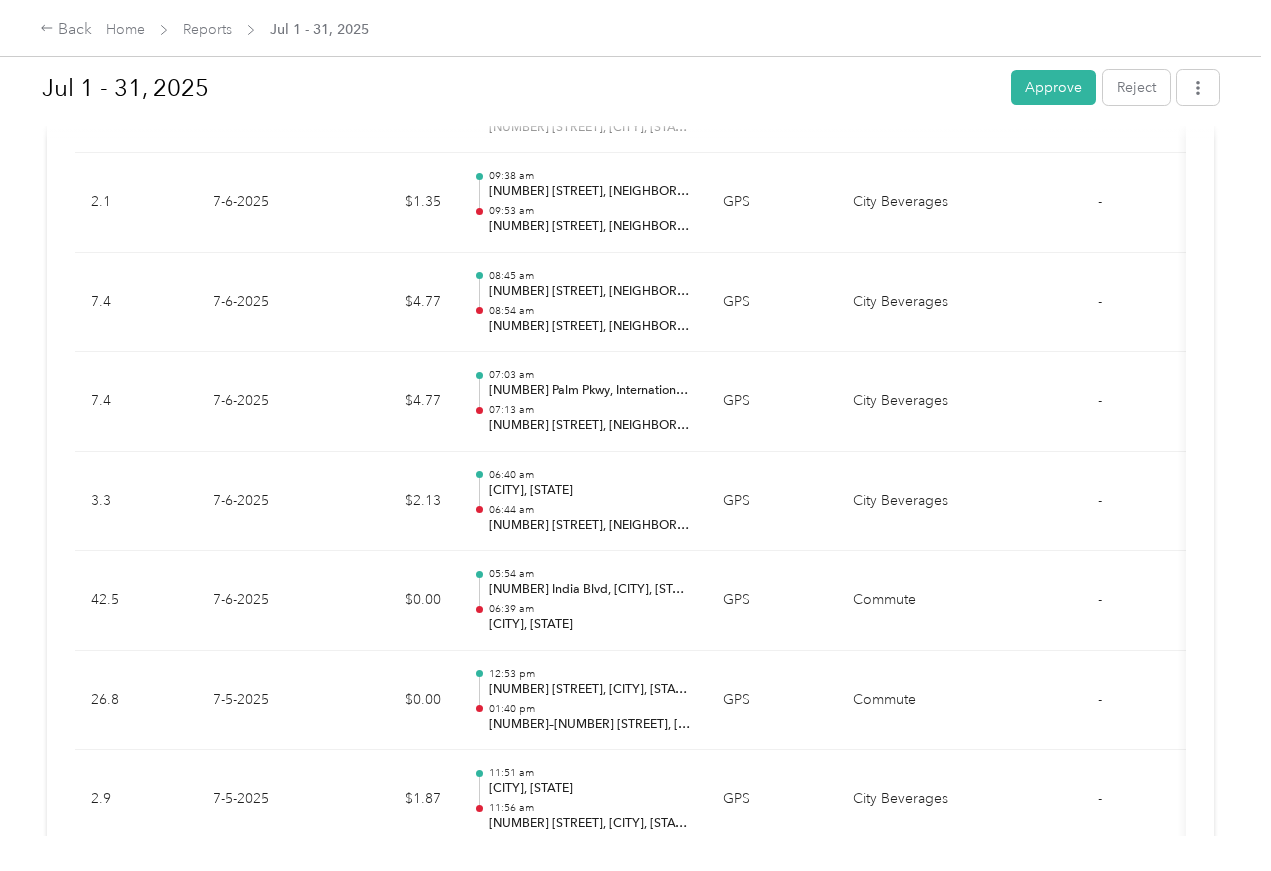 scroll, scrollTop: 6018, scrollLeft: 0, axis: vertical 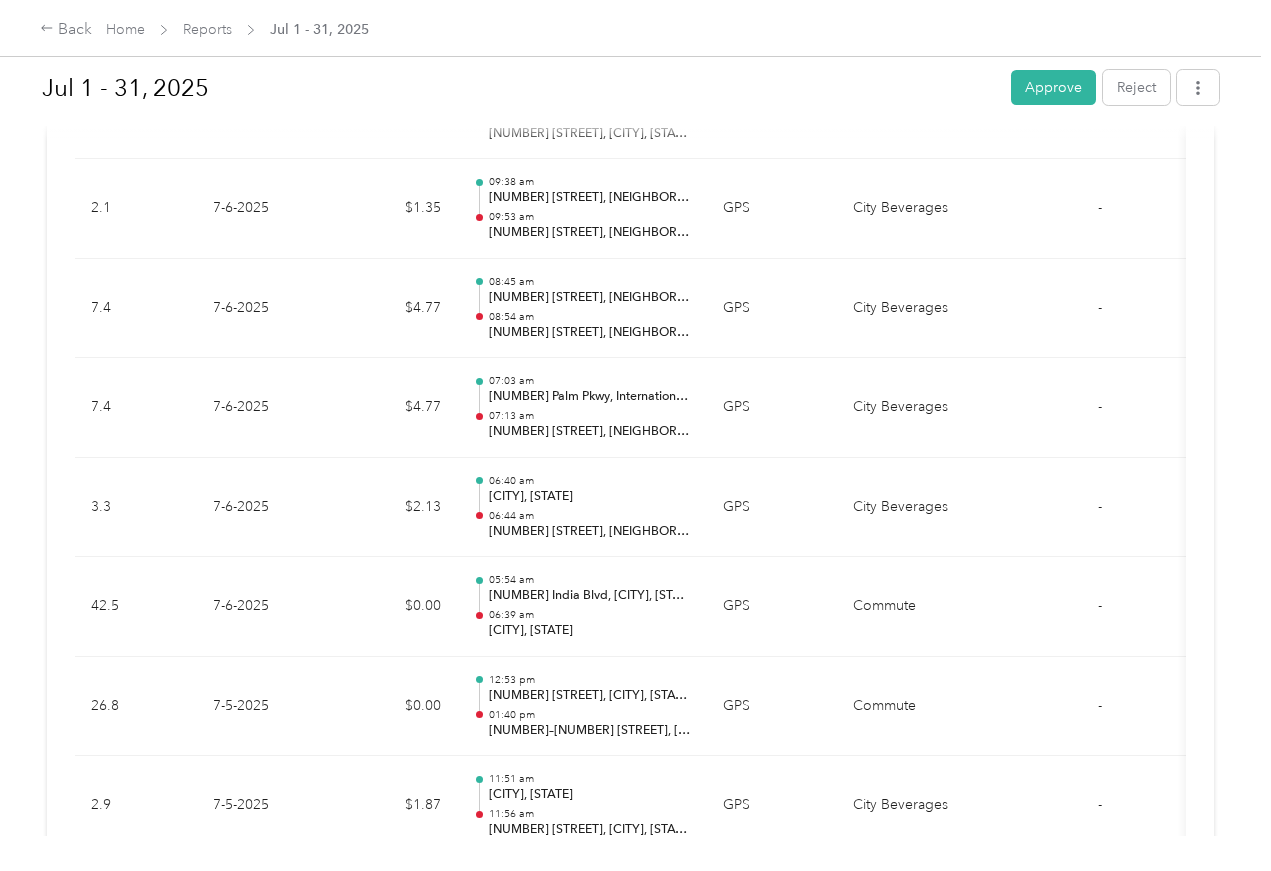 click on "Approve" at bounding box center [1053, 87] 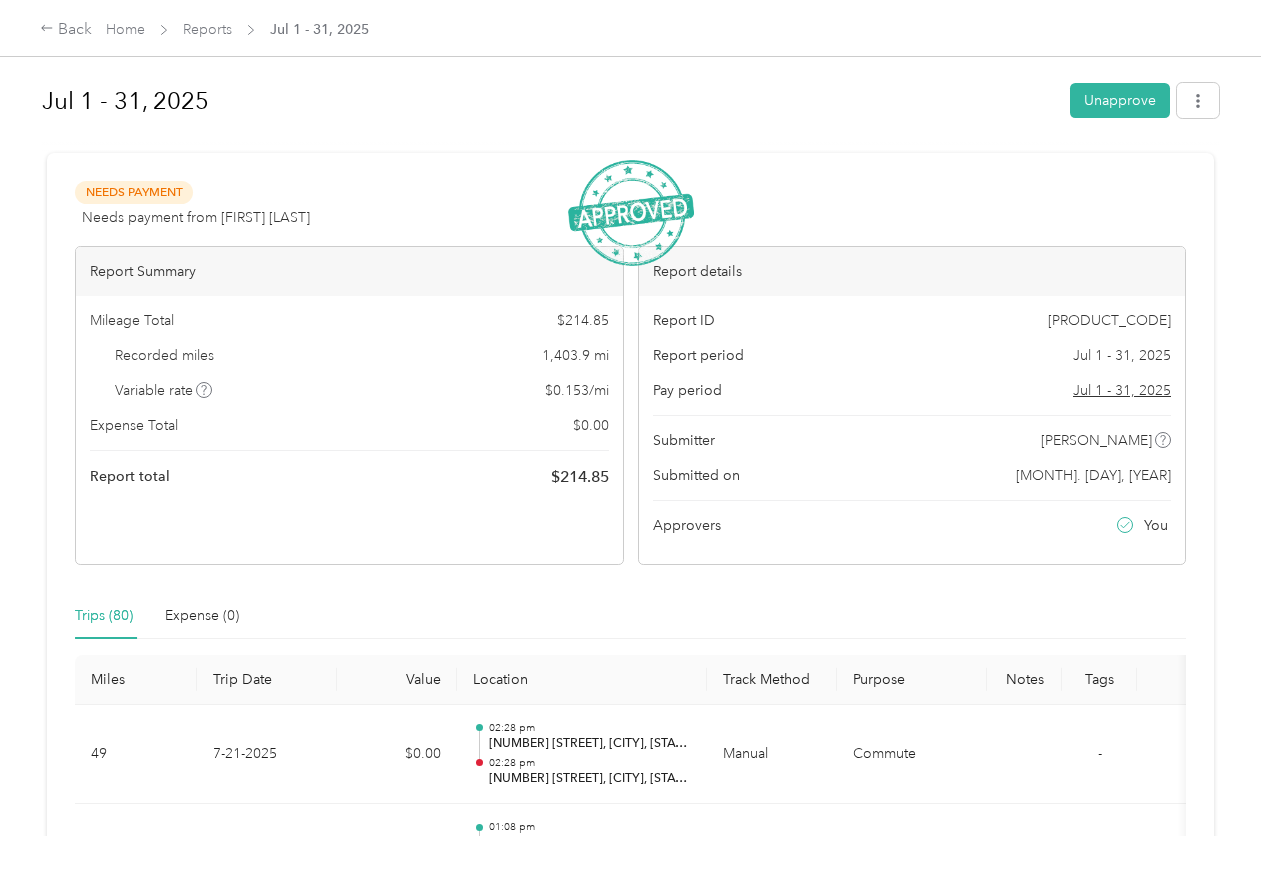 scroll, scrollTop: 0, scrollLeft: 0, axis: both 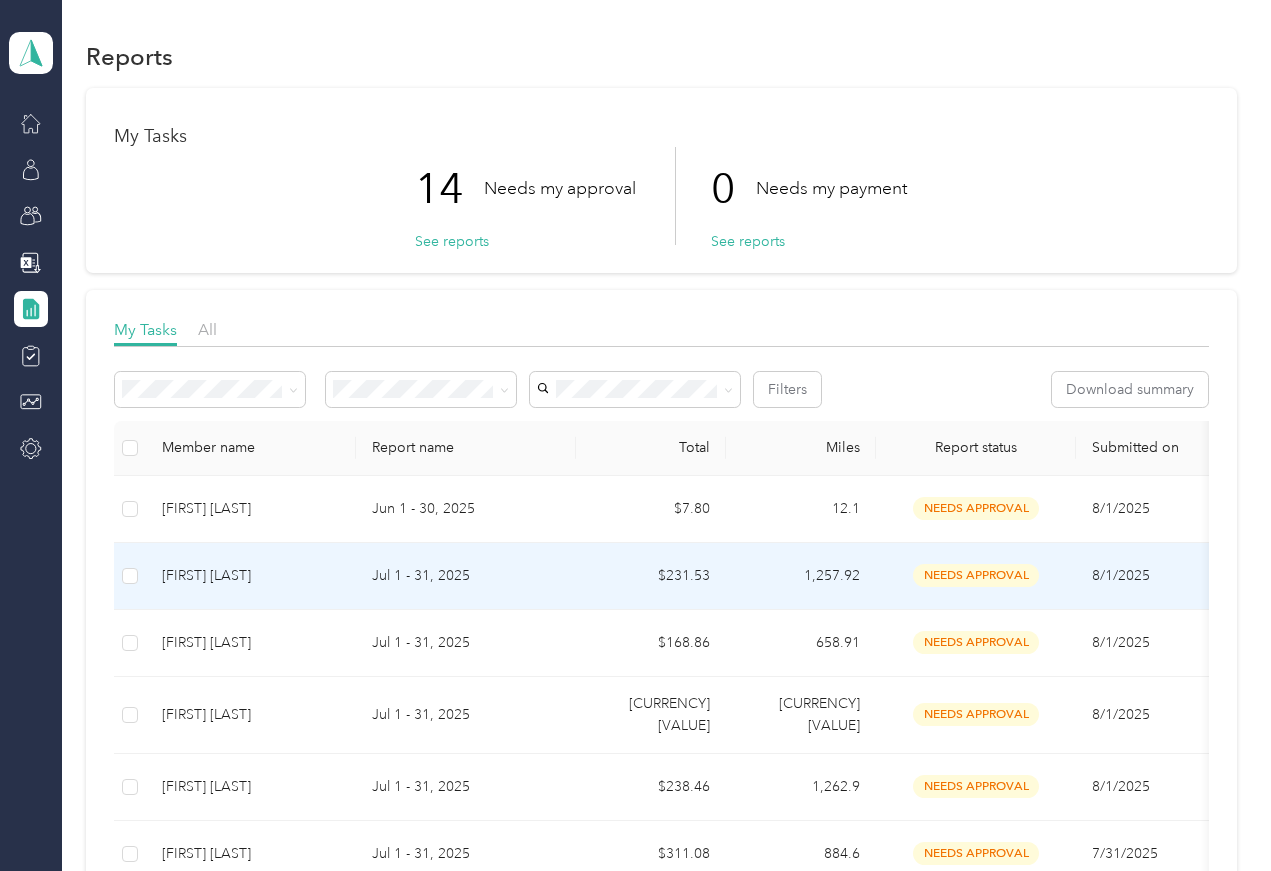 click on "[FIRST] [LAST]" at bounding box center [251, 576] 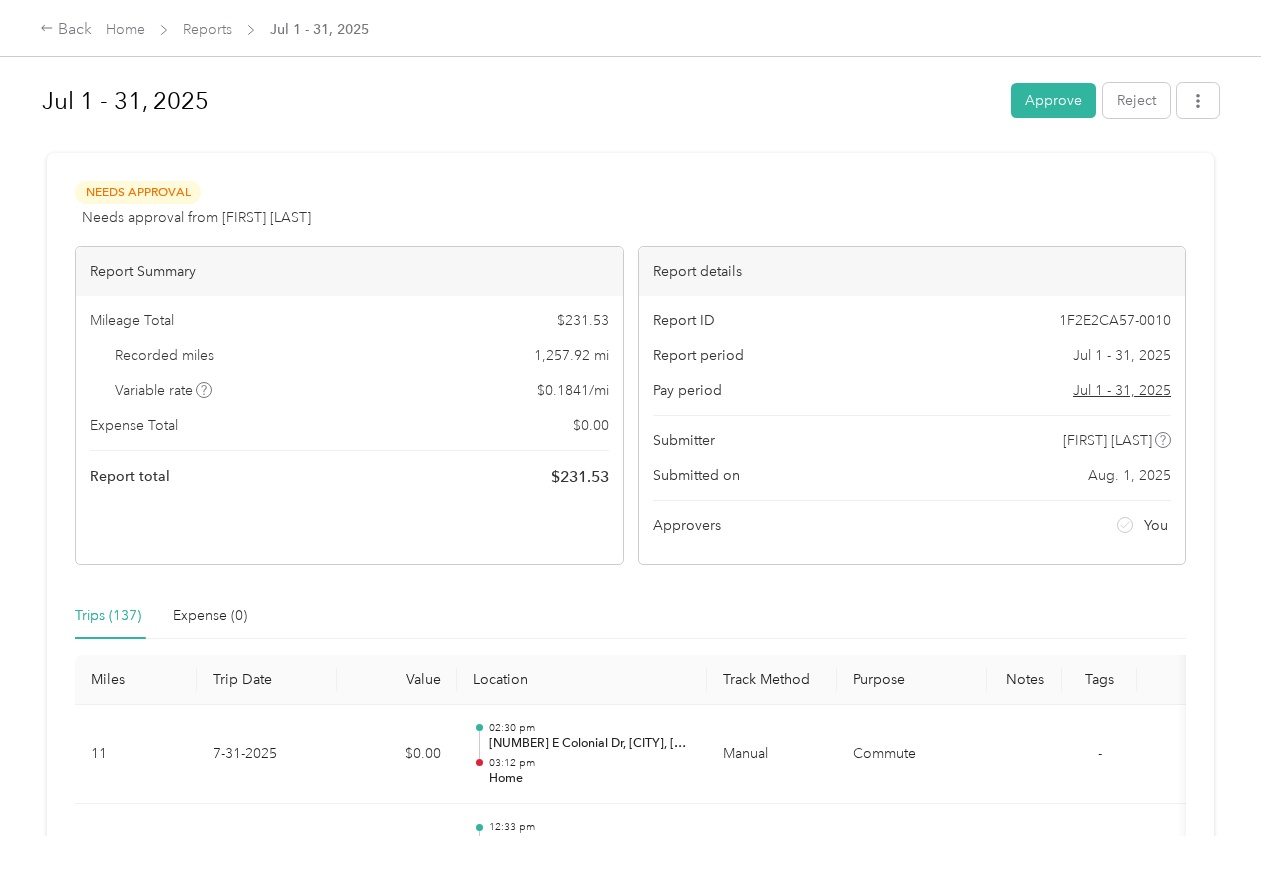 scroll, scrollTop: 0, scrollLeft: 0, axis: both 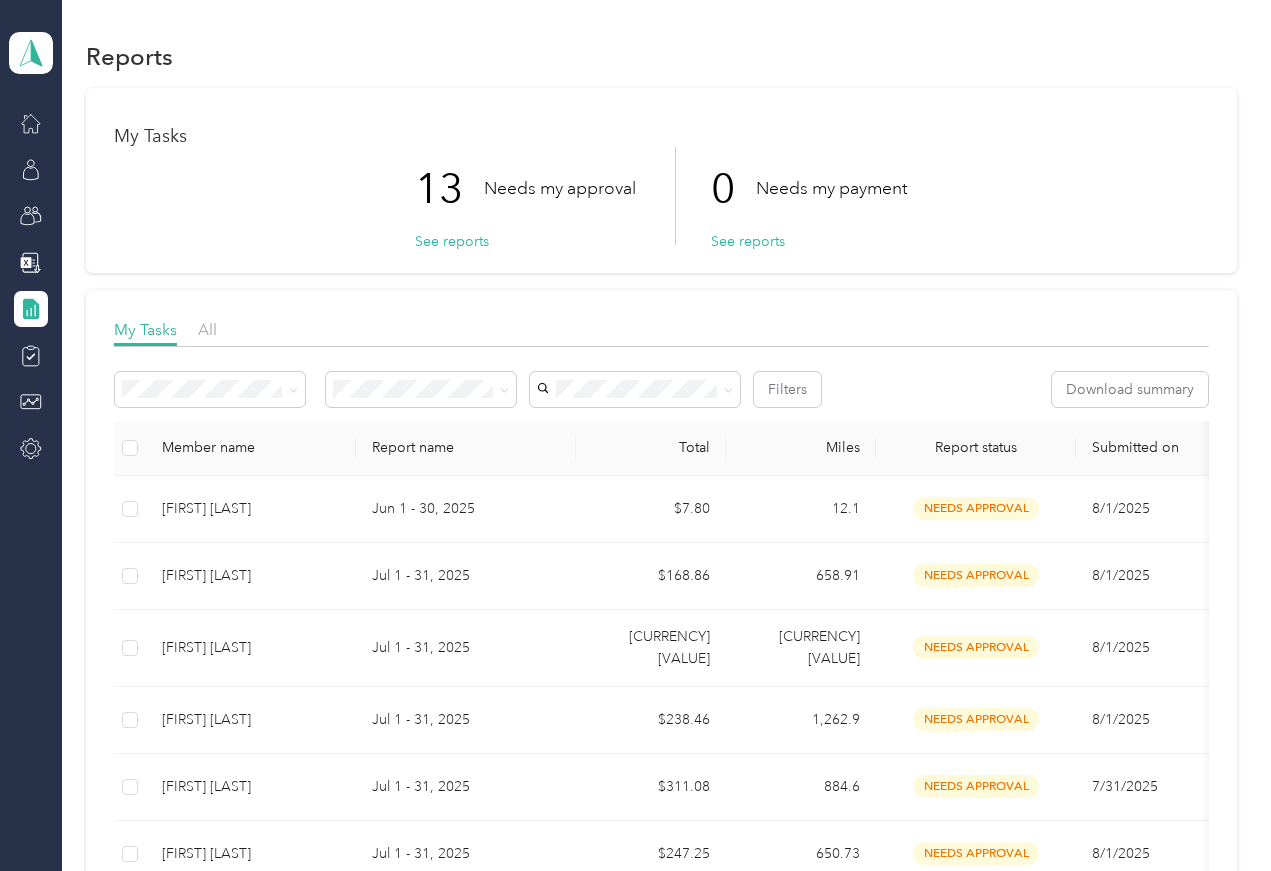 click on "[FIRST] [LAST]" at bounding box center (251, 576) 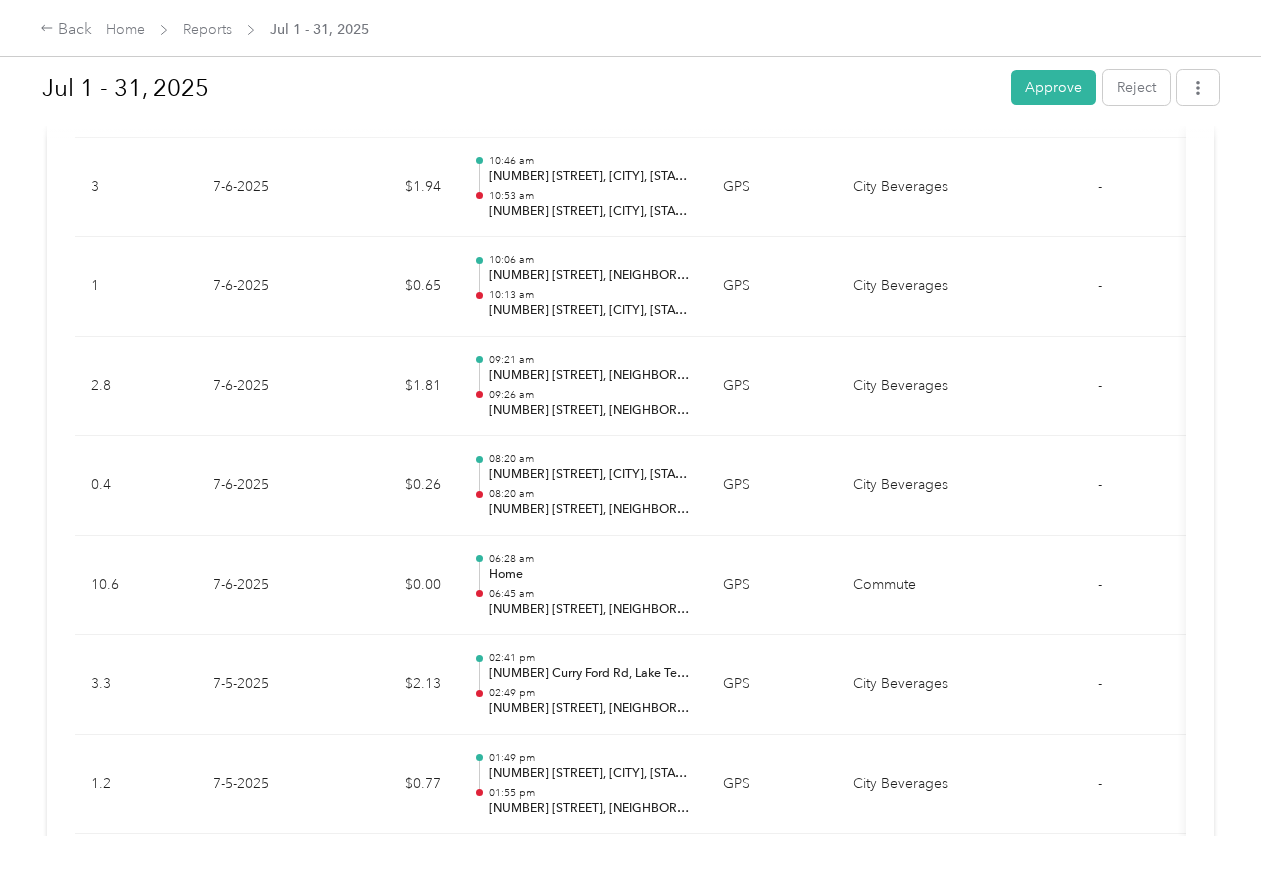 scroll, scrollTop: 10913, scrollLeft: 0, axis: vertical 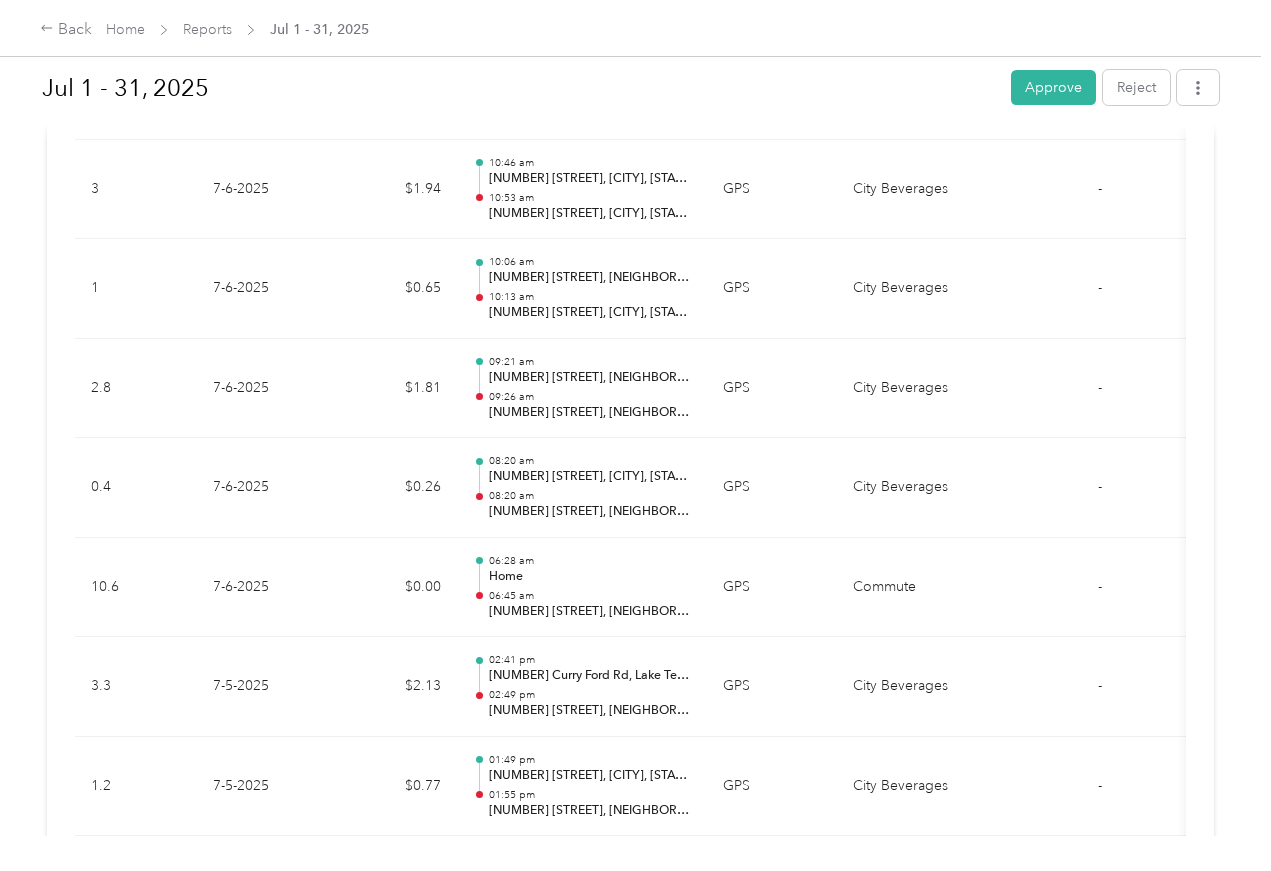 click on "Home" at bounding box center (590, 577) 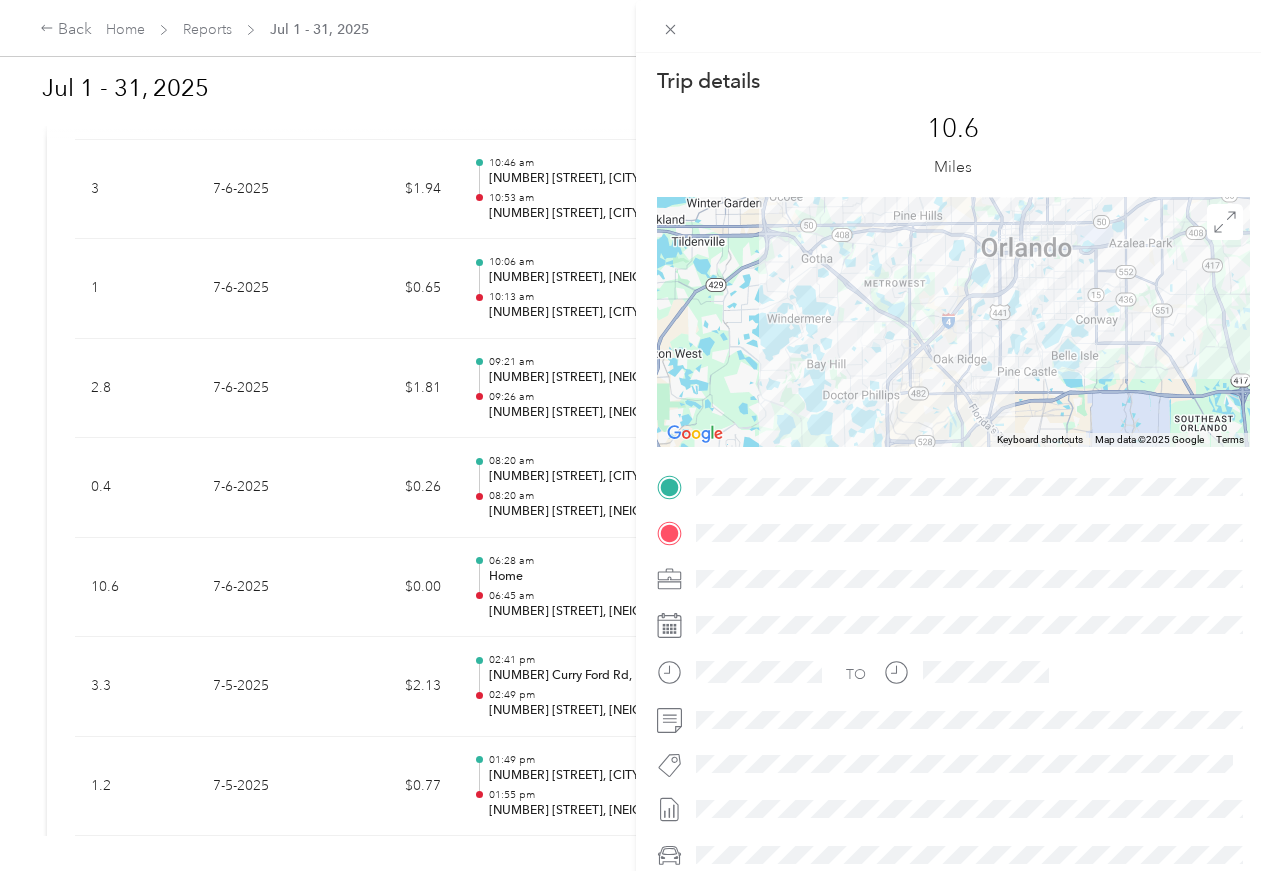 click on "Trip details This trip cannot be edited because it is either under review, approved, or paid. Contact your Team Manager to edit it. [NUMBER] Miles To navigate the map with touch gestures double-tap and hold your finger on the map, then drag the map. ← Move left → Move right ↑ Move up ↓ Move down + Zoom in - Zoom out Home Jump left by [NUMBER]% End Jump right by [NUMBER]% Page Up Jump up by [NUMBER]% Page Down Jump down by [NUMBER]% Keyboard shortcuts Map Data Map data ©[YEAR] Google Map data ©[YEAR] Google [NUMBER] km  Click to toggle between metric and imperial units Terms Report a map error TO" at bounding box center (635, 435) 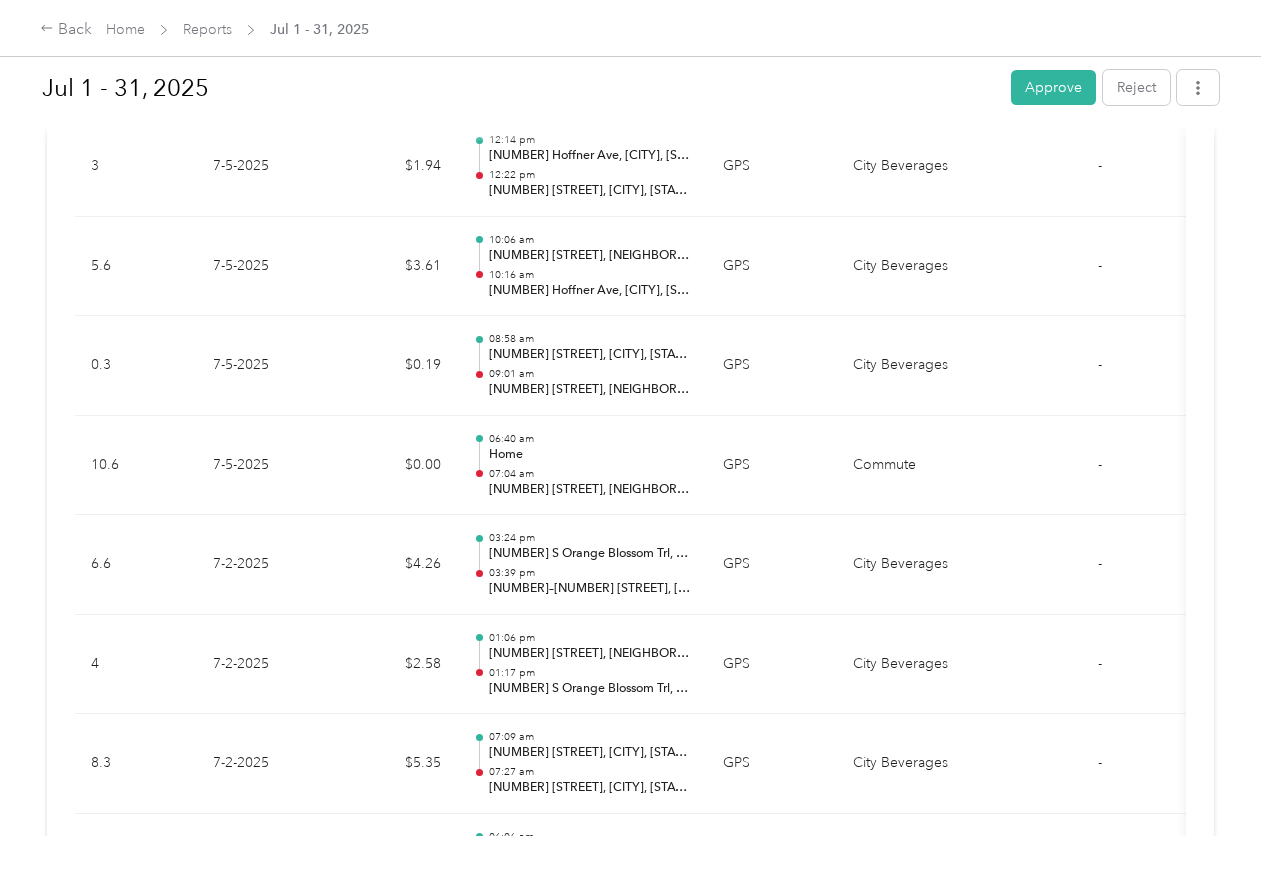 scroll, scrollTop: 11579, scrollLeft: 0, axis: vertical 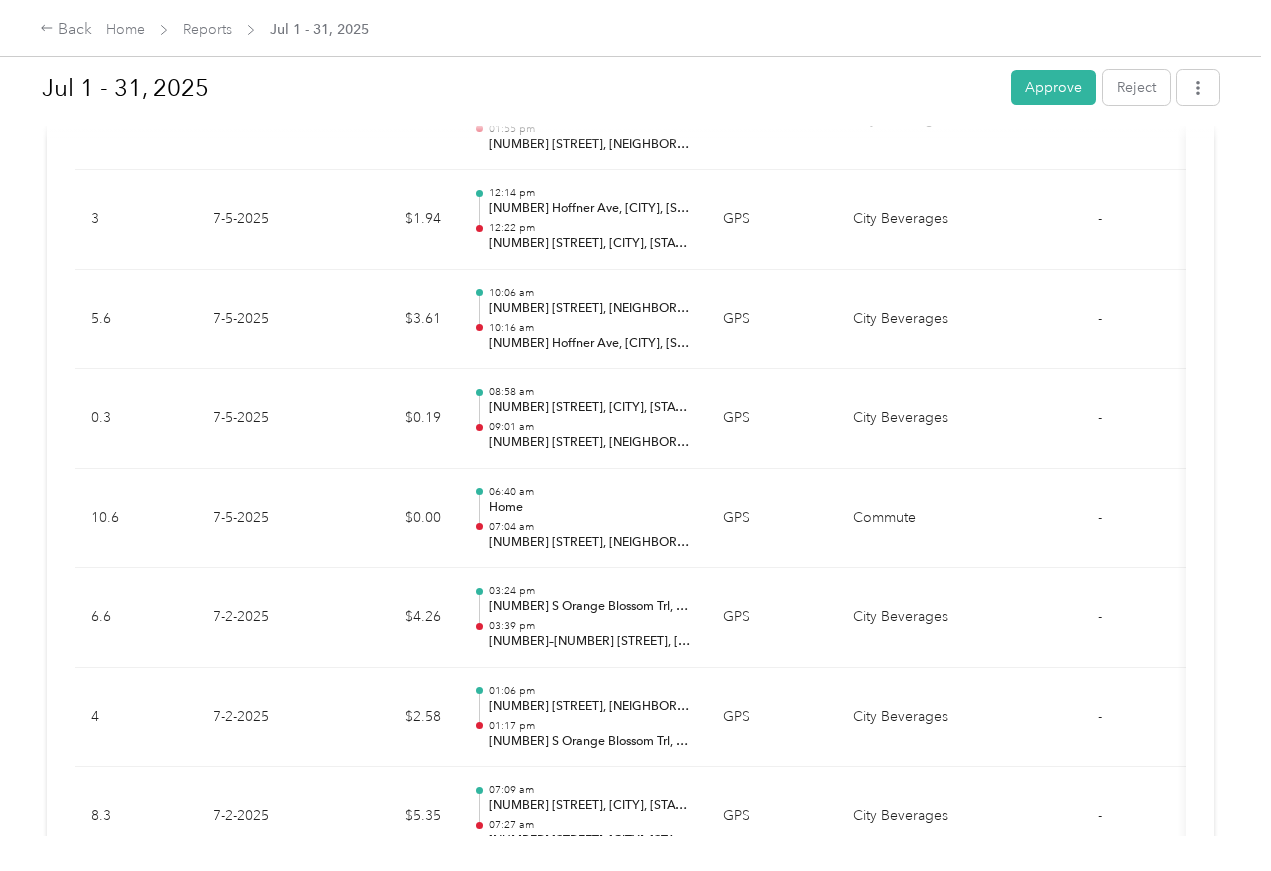 click on "Approve" at bounding box center (1053, 87) 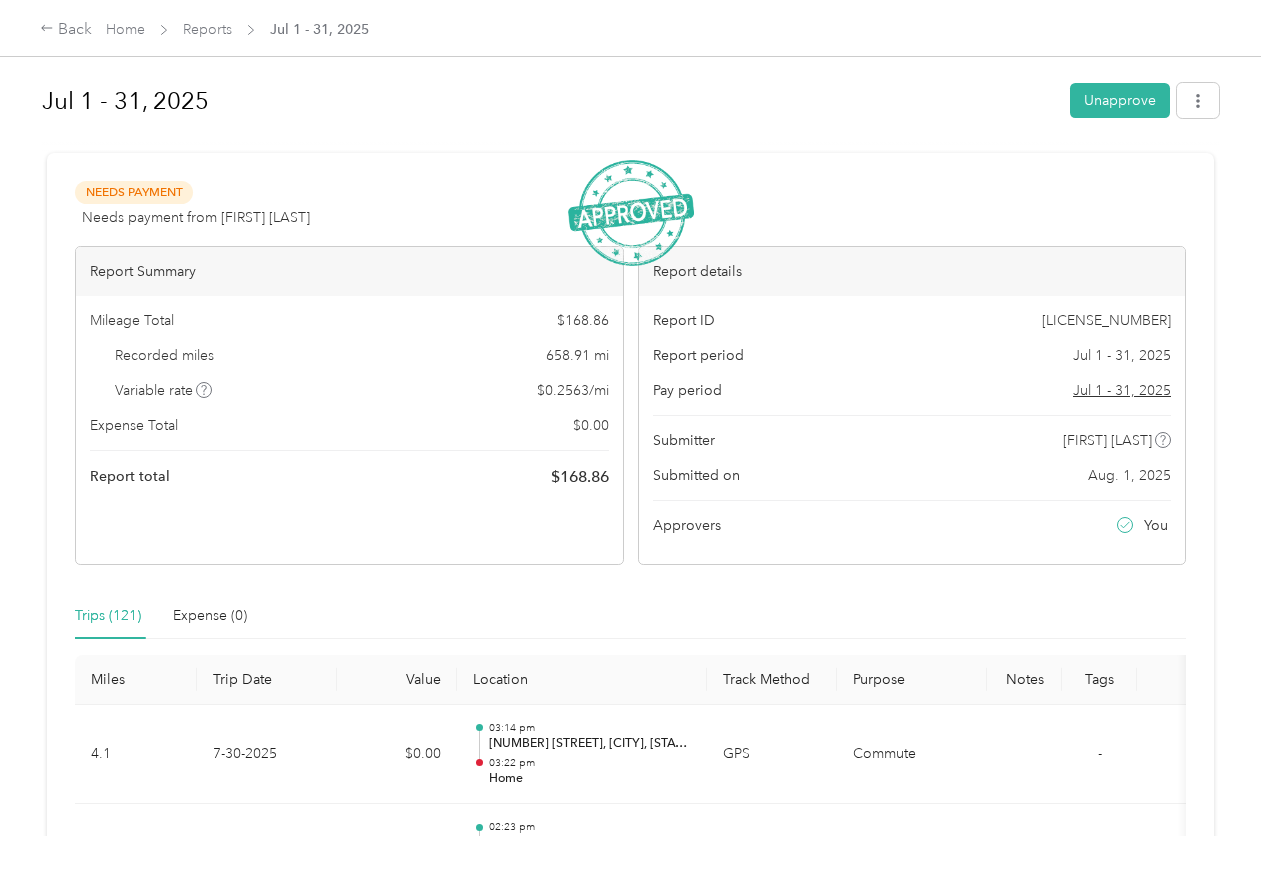 scroll, scrollTop: 0, scrollLeft: 0, axis: both 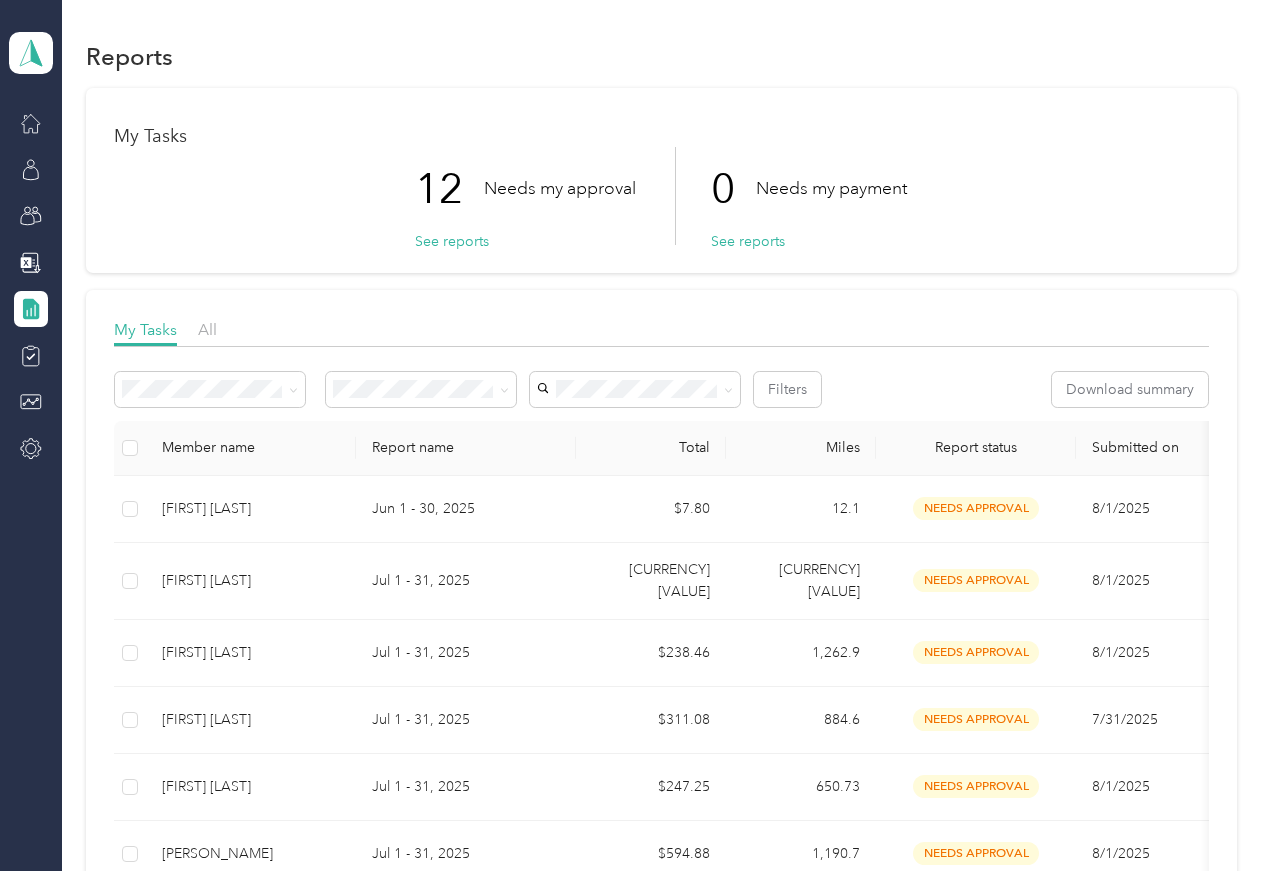 click on "[FIRST] [LAST]" at bounding box center (251, 509) 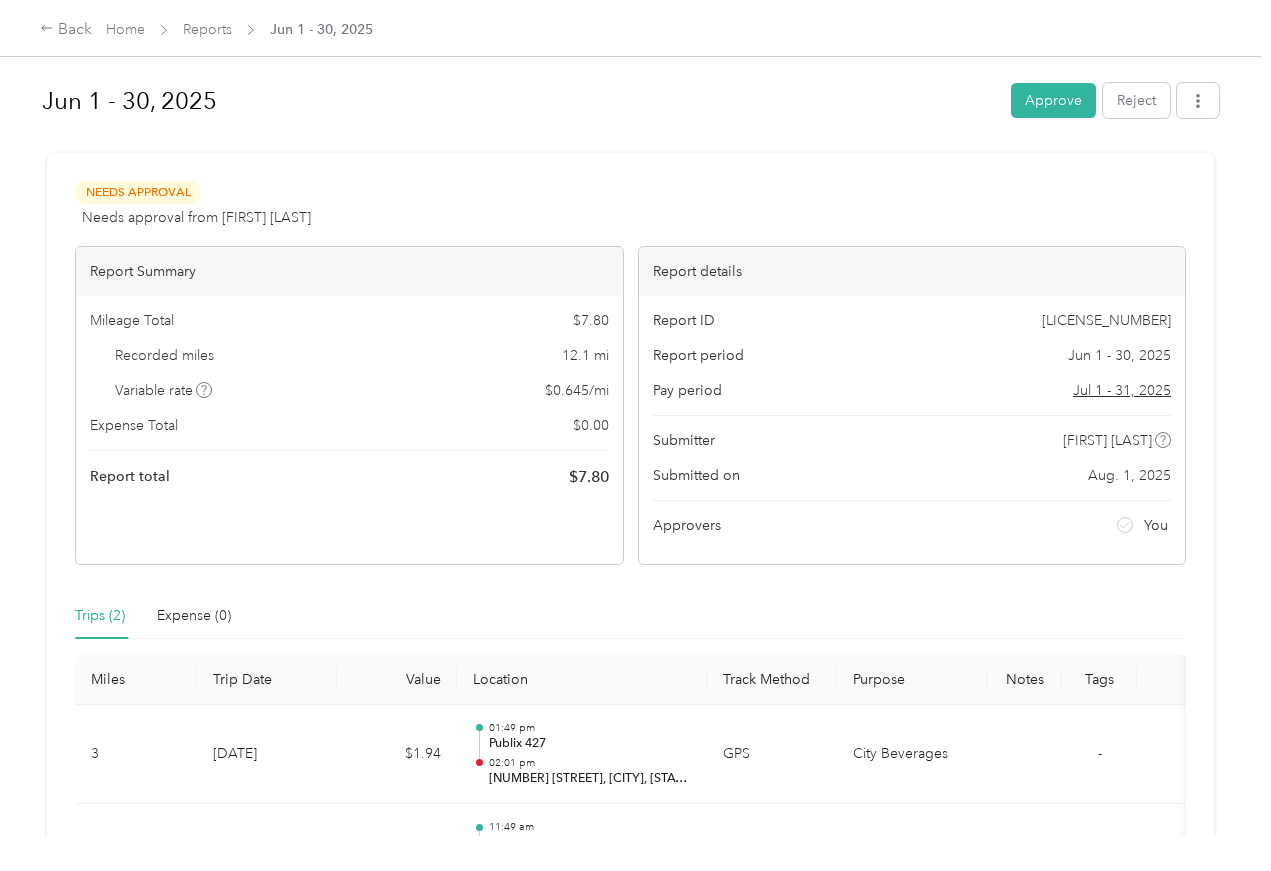 scroll, scrollTop: 0, scrollLeft: 0, axis: both 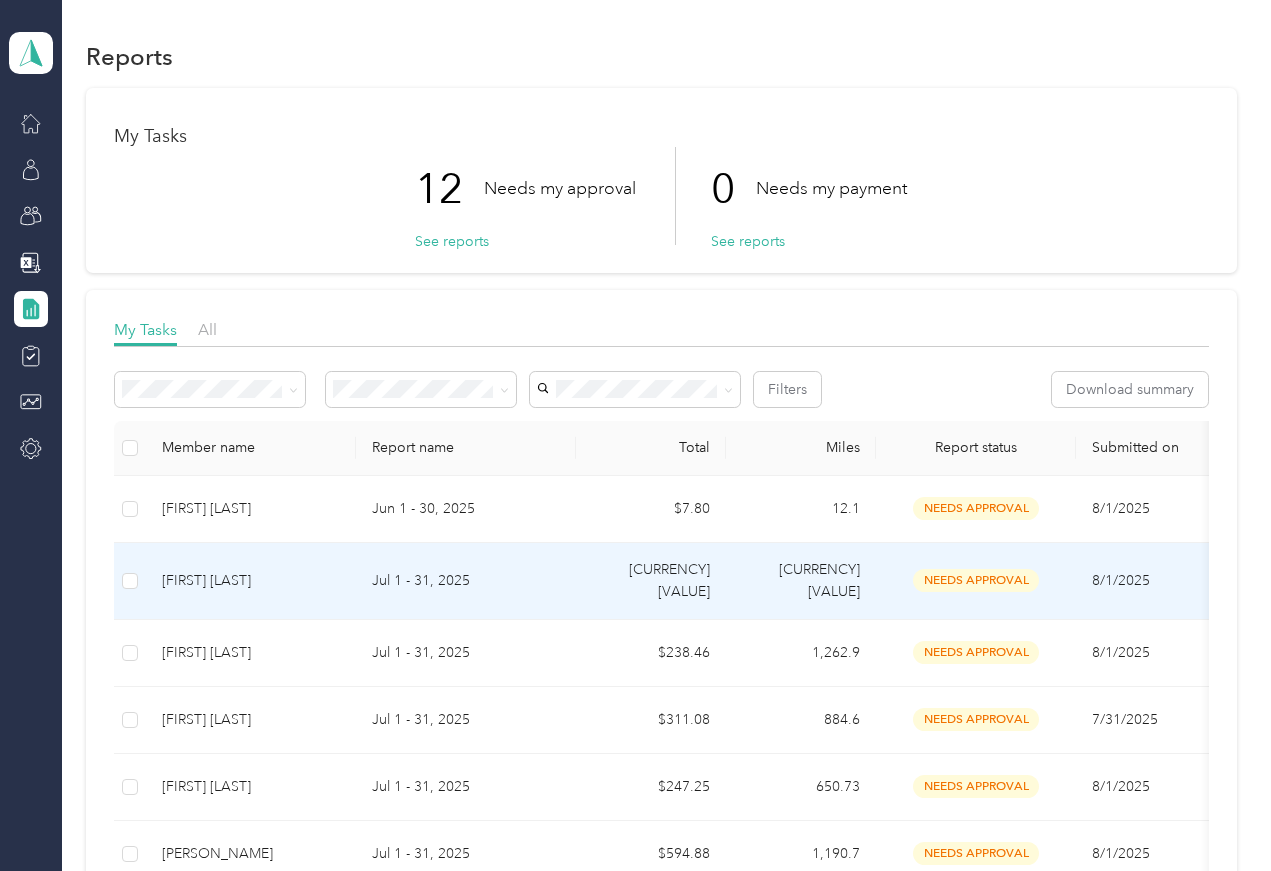 click on "[FIRST] [LAST]" at bounding box center [251, 581] 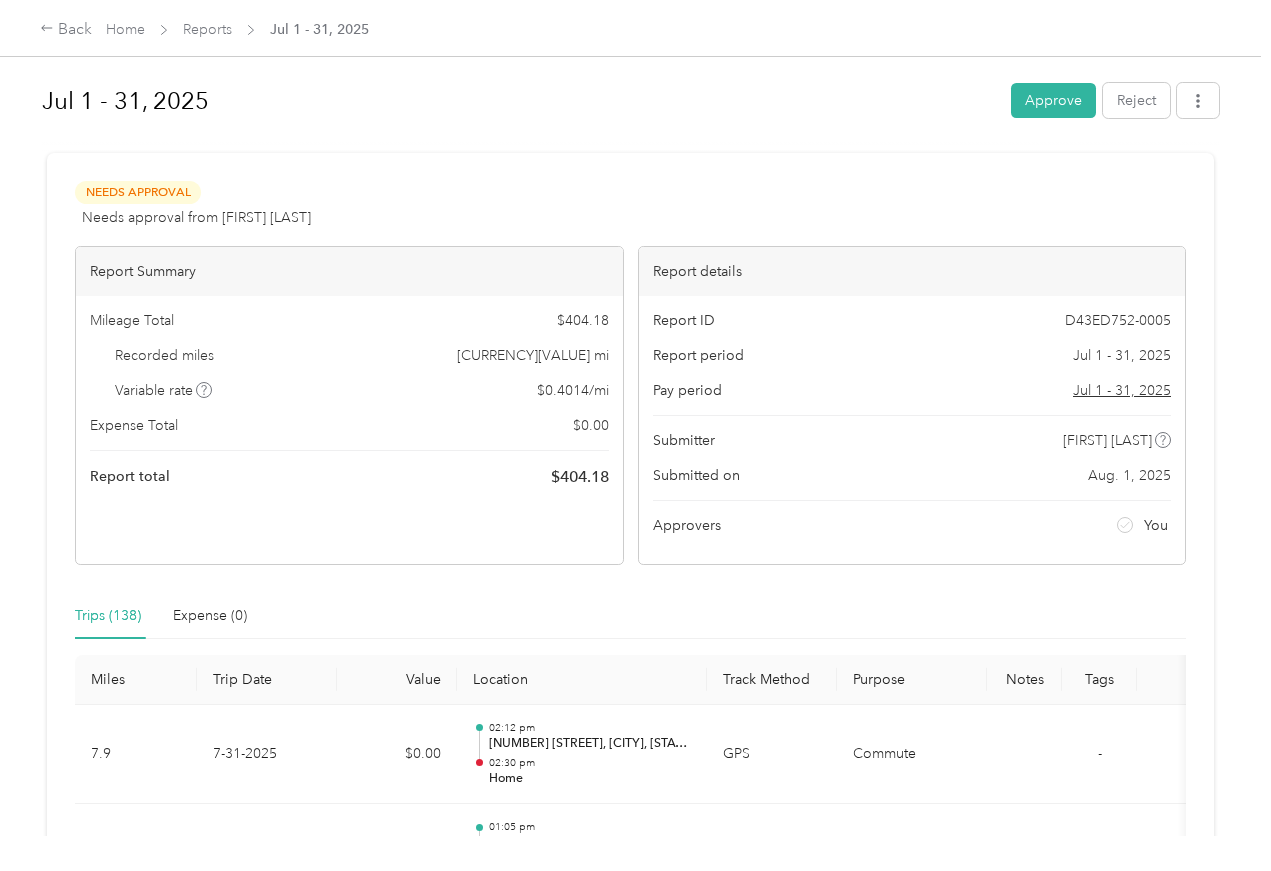 scroll, scrollTop: 0, scrollLeft: 0, axis: both 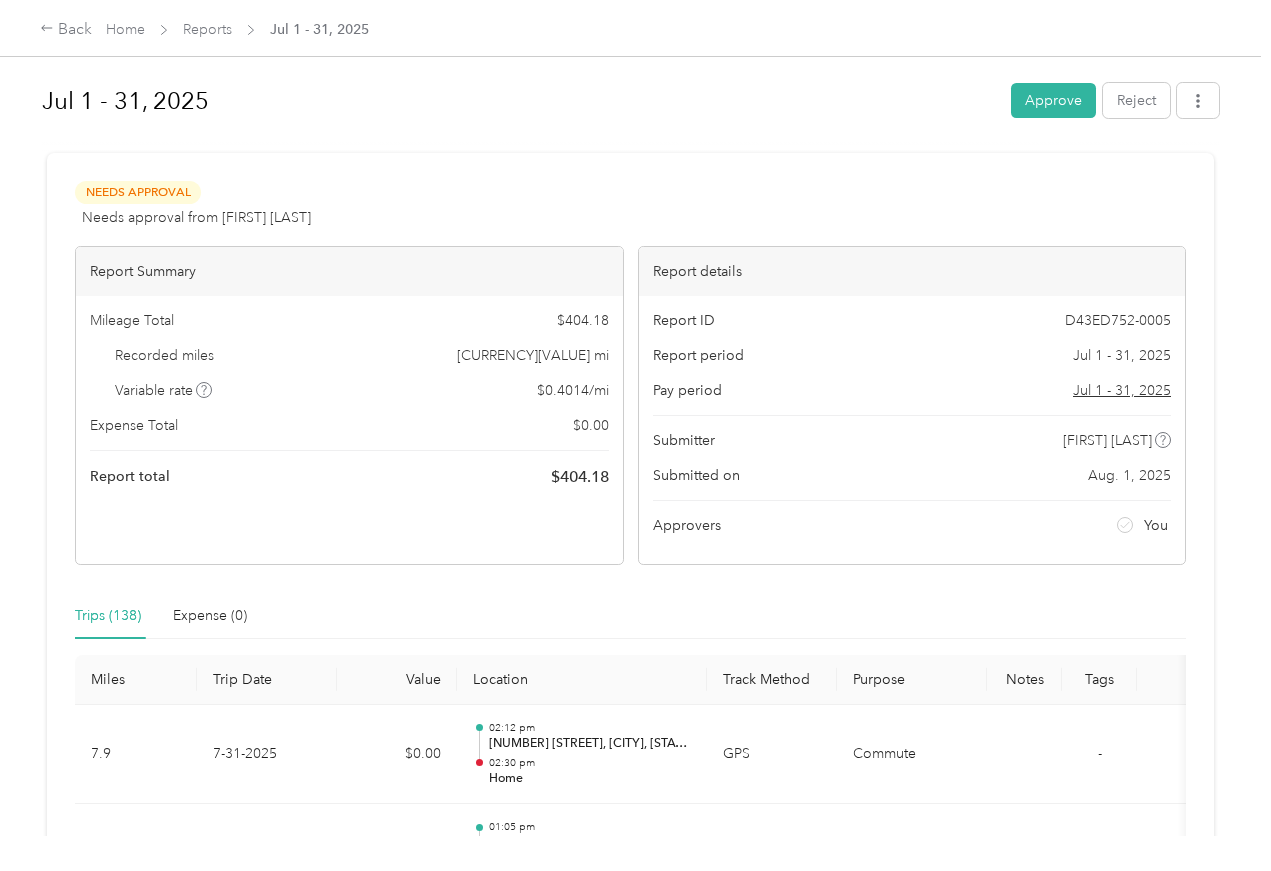 click on "Approve" at bounding box center (1053, 100) 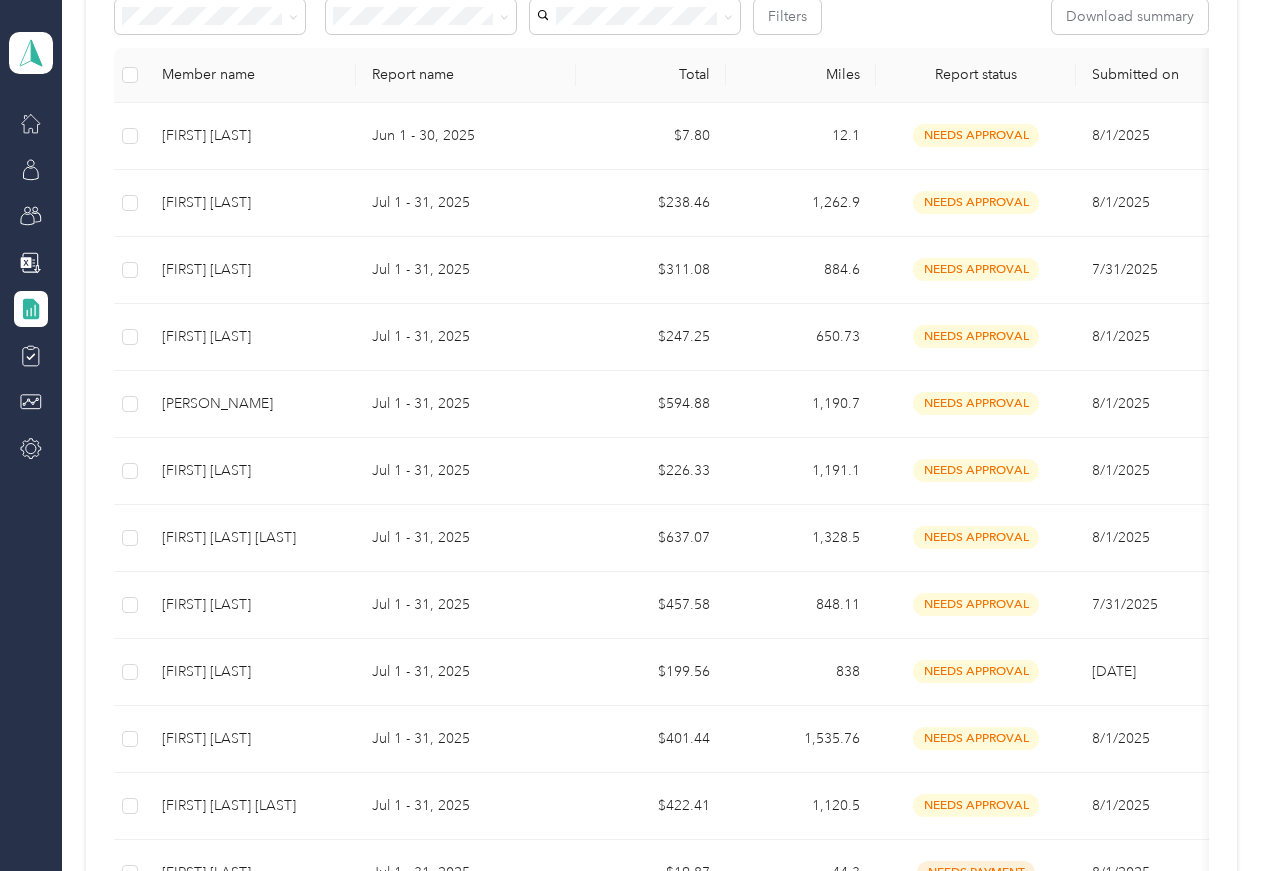 scroll, scrollTop: 379, scrollLeft: 0, axis: vertical 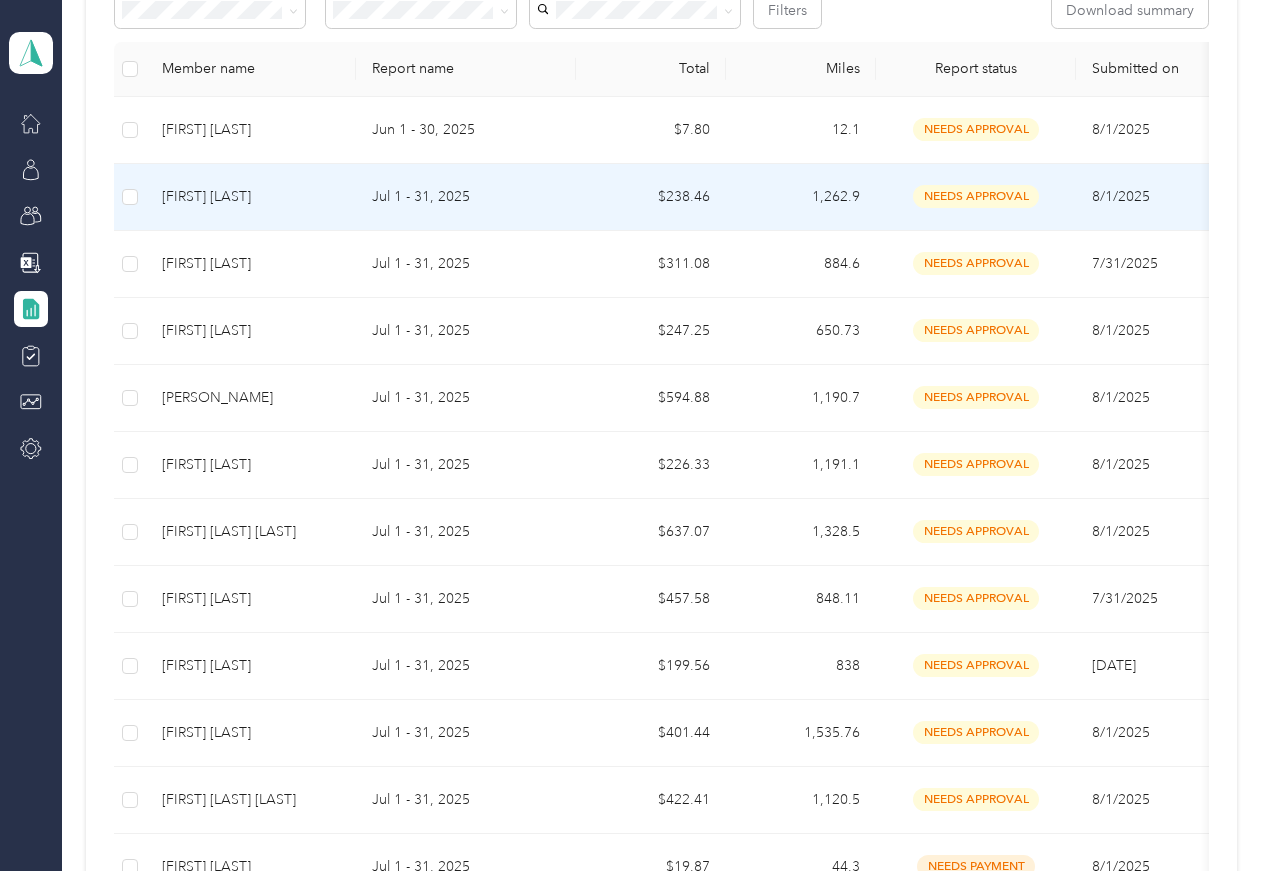 click on "[FIRST] [LAST]" at bounding box center [251, 197] 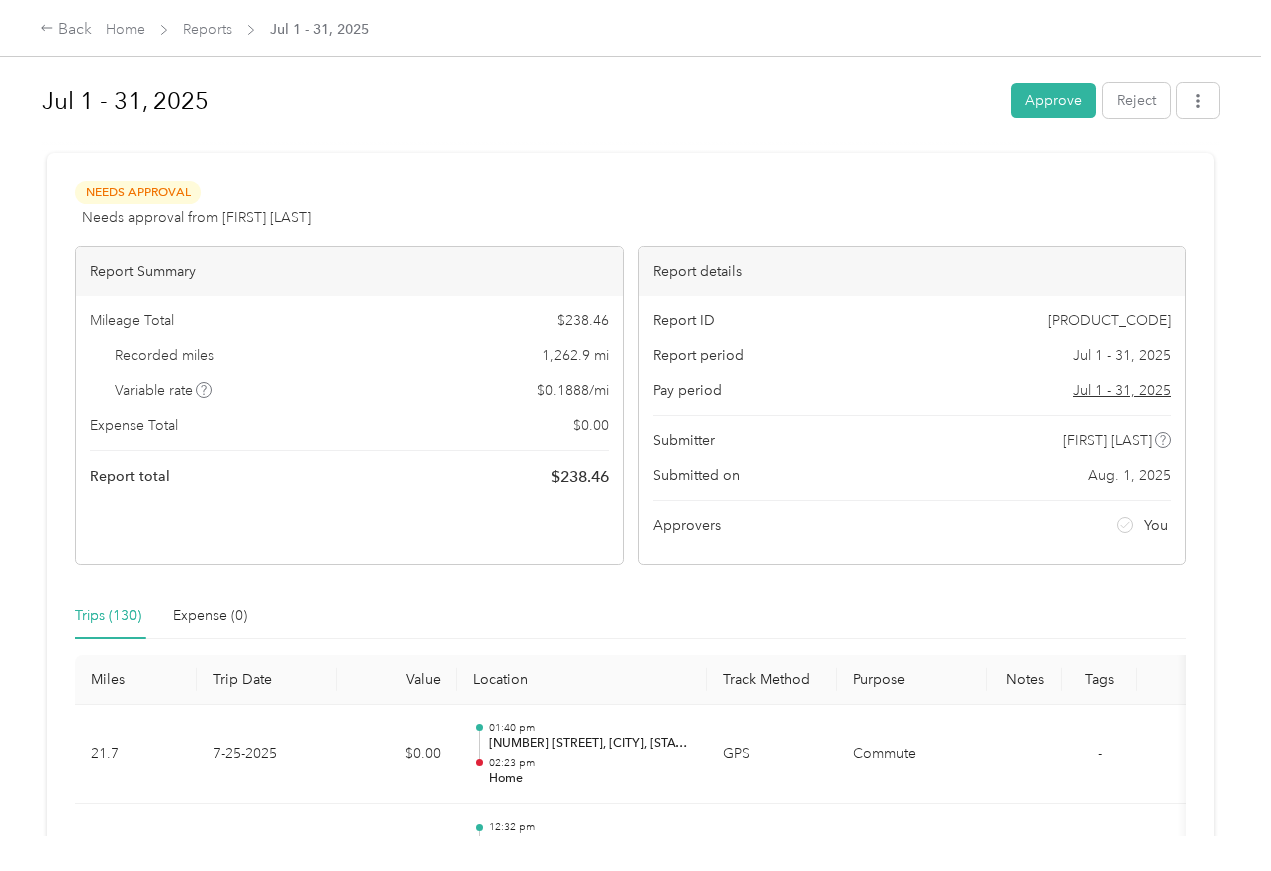 scroll, scrollTop: 0, scrollLeft: 0, axis: both 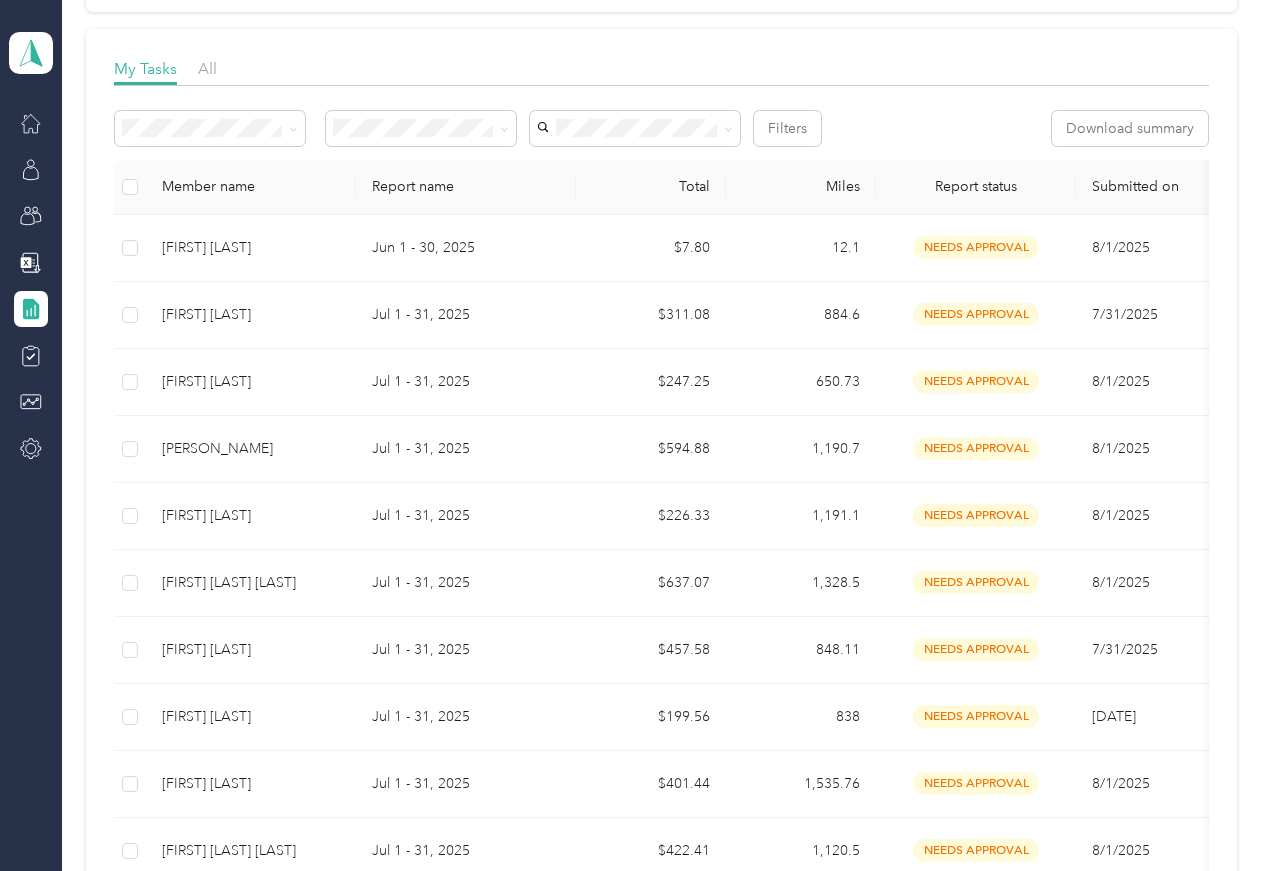 click on "needs approval" at bounding box center (976, 314) 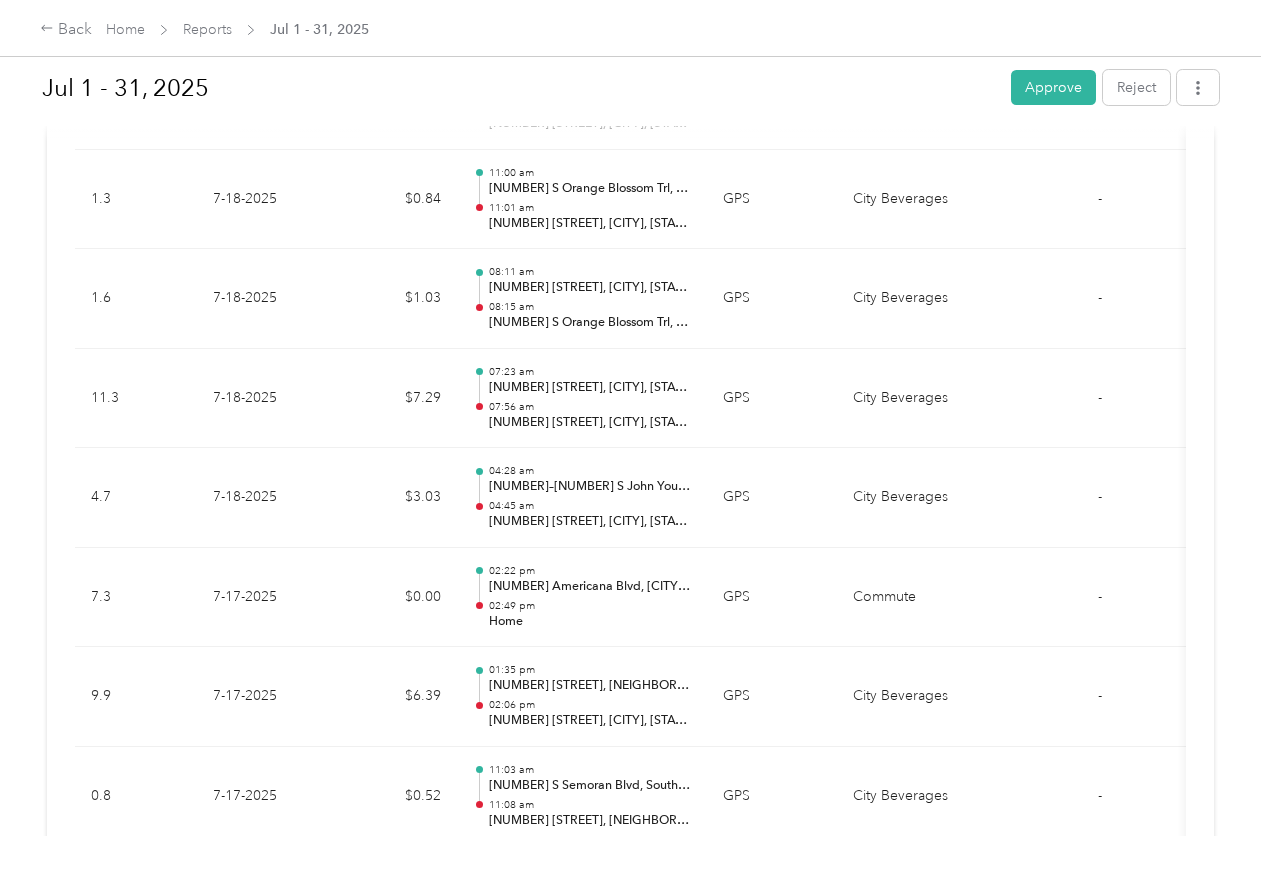 scroll, scrollTop: 5332, scrollLeft: 0, axis: vertical 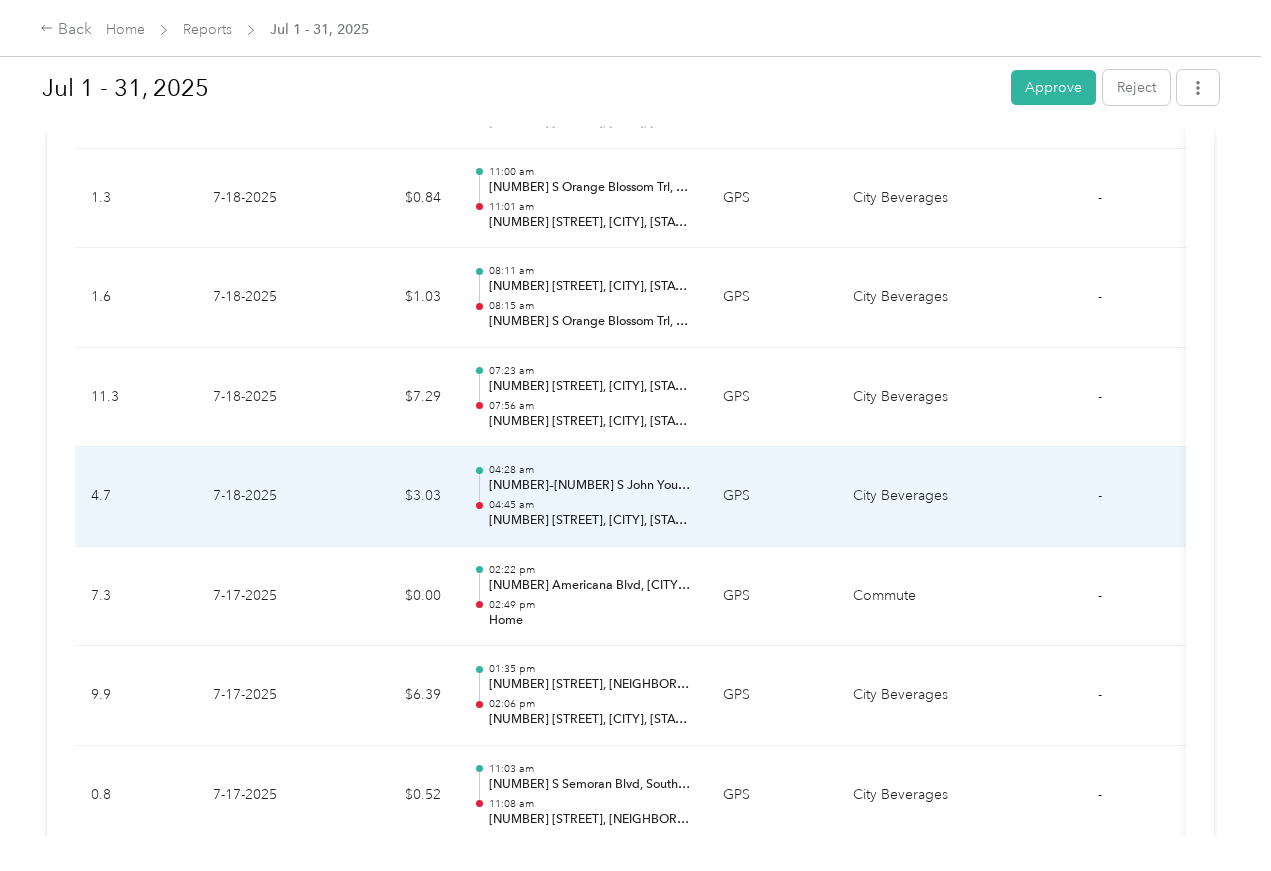 click at bounding box center (1174, 497) 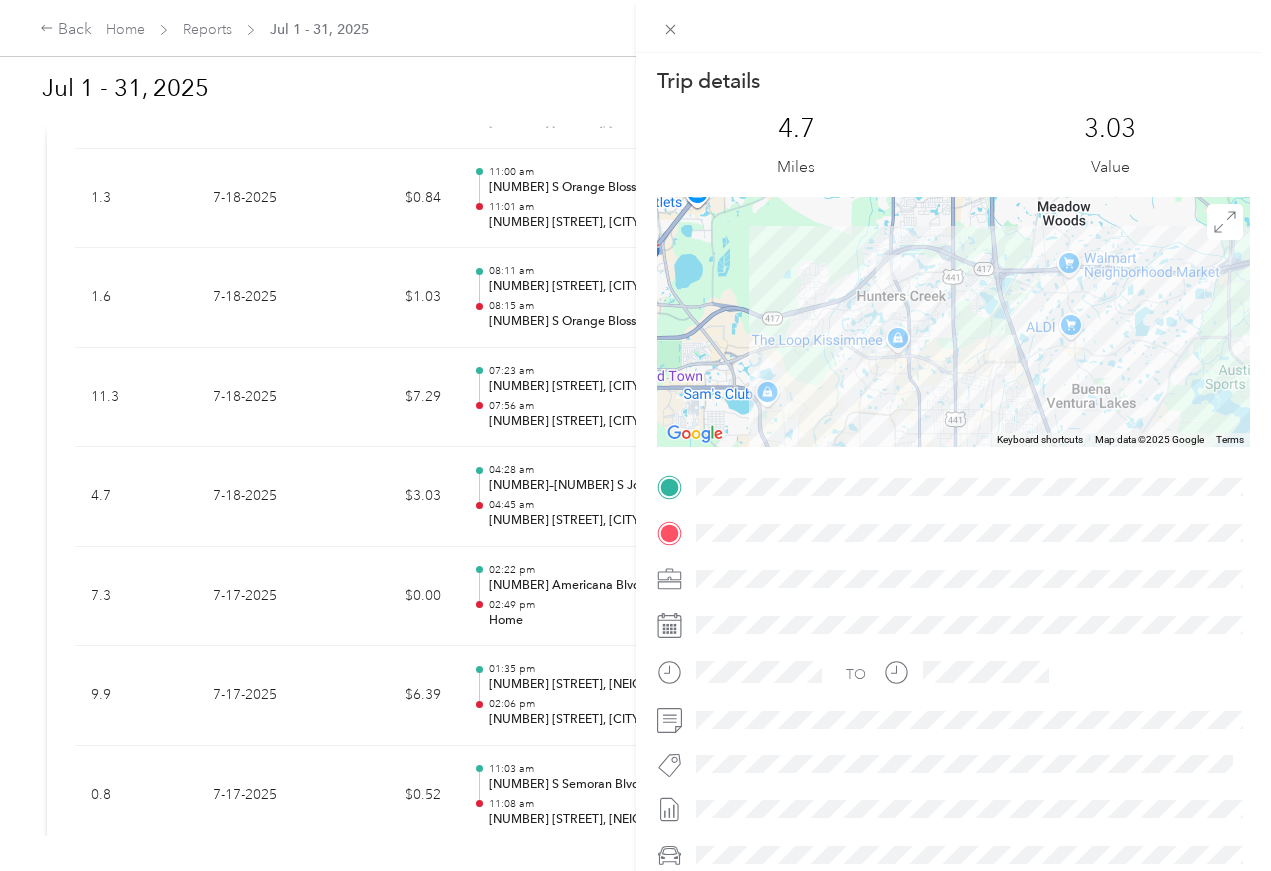 click on "Trip details This trip cannot be edited because it is either under review, approved, or paid. Contact your Team Manager to edit it. [NUMBER] Miles [NUMBER] Value  To navigate the map with touch gestures double-tap and hold your finger on the map, then drag the map. ← Move left → Move right ↑ Move up ↓ Move down + Zoom in - Zoom out Home Jump left by 75% End Jump right by 75% Page Up Jump up by 75% Page Down Jump down by 75% Keyboard shortcuts Map Data Map data ©2025 Google Map data ©2025 Google [NUMBER] km  Click to toggle between metric and imperial units Terms Report a map error TO" at bounding box center (635, 435) 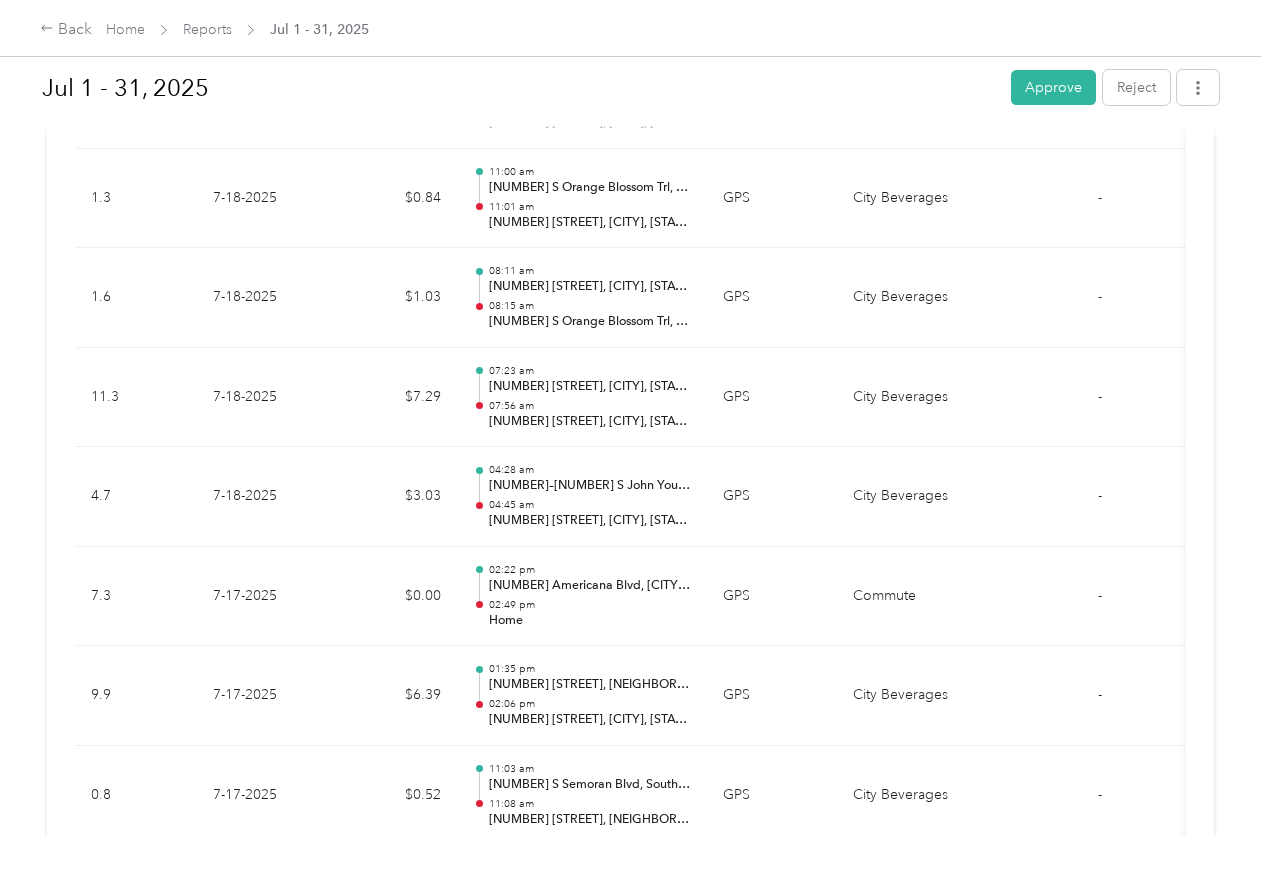 click on "[TIME] [NUMBER] [STREET], [CITY], [STATE] [TIME] [LOCATION]" at bounding box center [582, 597] 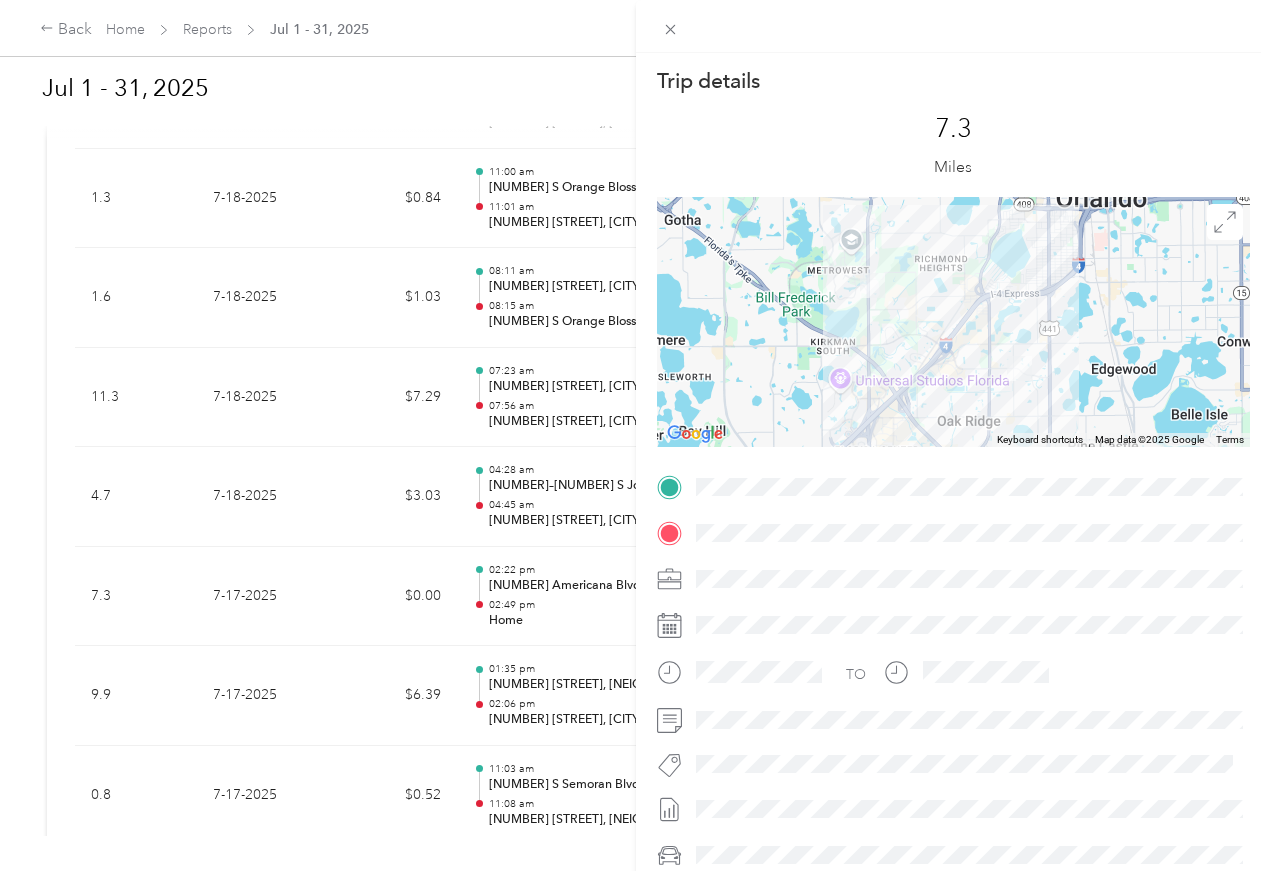 click on "Trip details This trip cannot be edited because it is either under review, approved, or paid. Contact your Team Manager to edit it. [NUMBER] Miles To navigate the map with touch gestures double-tap and hold your finger on the map, then drag the map. ← Move left → Move right ↑ Move up ↓ Move down + Zoom in - Zoom out Home Jump left by 75% End Jump right by 75% Page Up Jump up by 75% Page Down Jump down by 75% Keyboard shortcuts Map Data Map data ©2025 Google Map data ©2025 Google [NUMBER] km  Click to toggle between metric and imperial units Terms Report a map error TO" at bounding box center (635, 435) 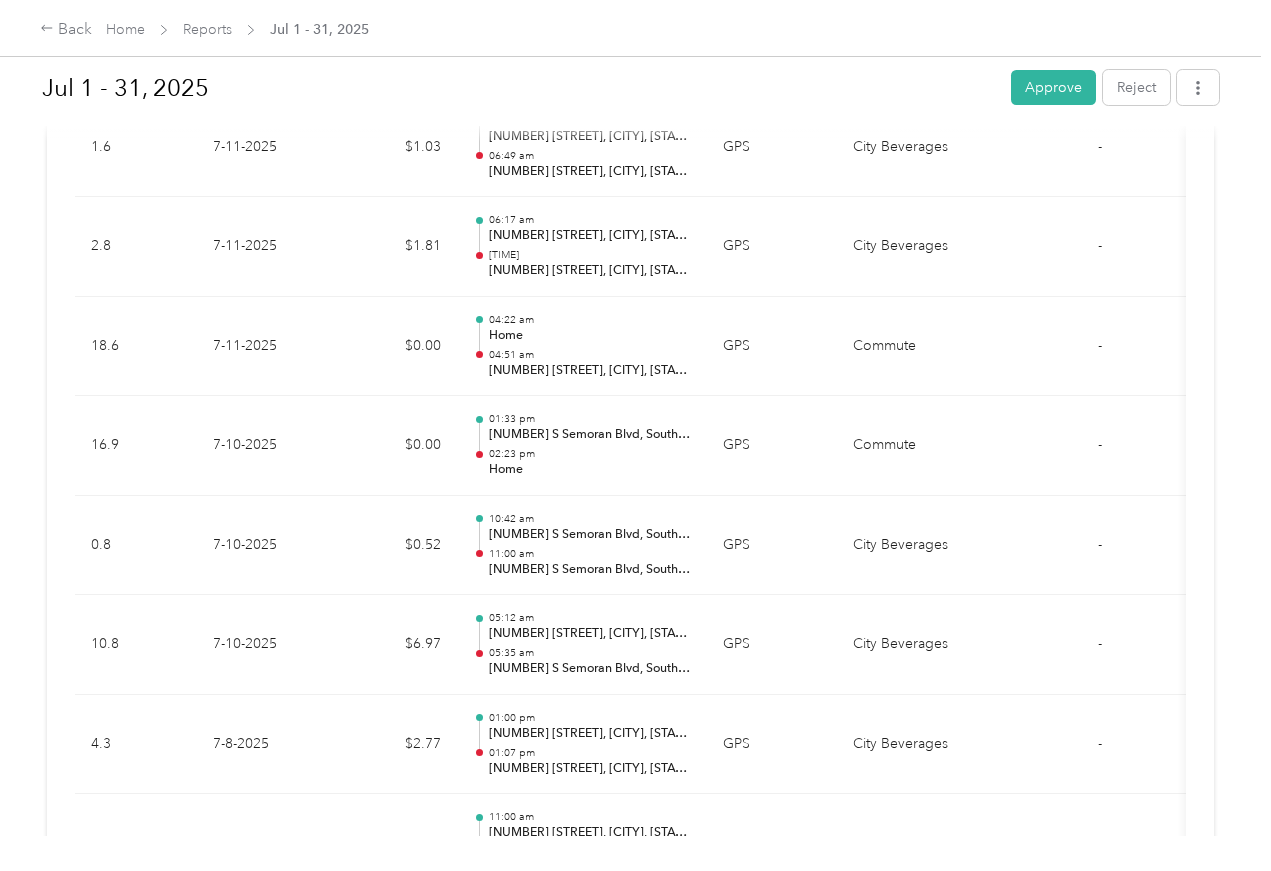 scroll, scrollTop: 8121, scrollLeft: 0, axis: vertical 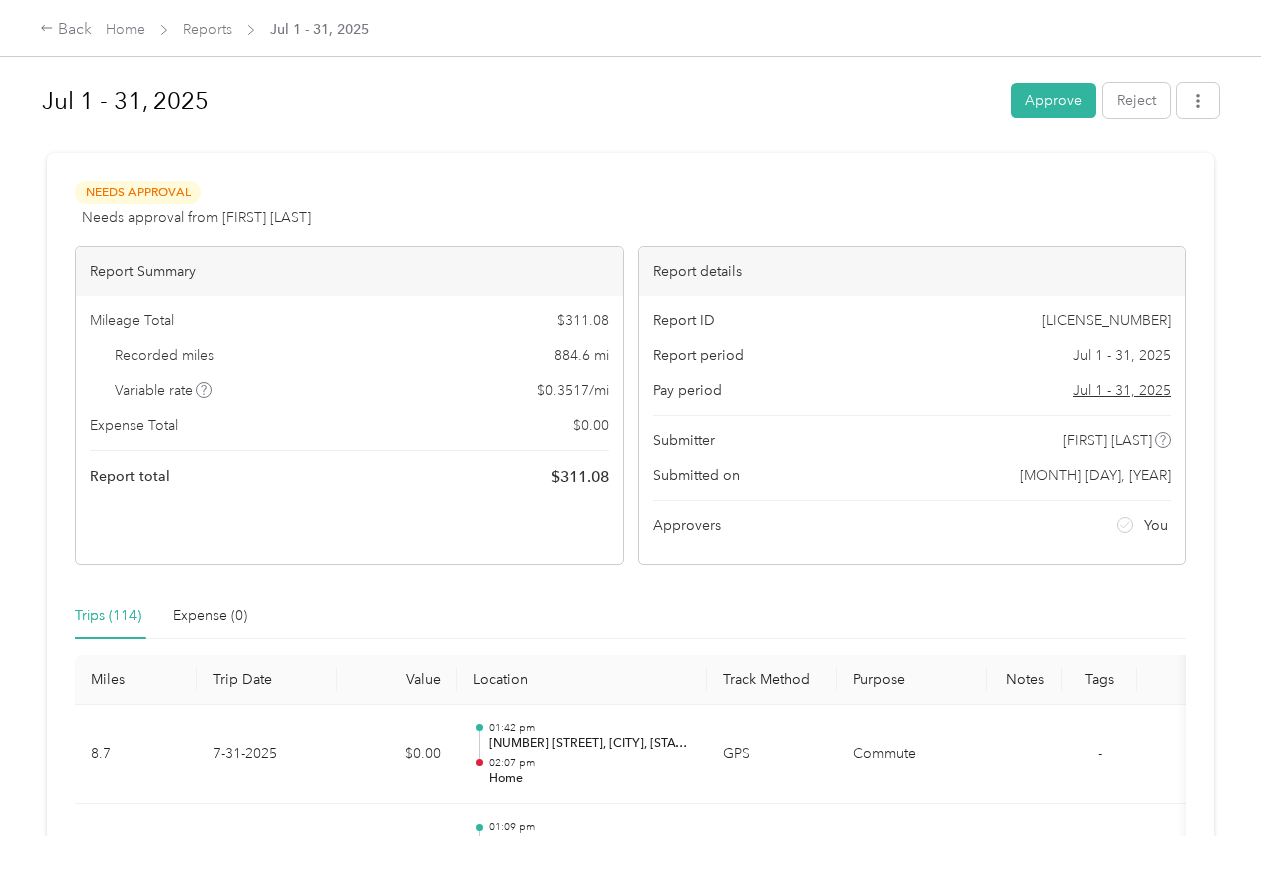click on "Approve" at bounding box center (1053, 100) 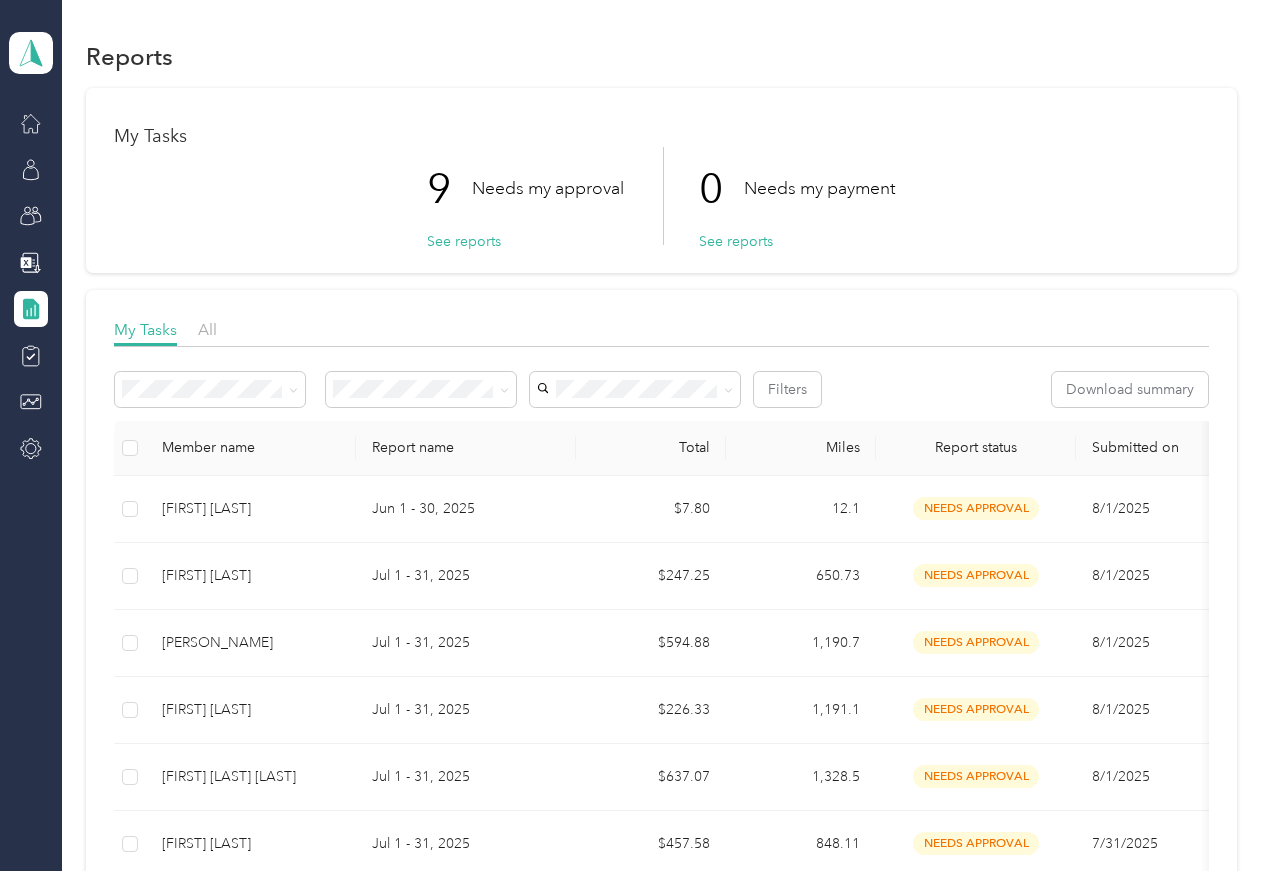 click on "[FIRST] [LAST]" at bounding box center (251, 576) 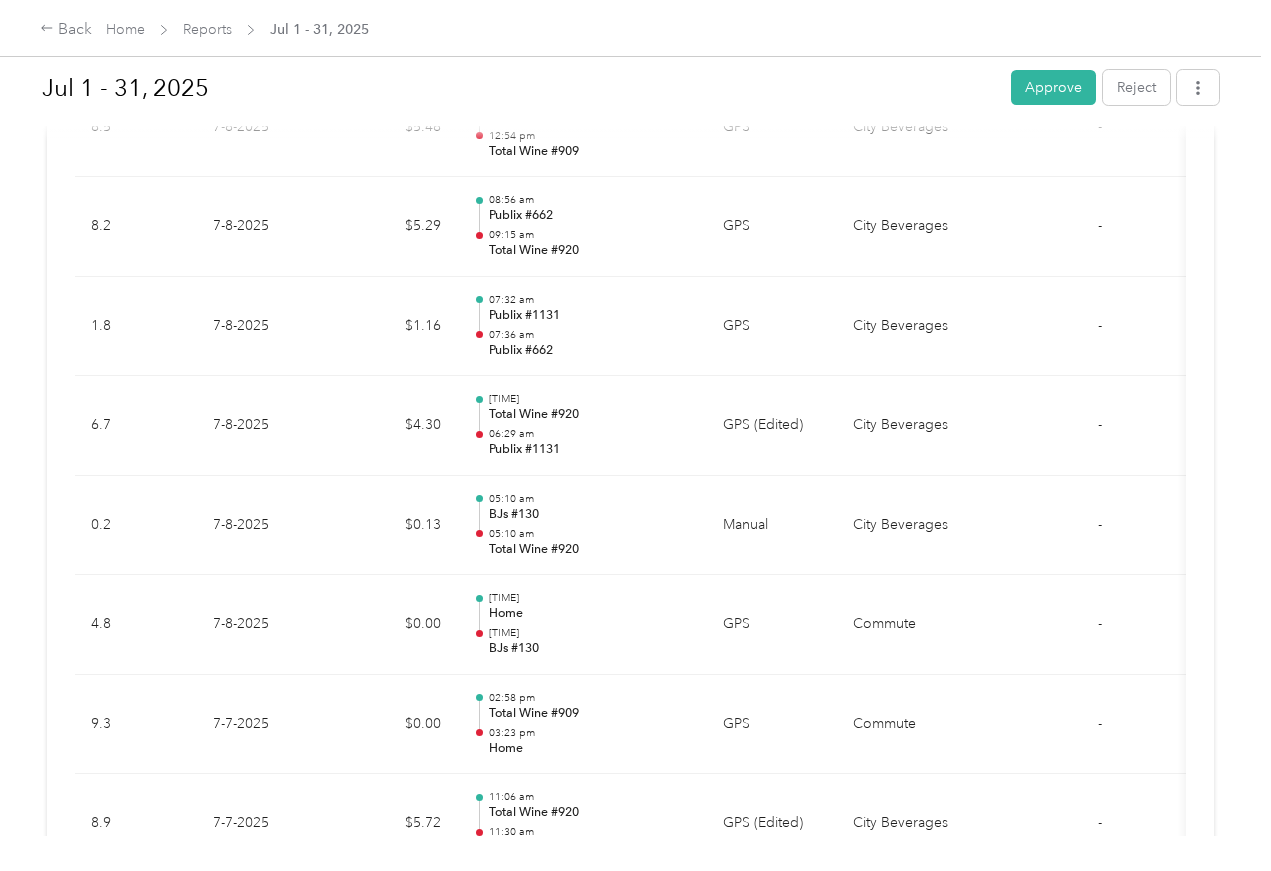 scroll, scrollTop: 11332, scrollLeft: 0, axis: vertical 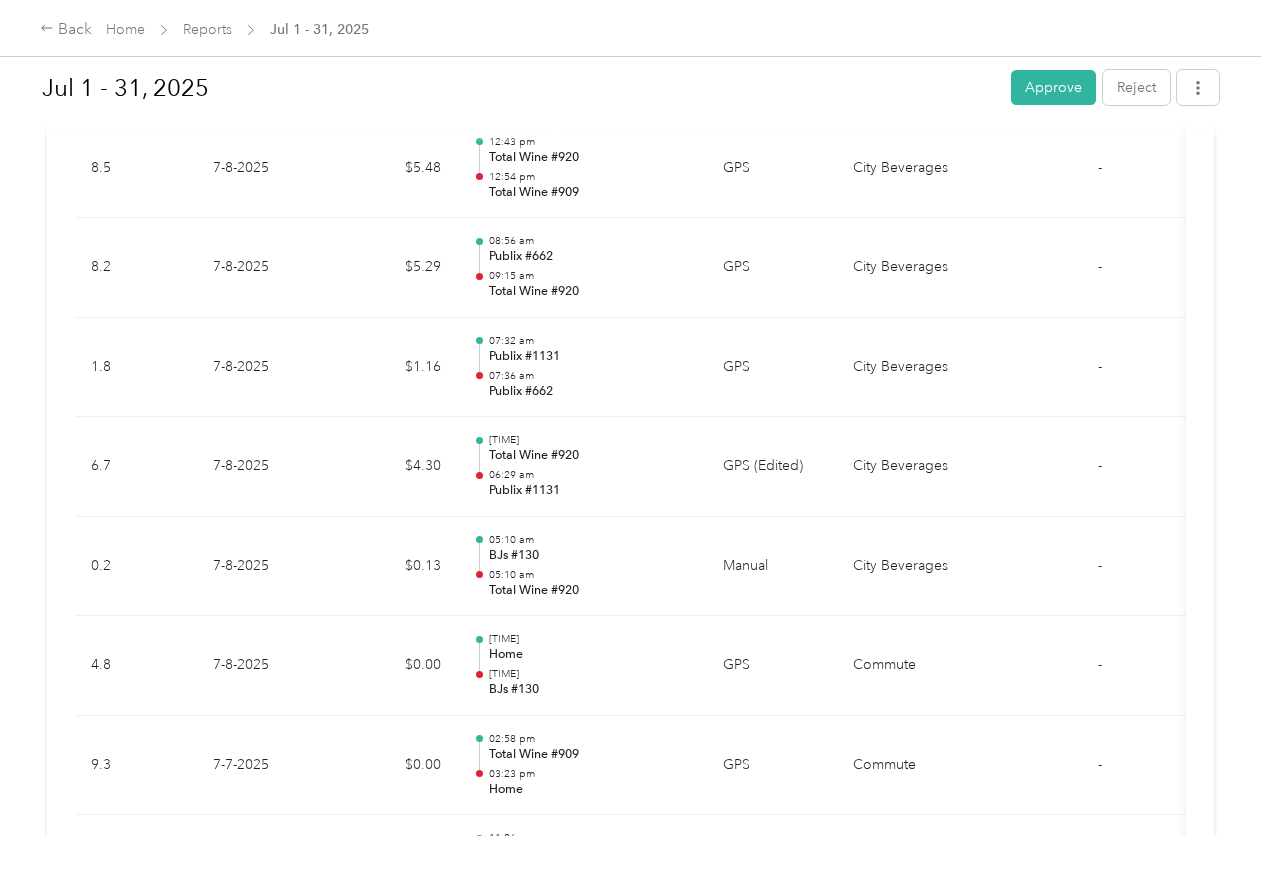 click on "Approve" at bounding box center [1053, 87] 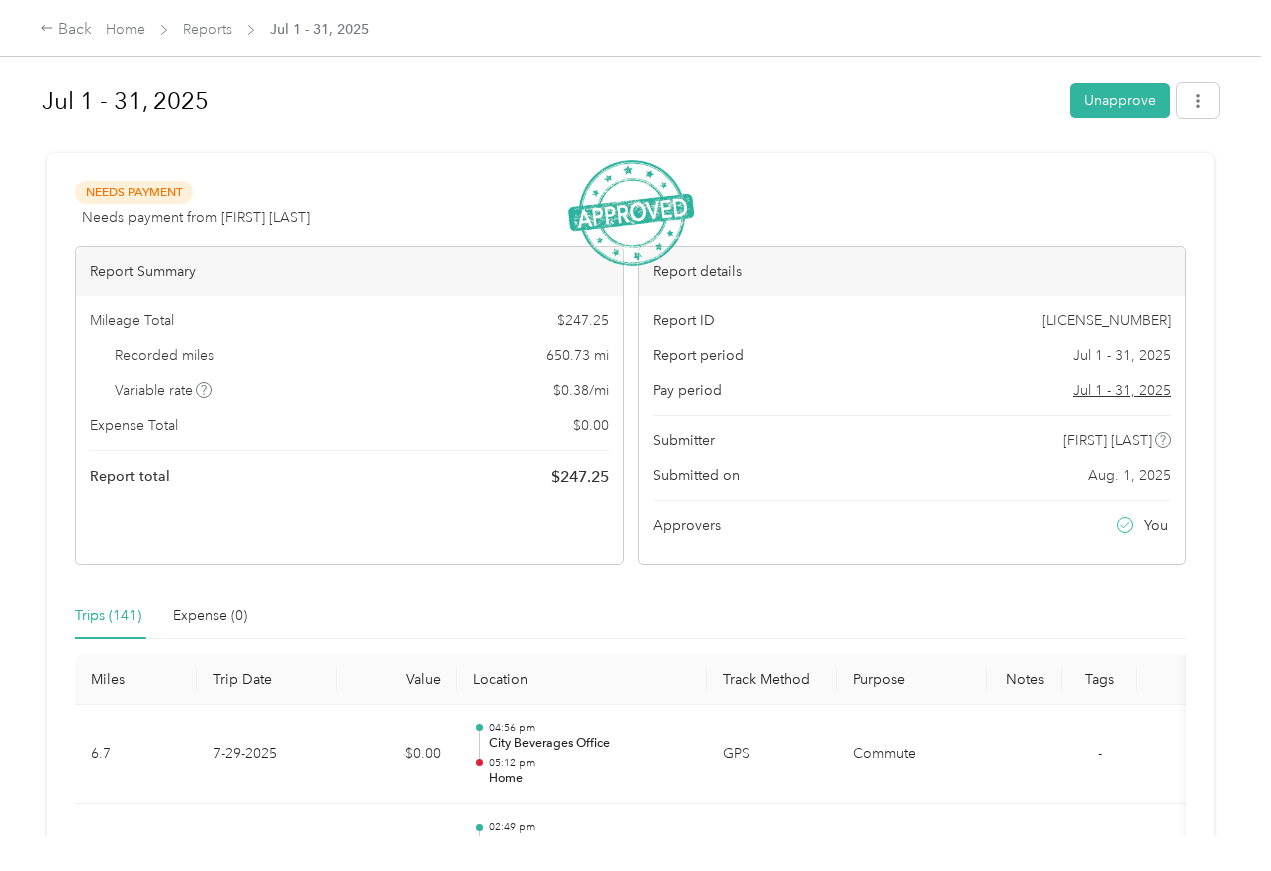 scroll, scrollTop: 0, scrollLeft: 0, axis: both 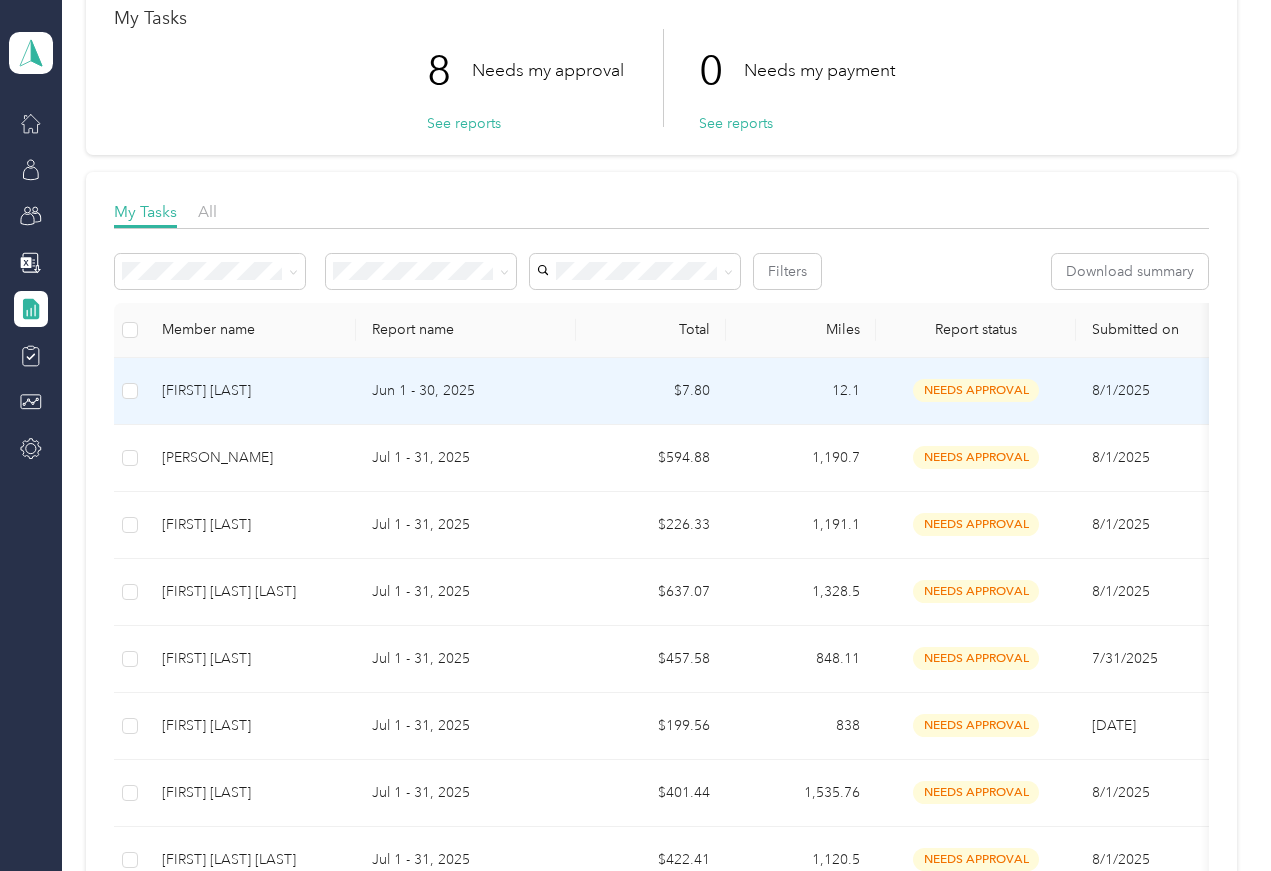 click on "8/1/2025" at bounding box center [1151, 391] 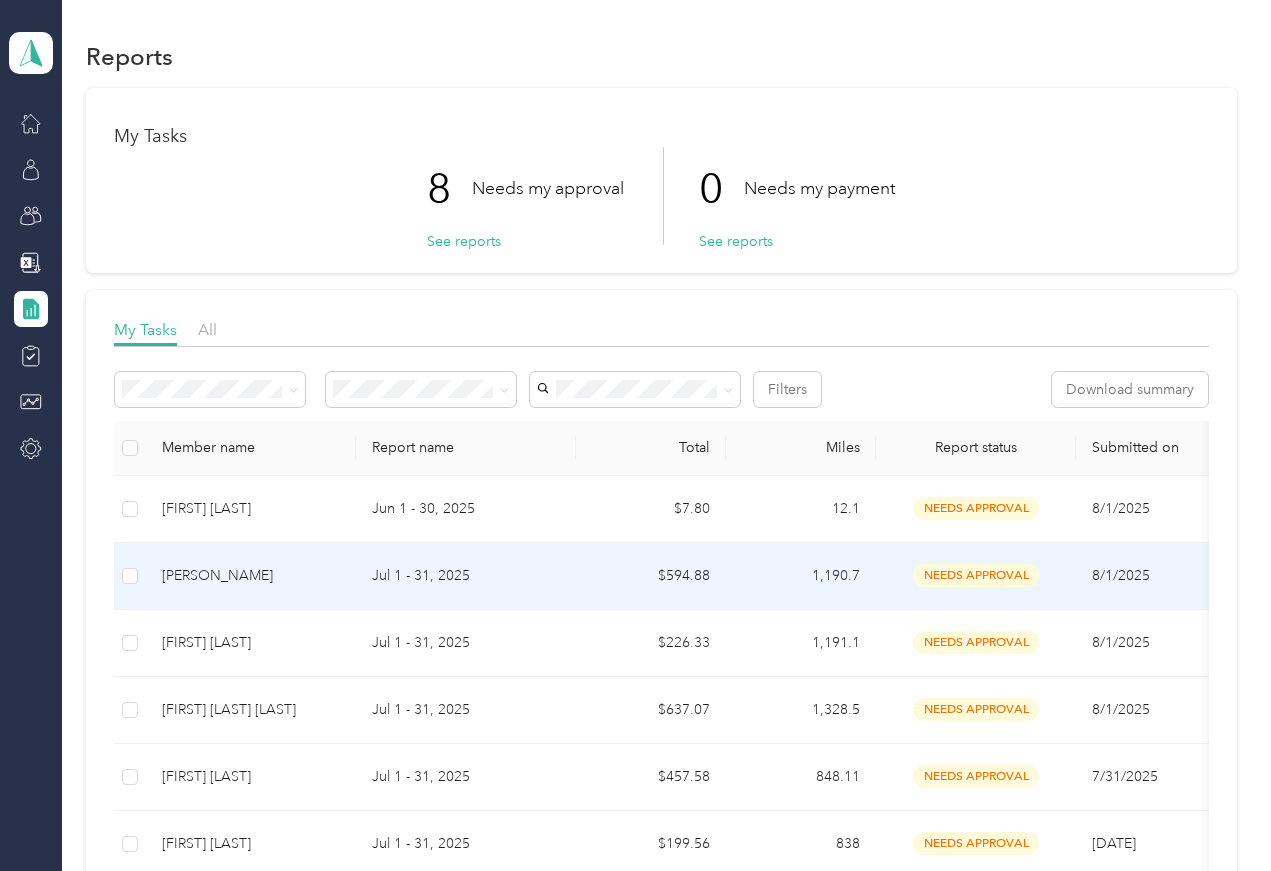 click on "[PERSON_NAME]" at bounding box center [251, 576] 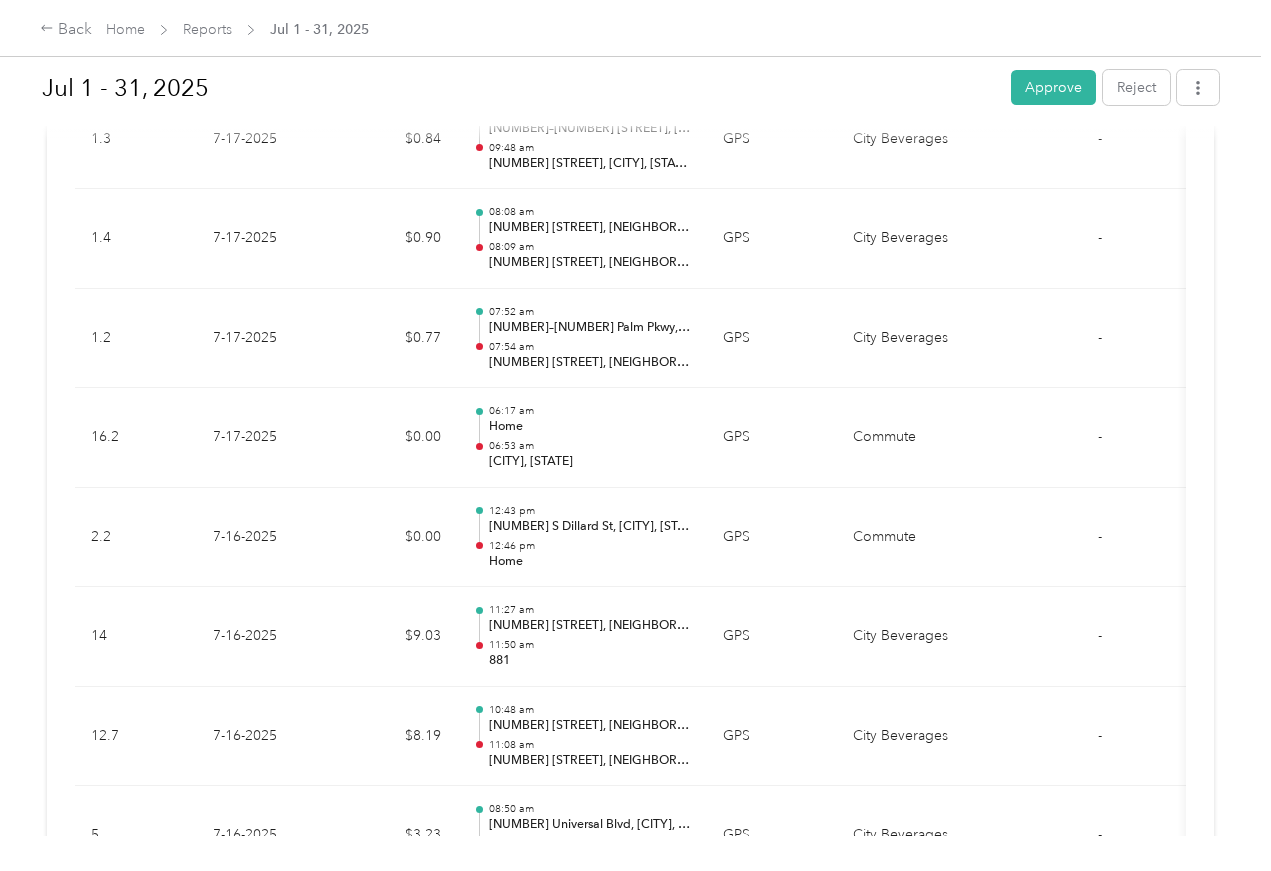 scroll, scrollTop: 8578, scrollLeft: 0, axis: vertical 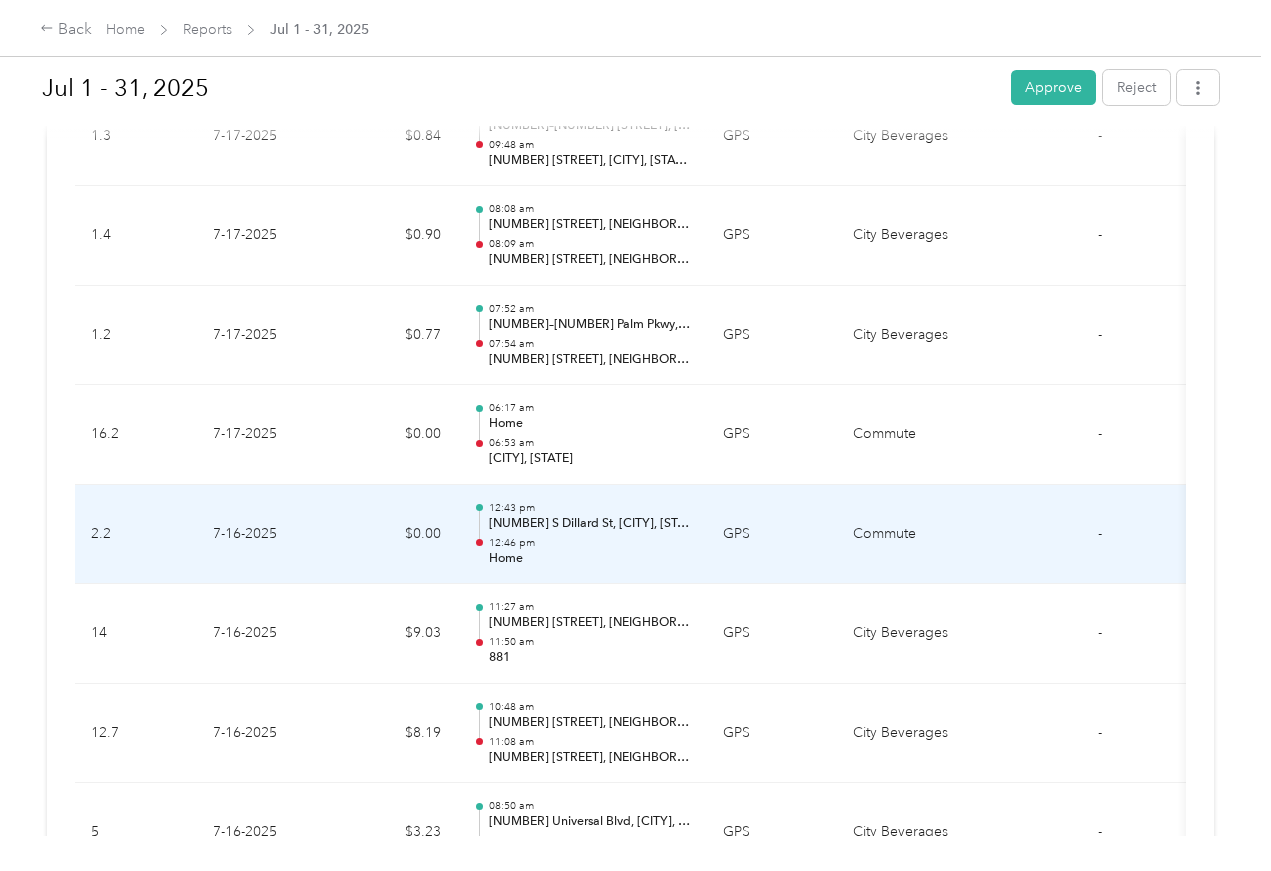 click on "-" at bounding box center (1099, 535) 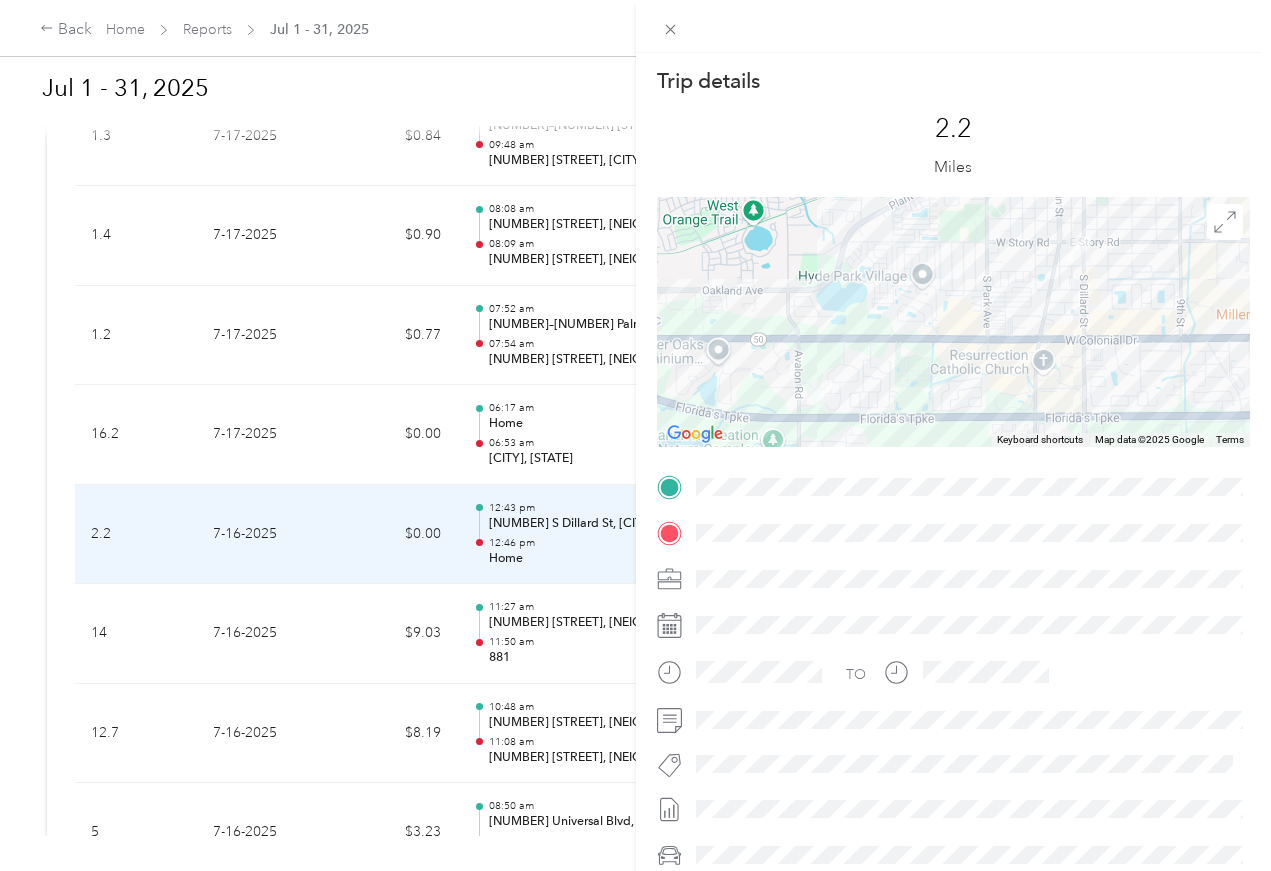 click on "Trip details This trip cannot be edited because it is either under review, approved, or paid. Contact your Team Manager to edit it. [NUMBER] Miles To navigate the map with touch gestures double-tap and hold your finger on the map, then drag the map. ← Move left → Move right ↑ Move up ↓ Move down + Zoom in - Zoom out Home Jump left by 75% End Jump right by 75% Page Up Jump up by 75% Page Down Jump down by 75% Keyboard shortcuts Map Data Map data ©2025 Google Map data ©2025 Google [NUMBER] m  Click to toggle between metric and imperial units Terms Report a map error TO" at bounding box center (635, 435) 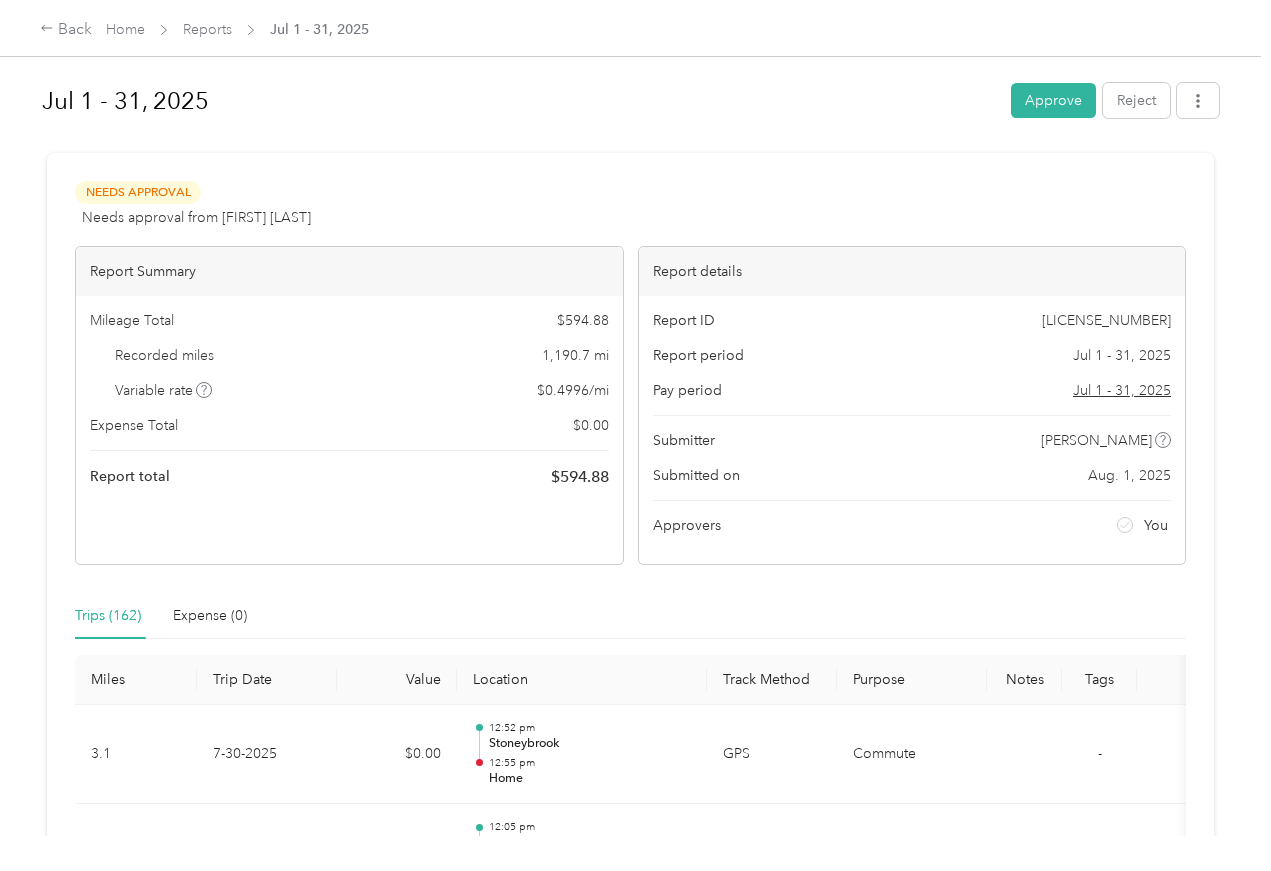 scroll, scrollTop: 0, scrollLeft: 0, axis: both 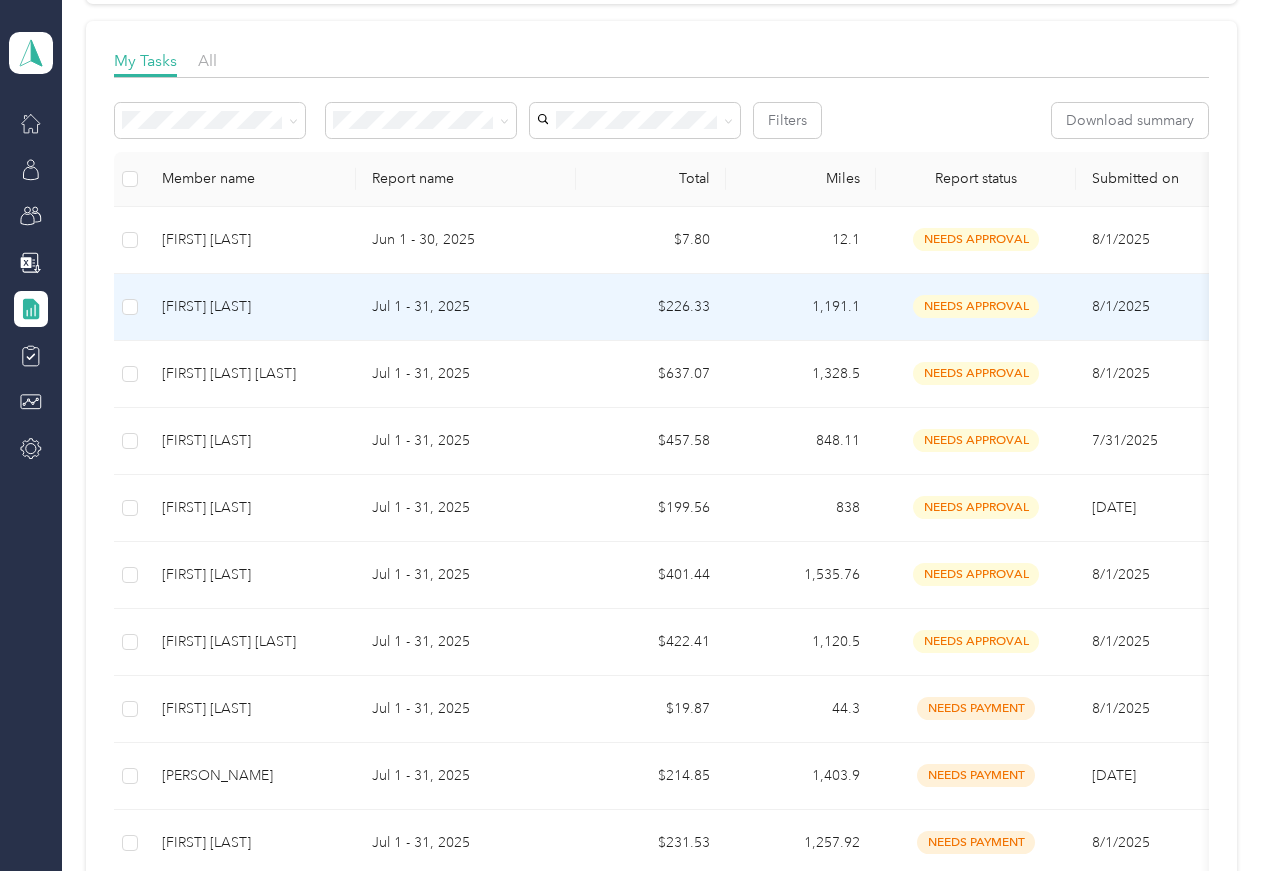 click on "[FIRST] [LAST]" at bounding box center (251, 307) 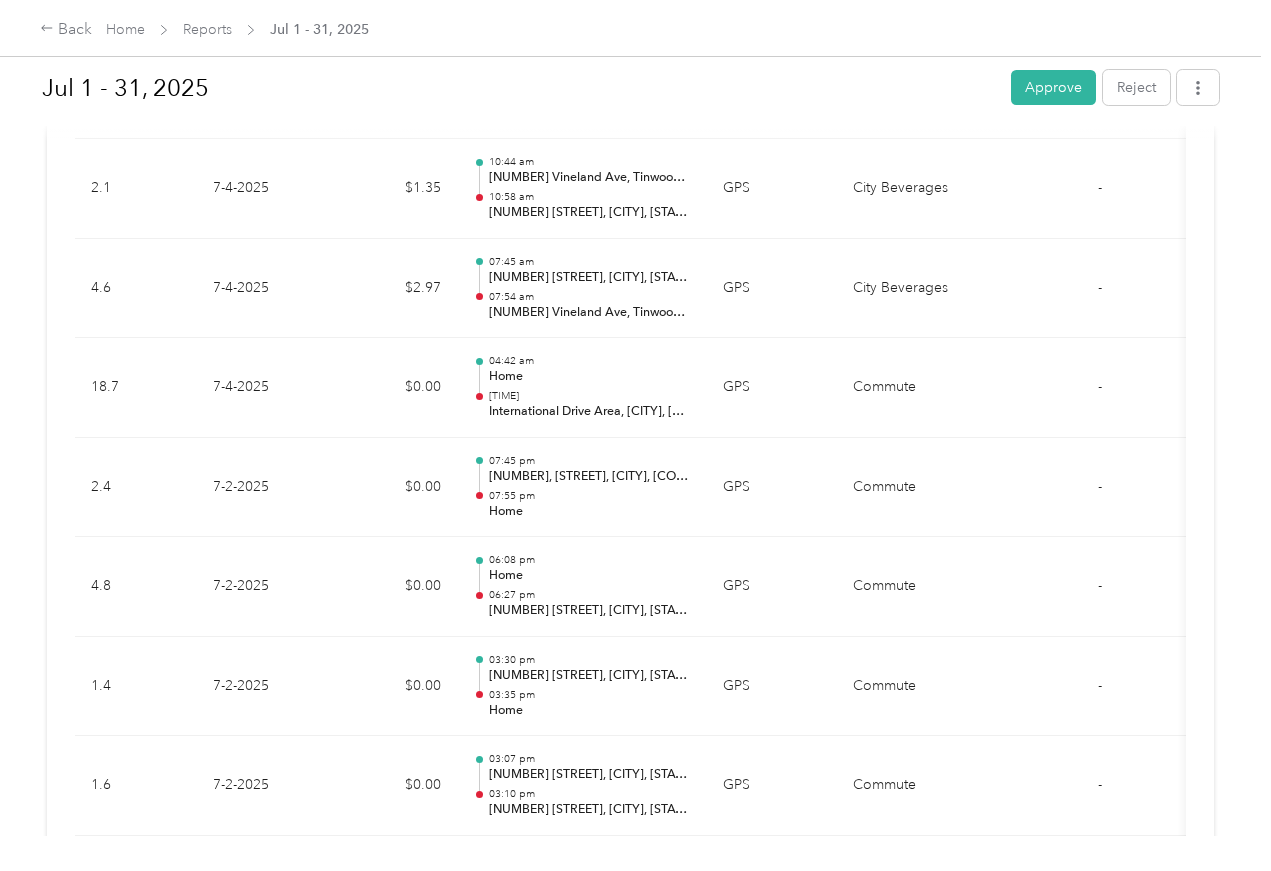 scroll, scrollTop: 10966, scrollLeft: 0, axis: vertical 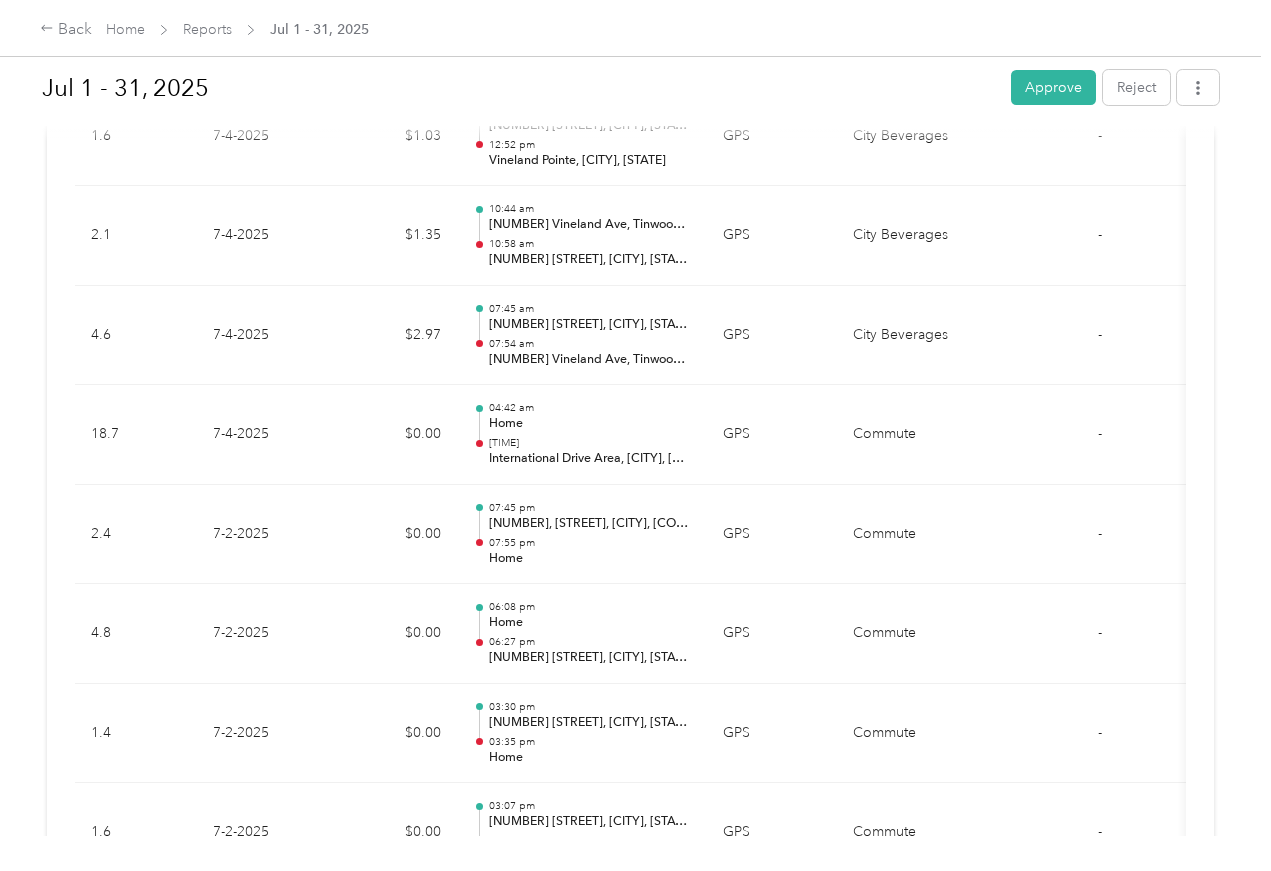 click on "Approve" at bounding box center [1053, 87] 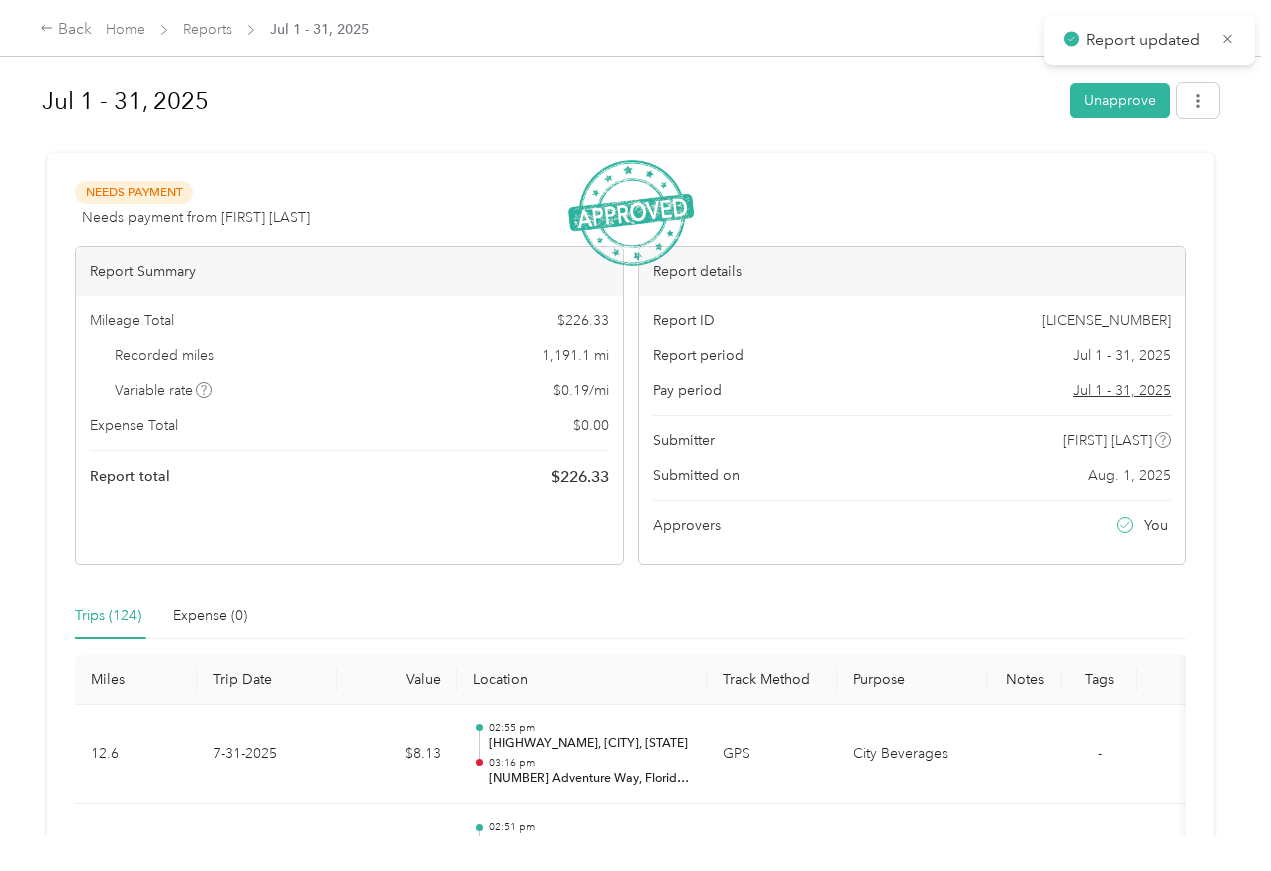 scroll, scrollTop: 0, scrollLeft: 0, axis: both 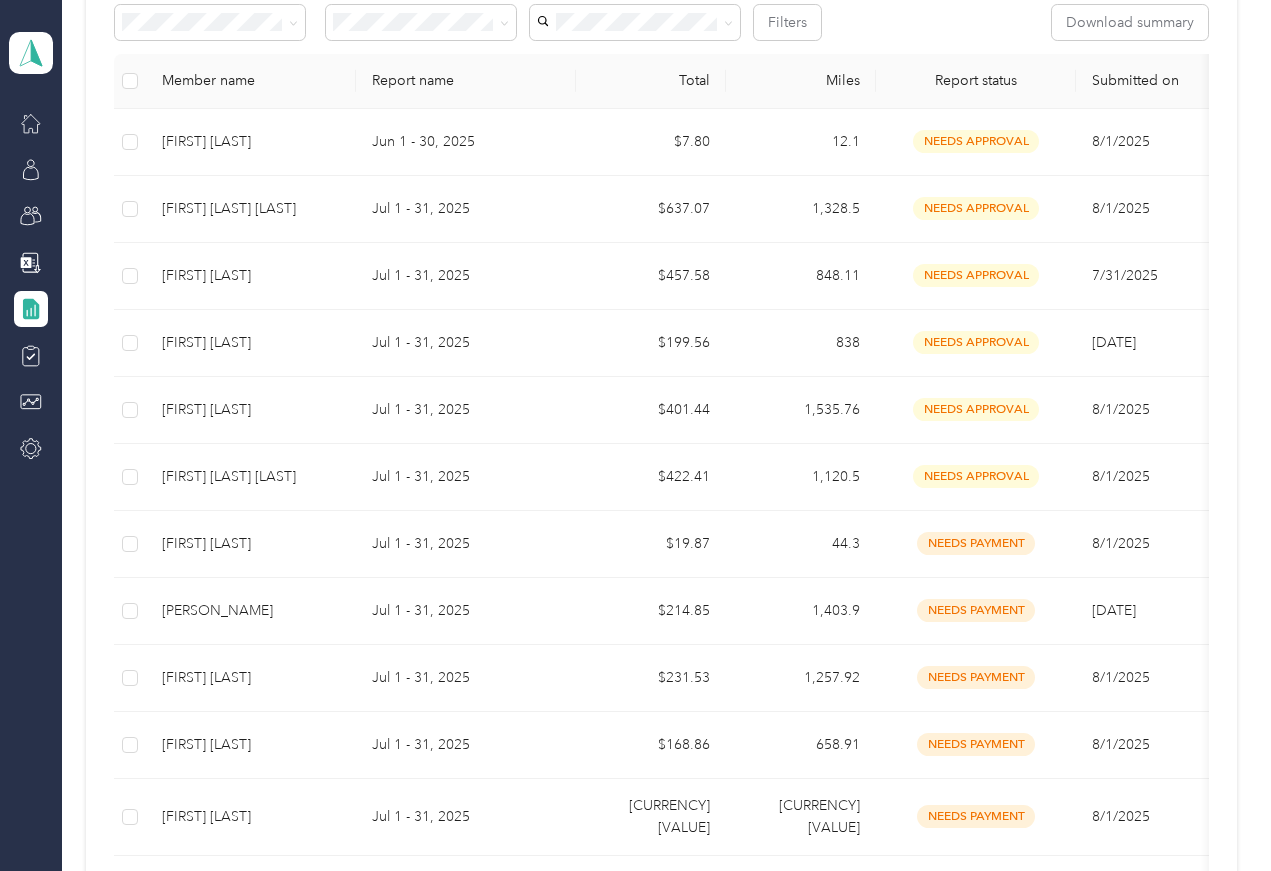 click on "[DATE]" at bounding box center (1151, 343) 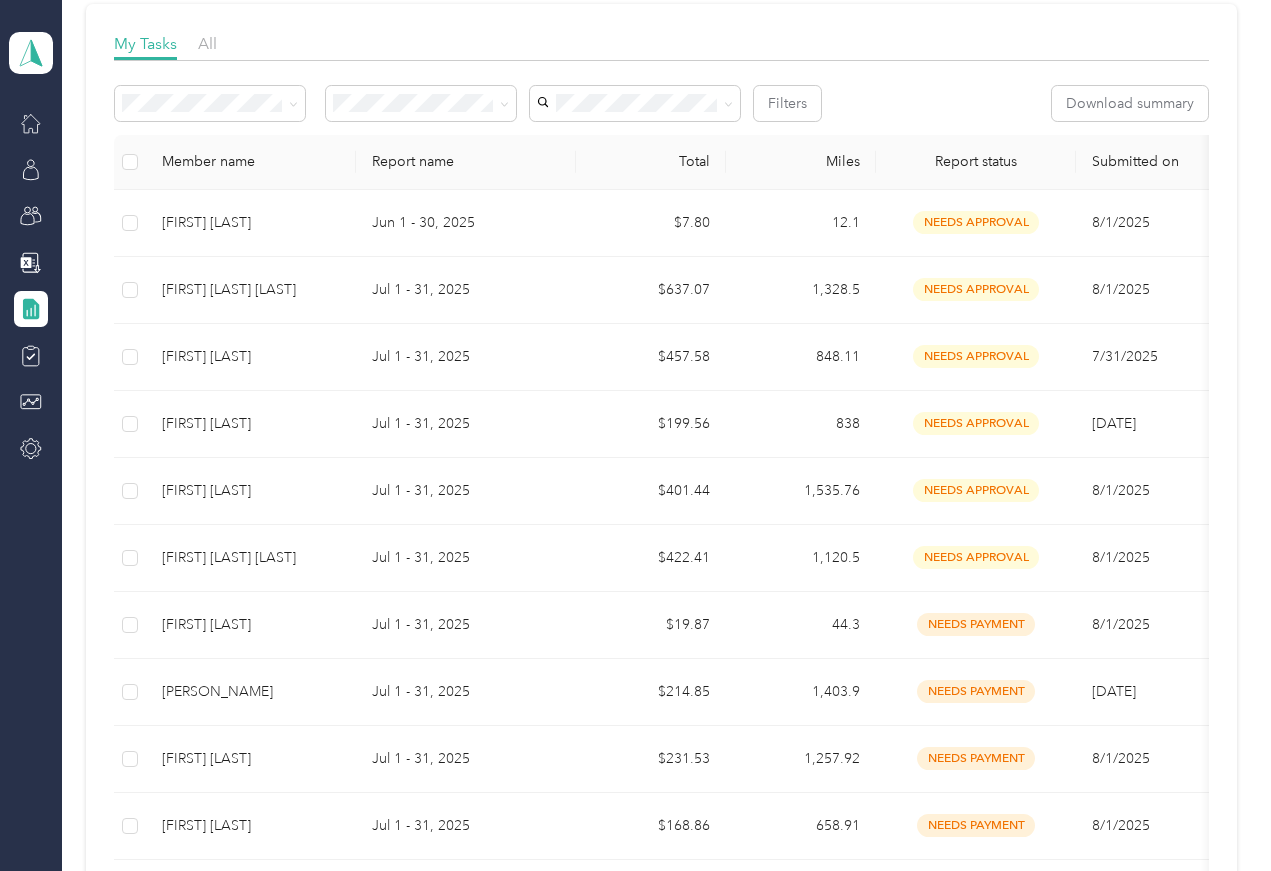 scroll, scrollTop: 293, scrollLeft: 0, axis: vertical 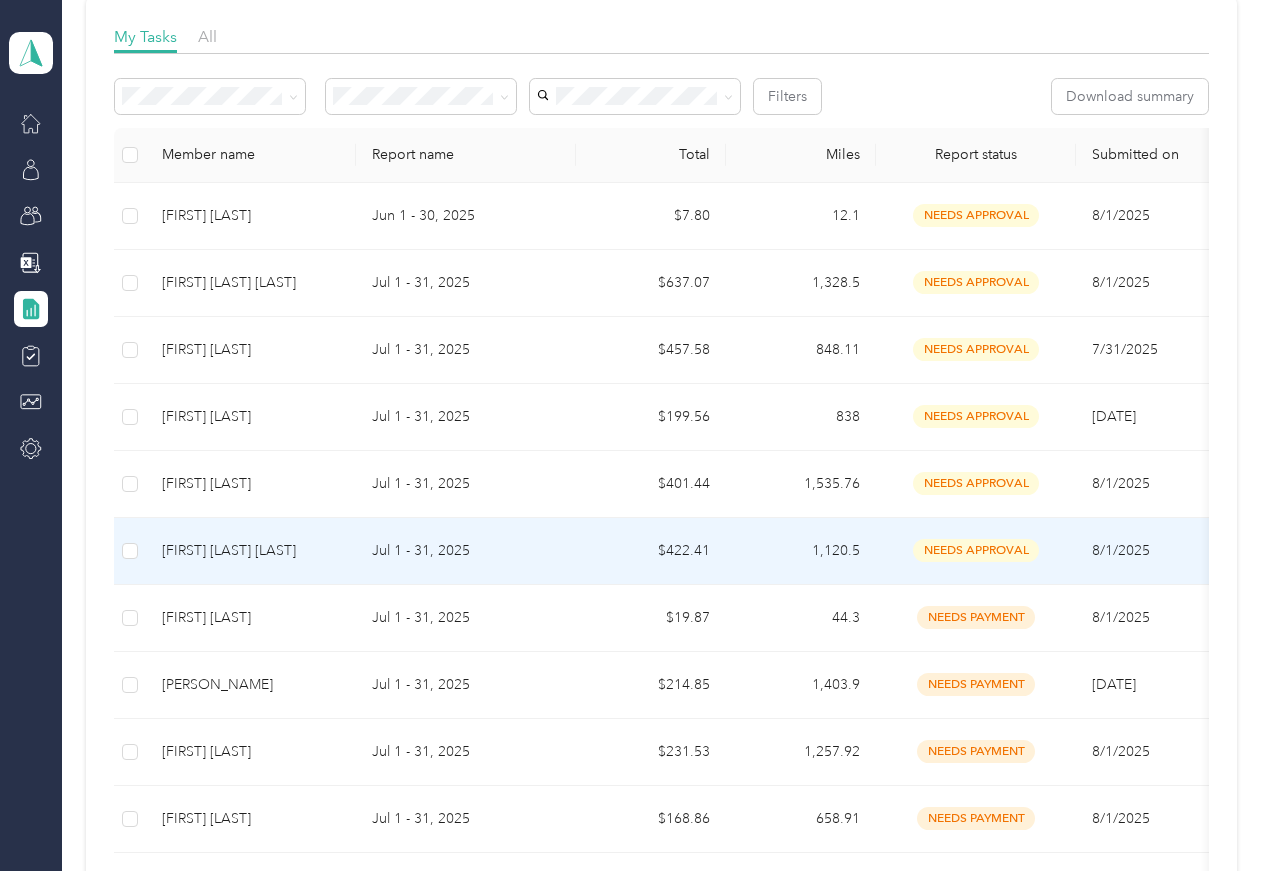 click on "[FIRST] [LAST] [LAST]" at bounding box center (251, 551) 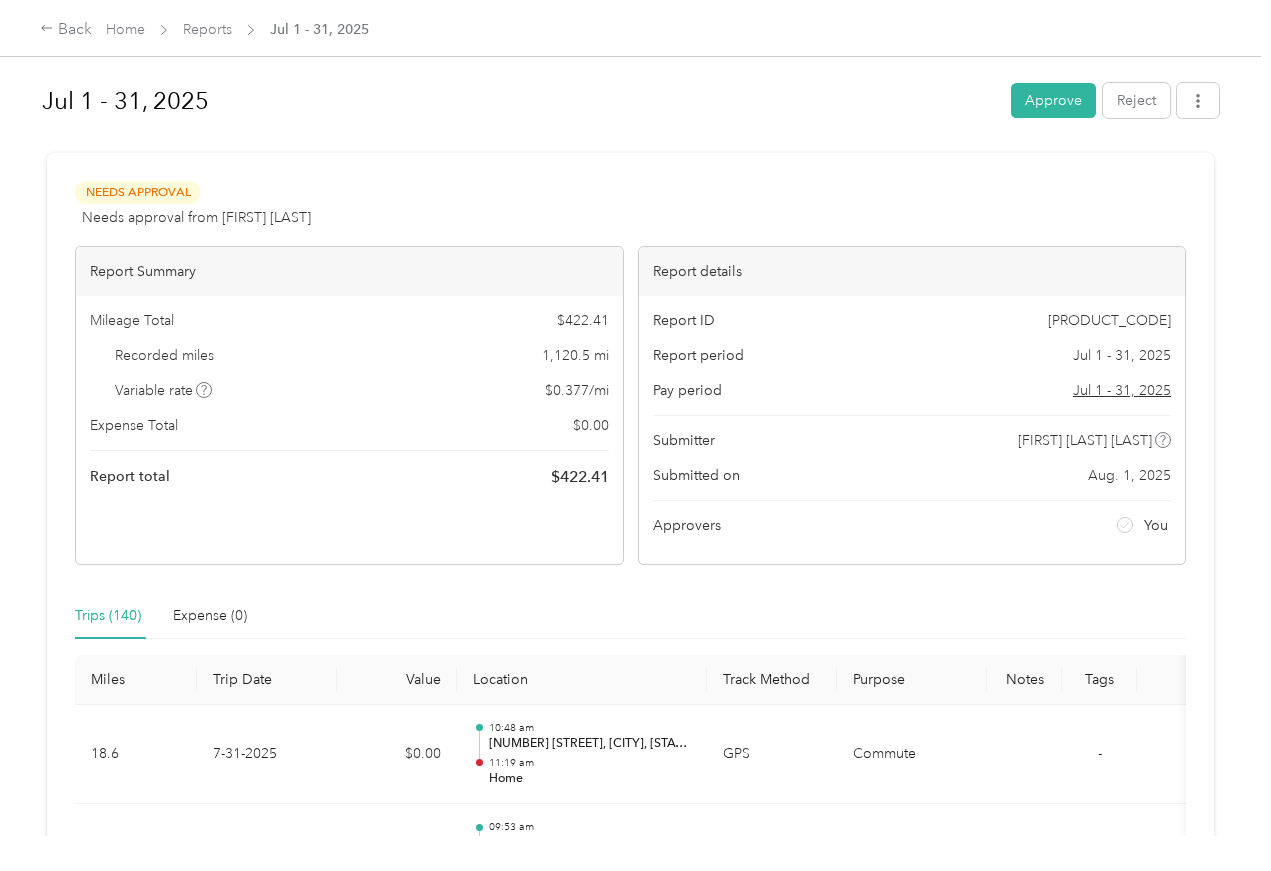 scroll, scrollTop: 0, scrollLeft: 0, axis: both 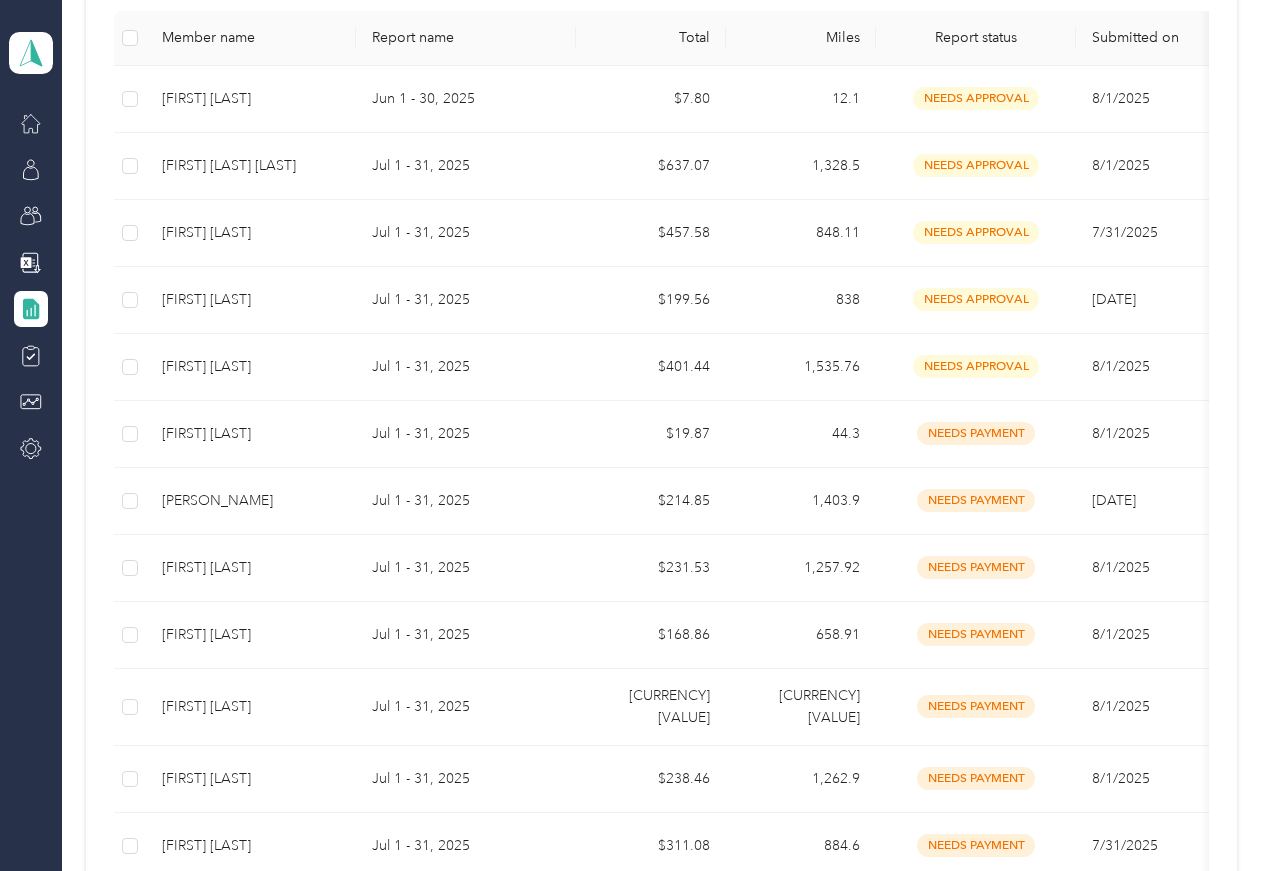 click on "[FIRST] [LAST]" at bounding box center [251, 367] 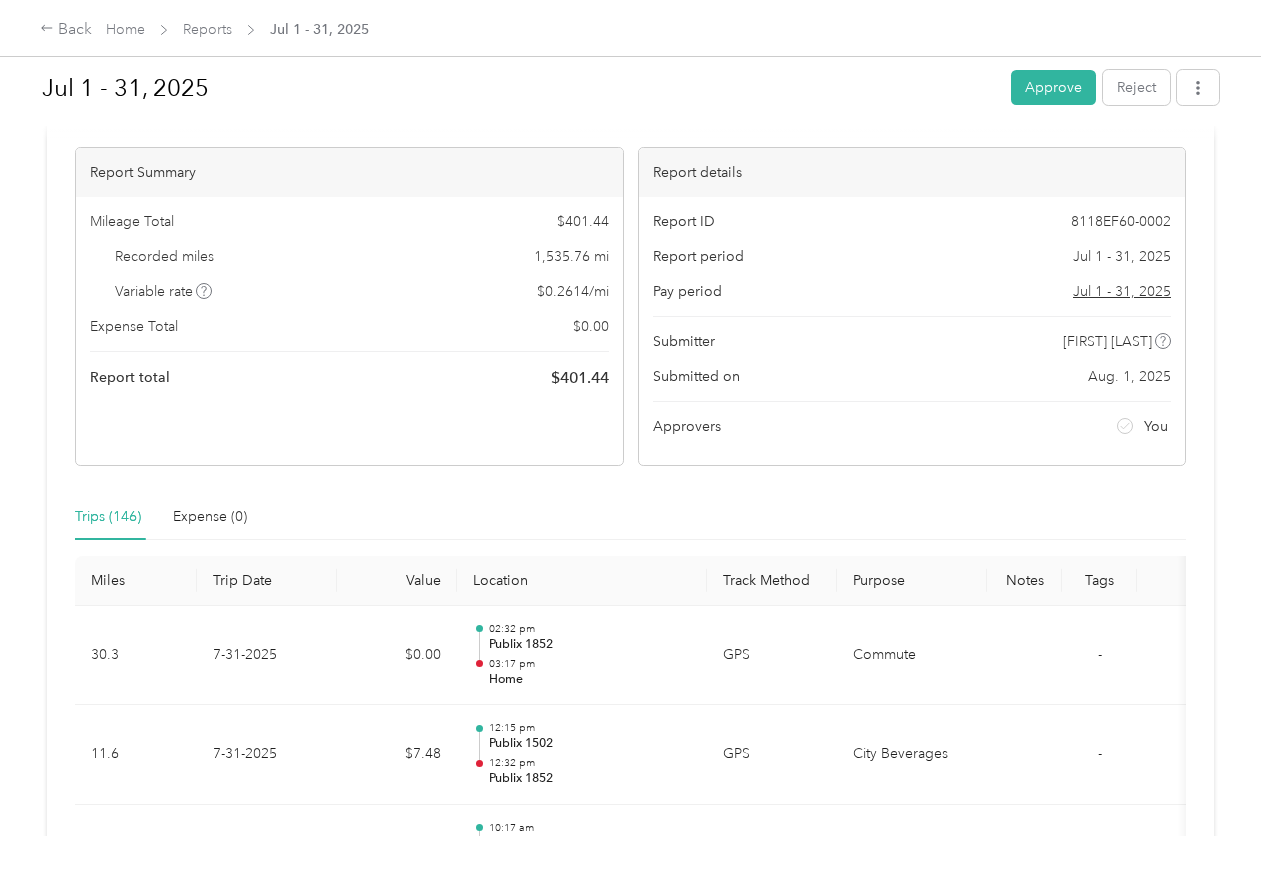 scroll, scrollTop: 91, scrollLeft: 0, axis: vertical 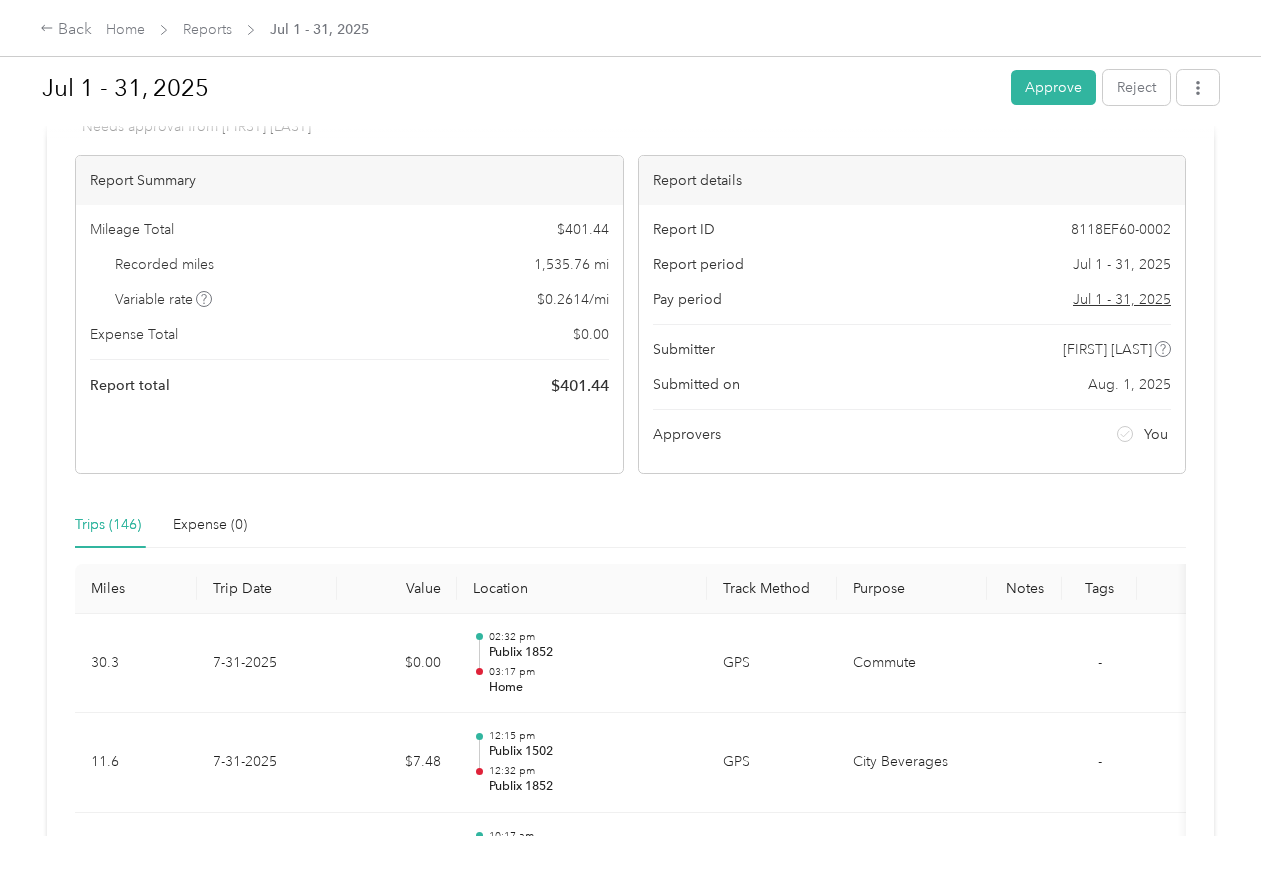 click on "Approve" at bounding box center (1053, 87) 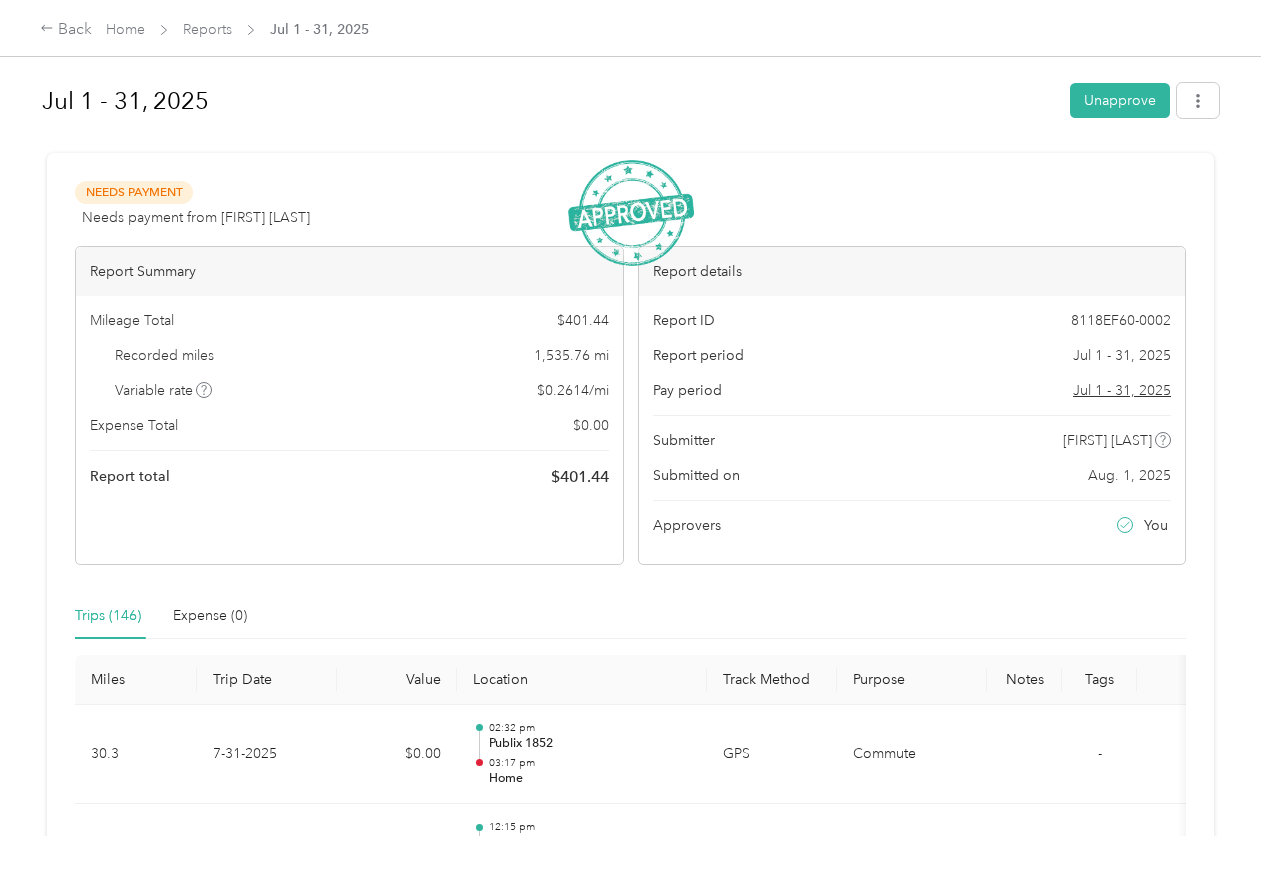 scroll, scrollTop: 0, scrollLeft: 0, axis: both 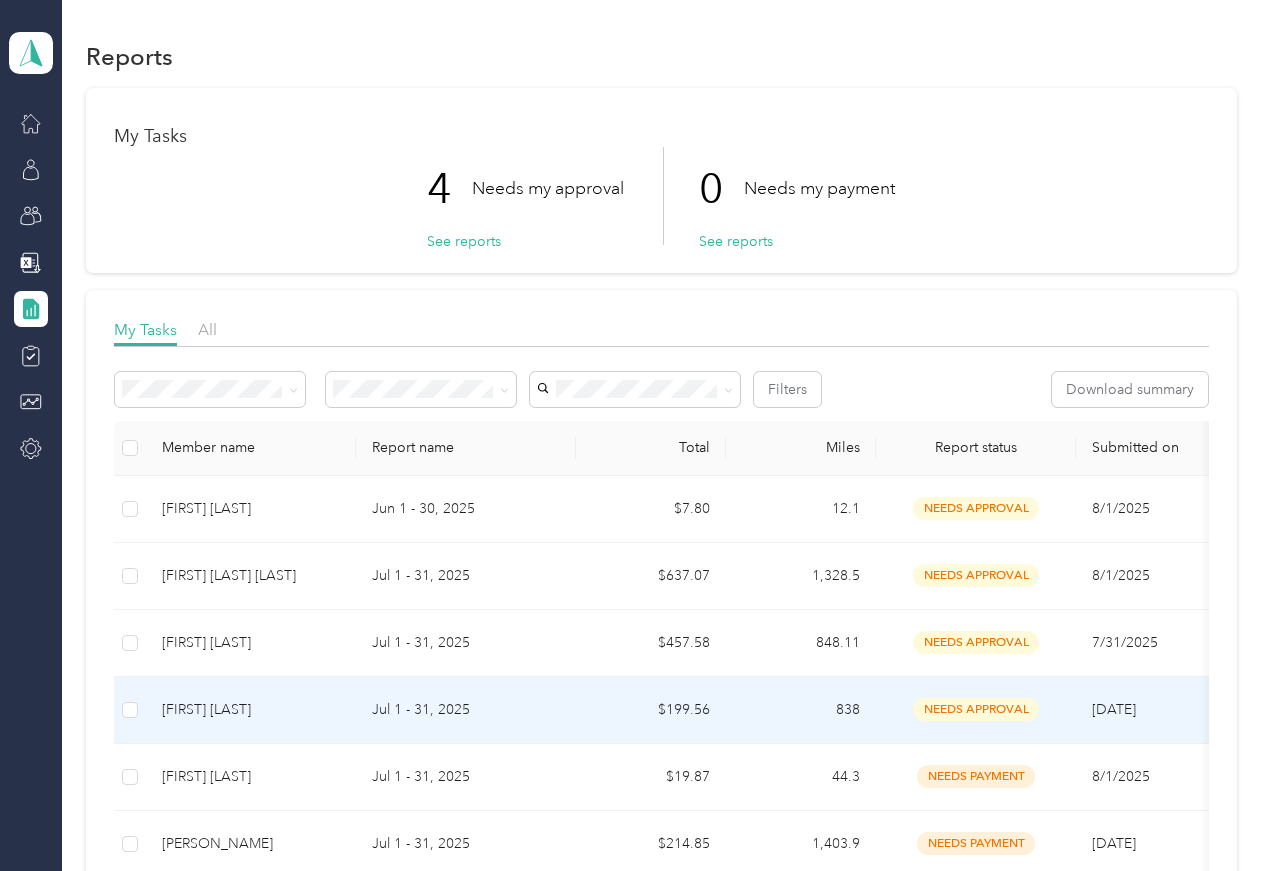 click on "[FIRST] [LAST]" at bounding box center (251, 710) 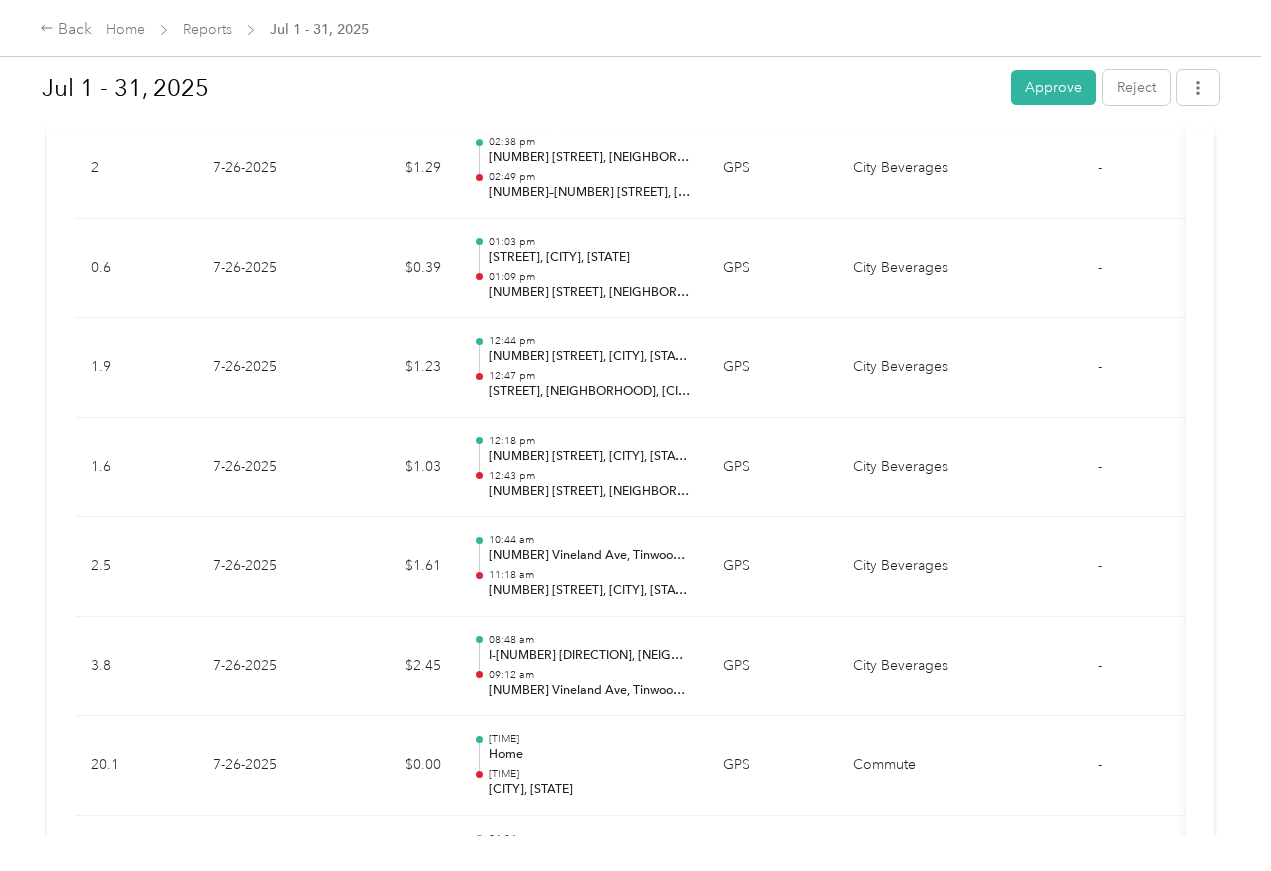 scroll, scrollTop: 2750, scrollLeft: 0, axis: vertical 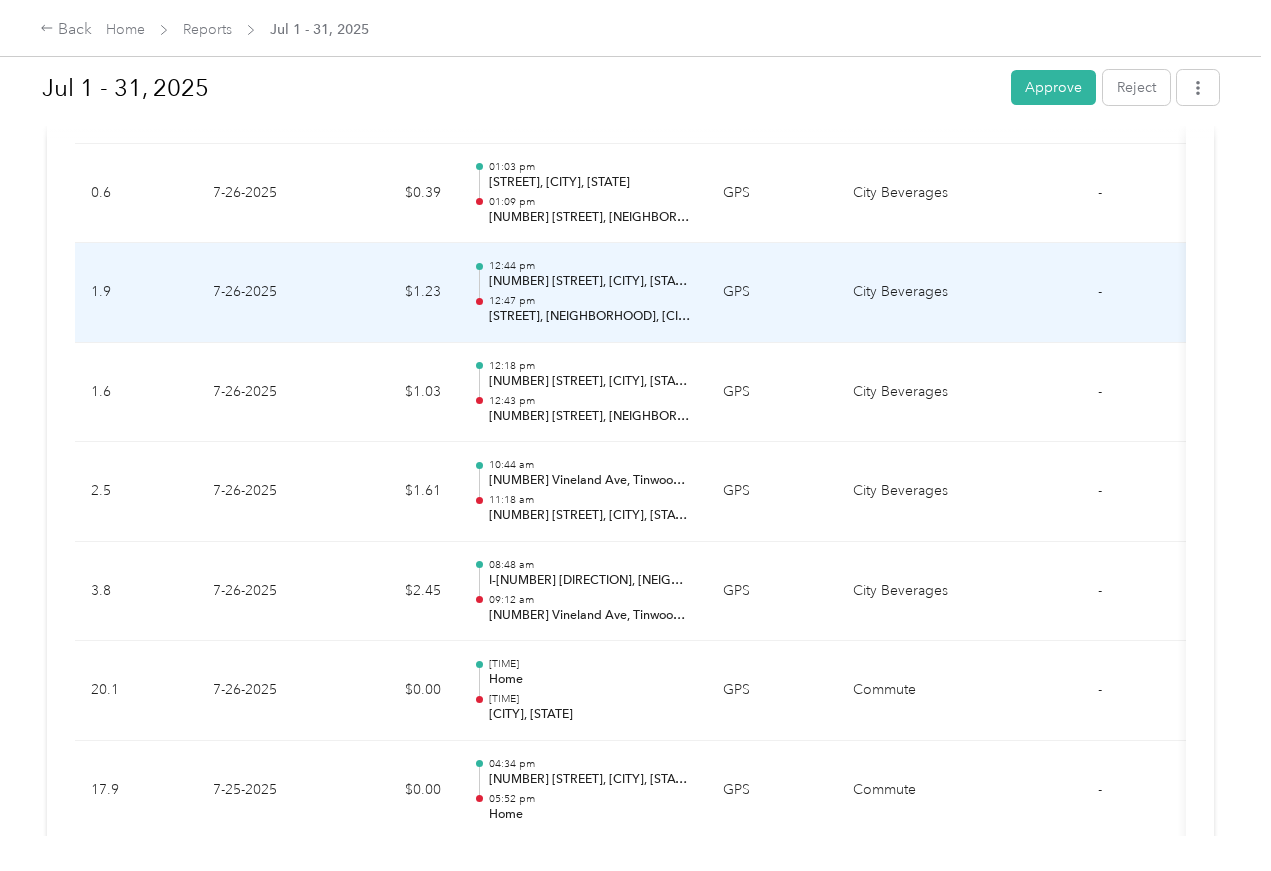 click at bounding box center (1174, 293) 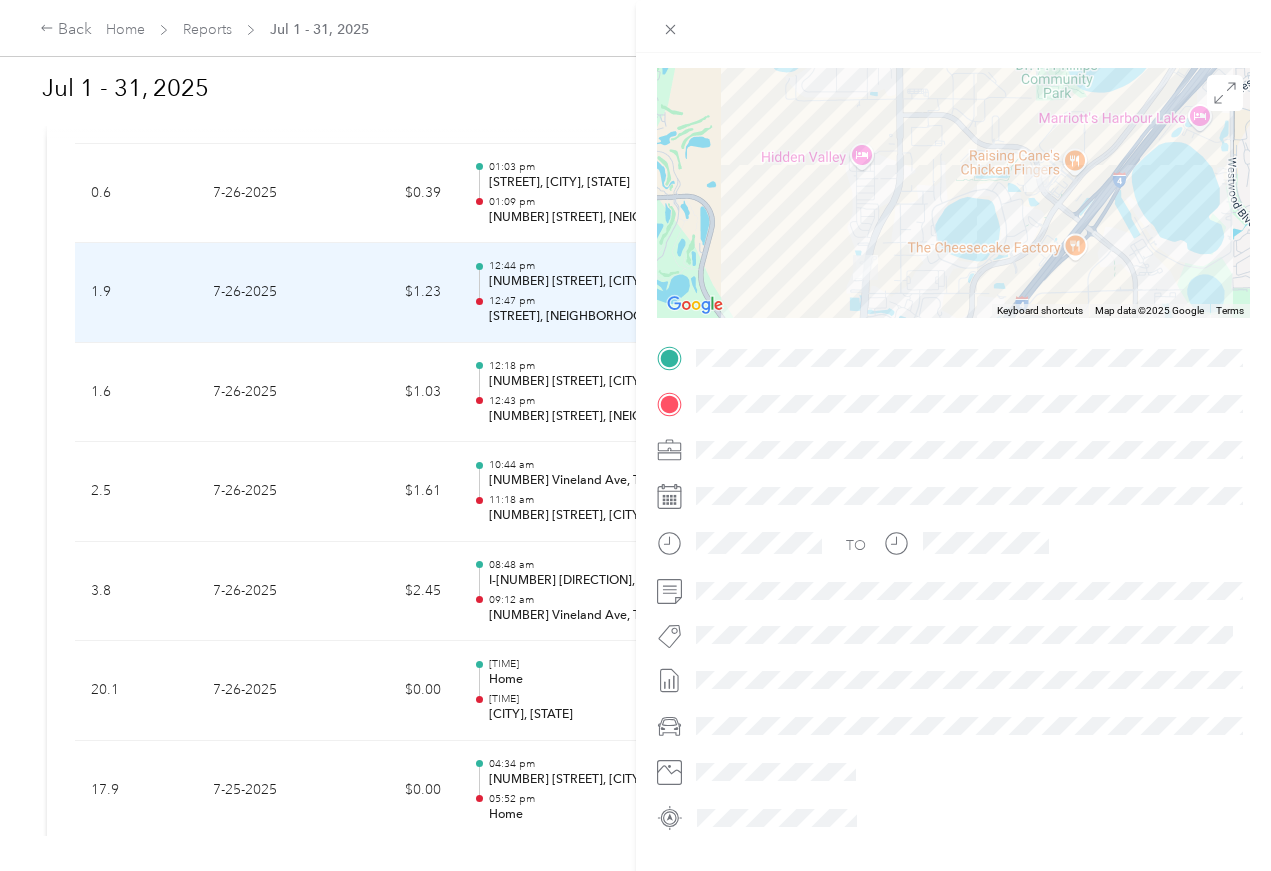scroll, scrollTop: 128, scrollLeft: 0, axis: vertical 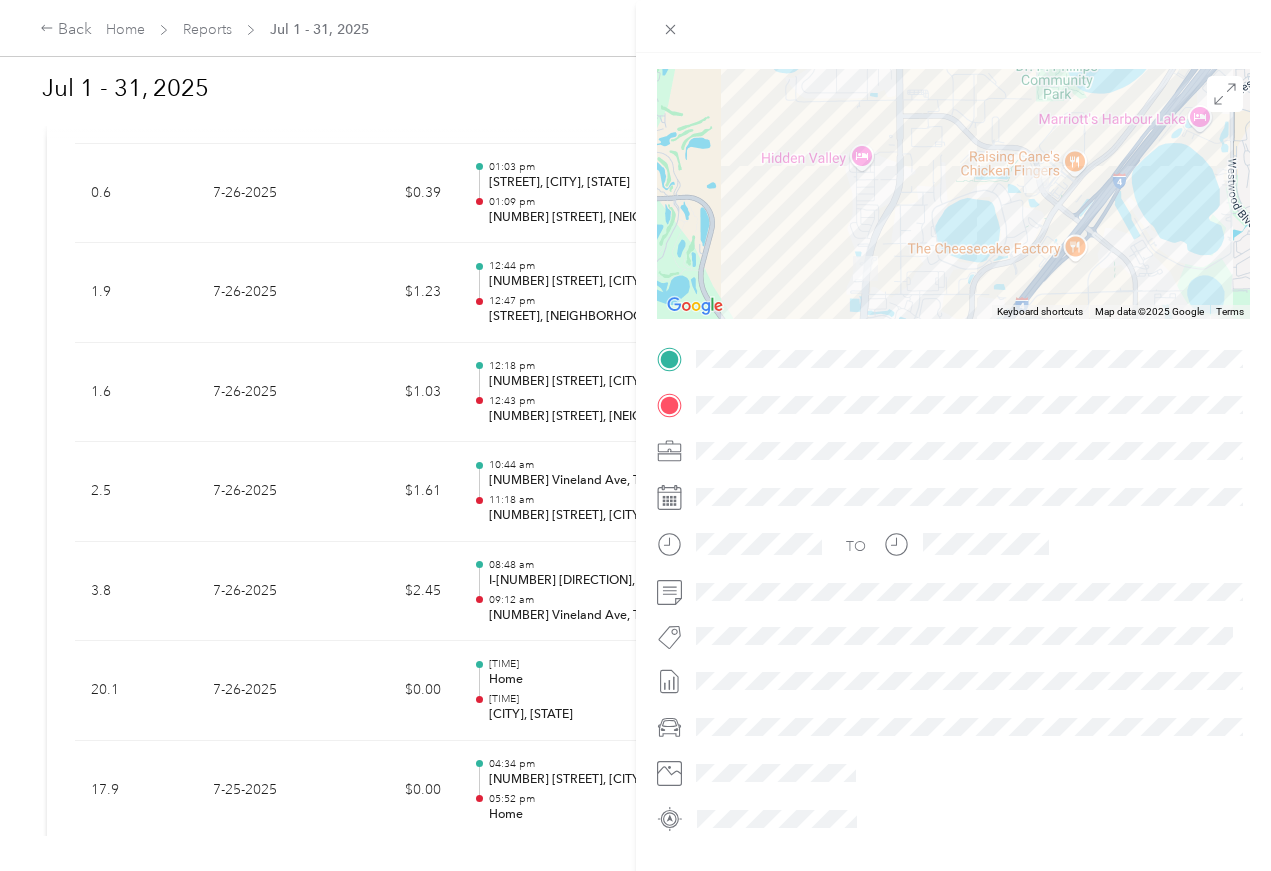 click on "Trip details This trip cannot be edited because it is either under review, approved, or paid. Contact your Team Manager to edit it. [NUMBER] Miles [NUMBER] Value  To navigate the map with touch gestures double-tap and hold your finger on the map, then drag the map. ← Move left → Move right ↑ Move up ↓ Move down + Zoom in - Zoom out Home Jump left by [NUMBER]% End Jump right by [NUMBER]% Page Up Jump up by [NUMBER]% Page Down Jump down by [NUMBER]% Keyboard shortcuts Map Data Map data ©[YEAR] Google Map data ©[YEAR] Google [NUMBER] m  Click to toggle between metric and imperial units Terms Report a map error TO" at bounding box center (635, 435) 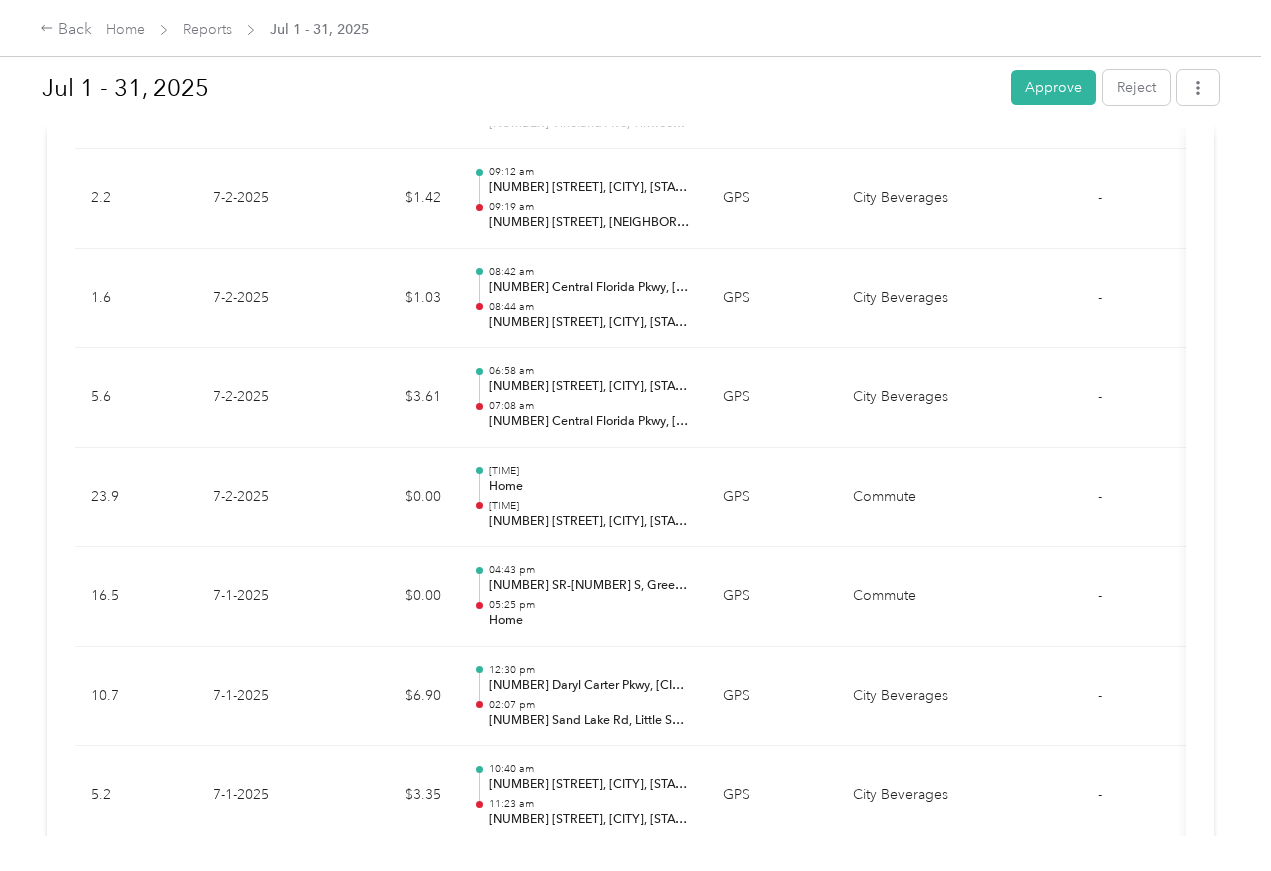 scroll, scrollTop: 10780, scrollLeft: 0, axis: vertical 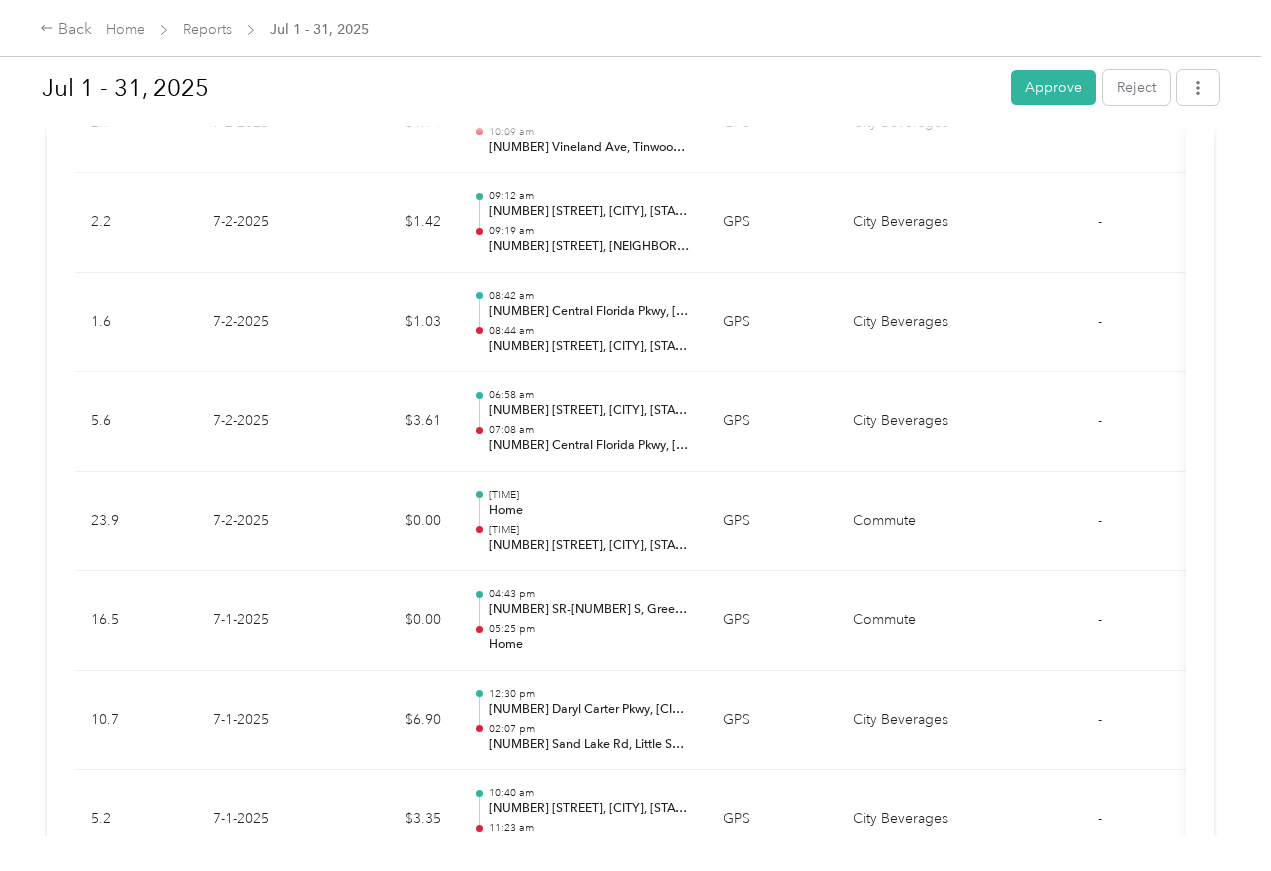 click on "-" at bounding box center (1099, 522) 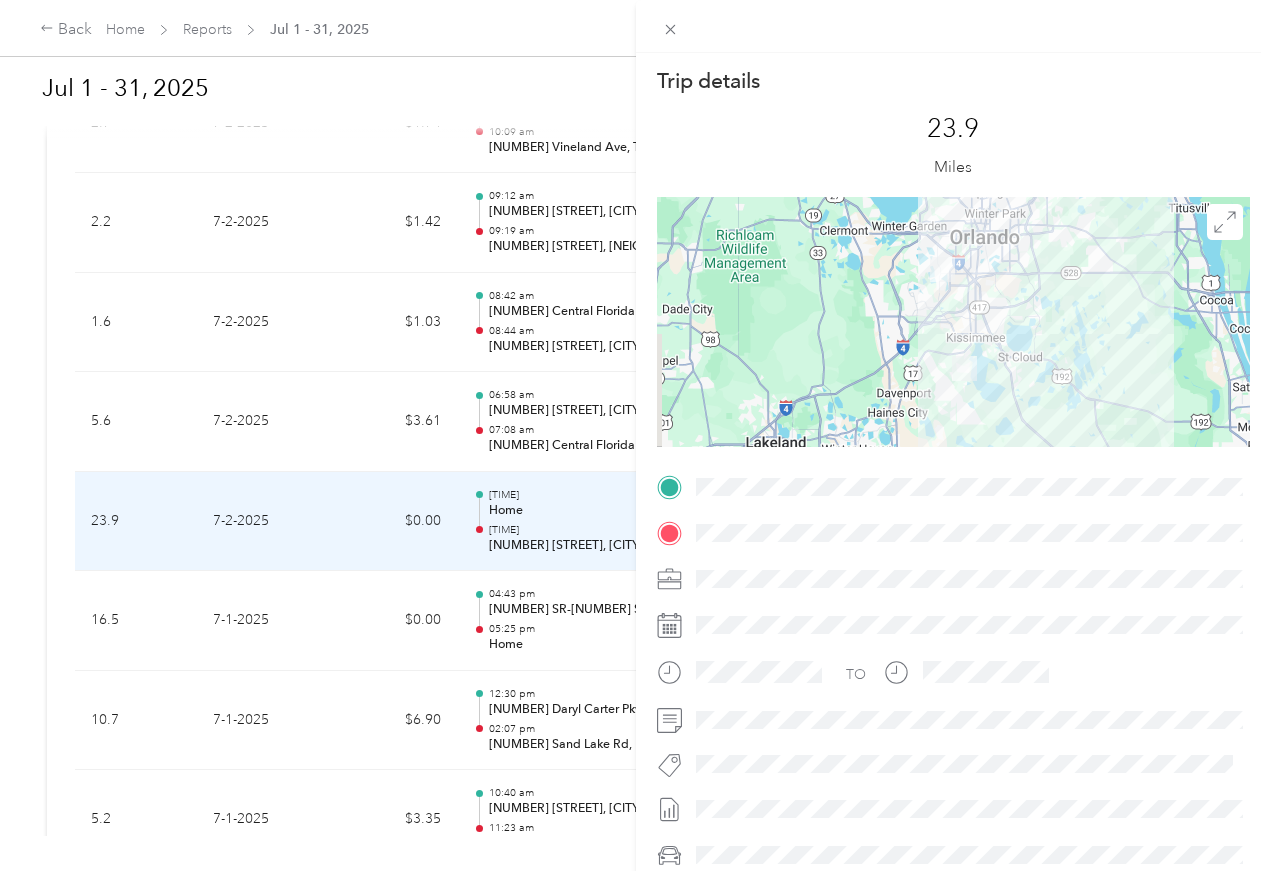 click on "Trip details This trip cannot be edited because it is either under review, approved, or paid. Contact your Team Manager to edit it. [DISTANCE] To navigate the map with touch gestures double-tap and hold your finger on the map, then drag the map. TO" at bounding box center [635, 435] 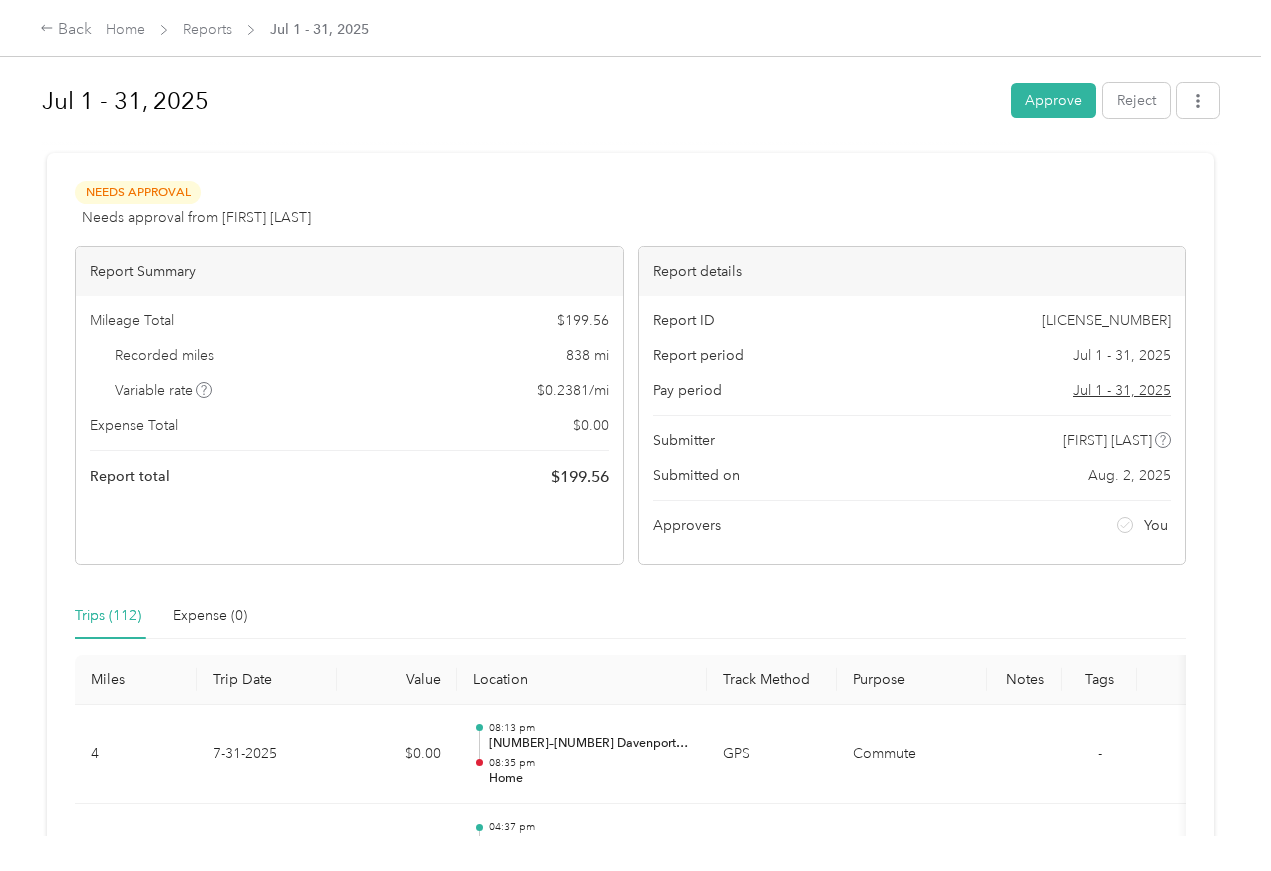 scroll, scrollTop: 0, scrollLeft: 0, axis: both 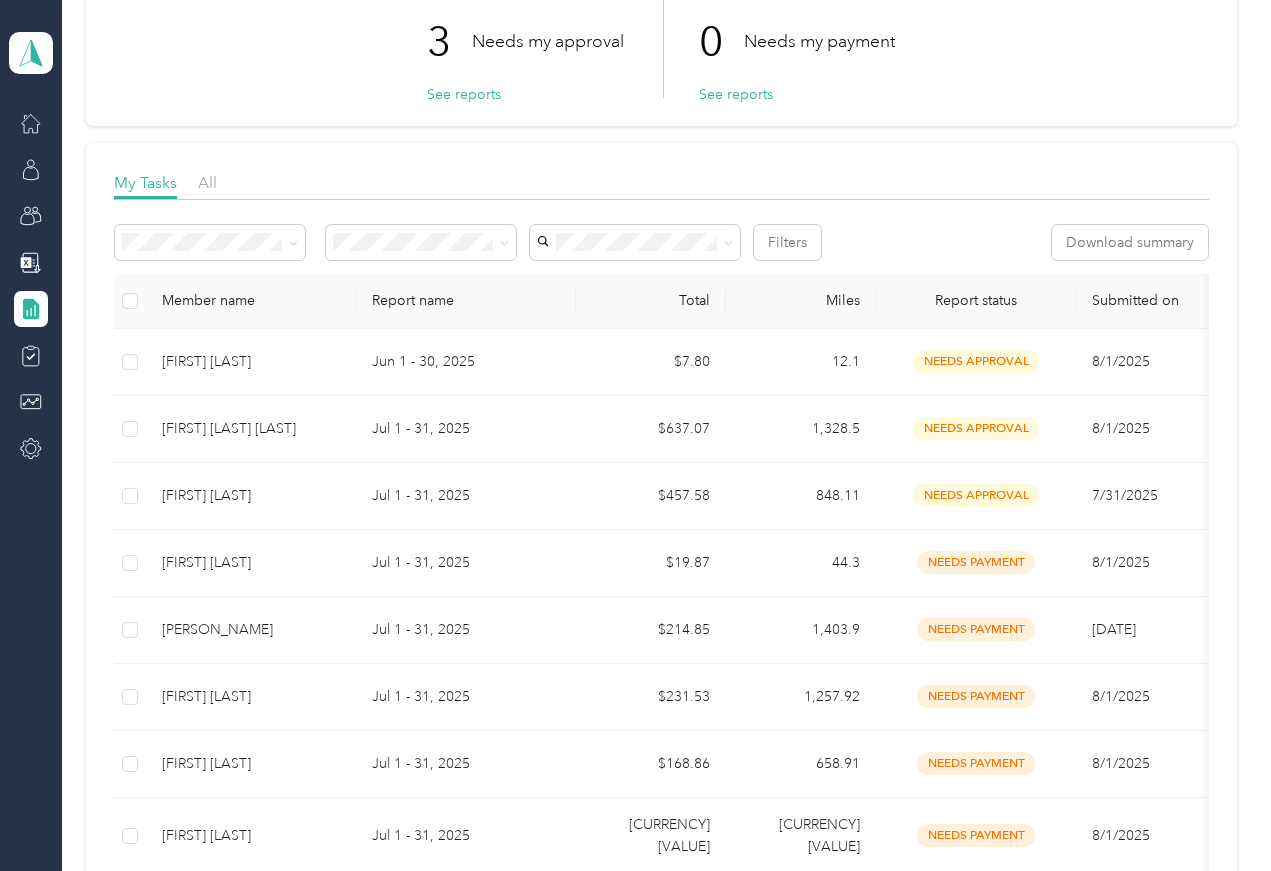 click on "[FIRST] [LAST]" at bounding box center (251, 496) 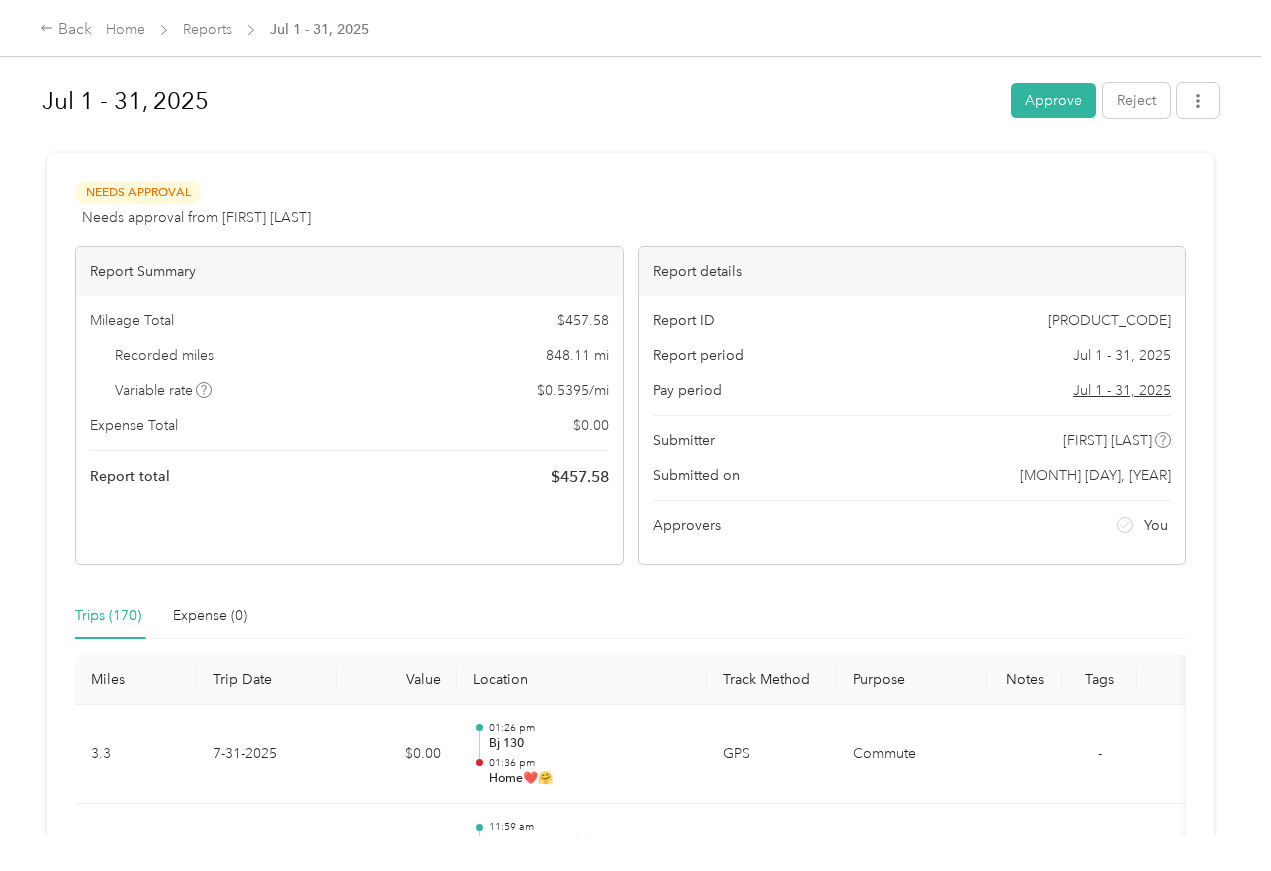 scroll, scrollTop: 36, scrollLeft: 0, axis: vertical 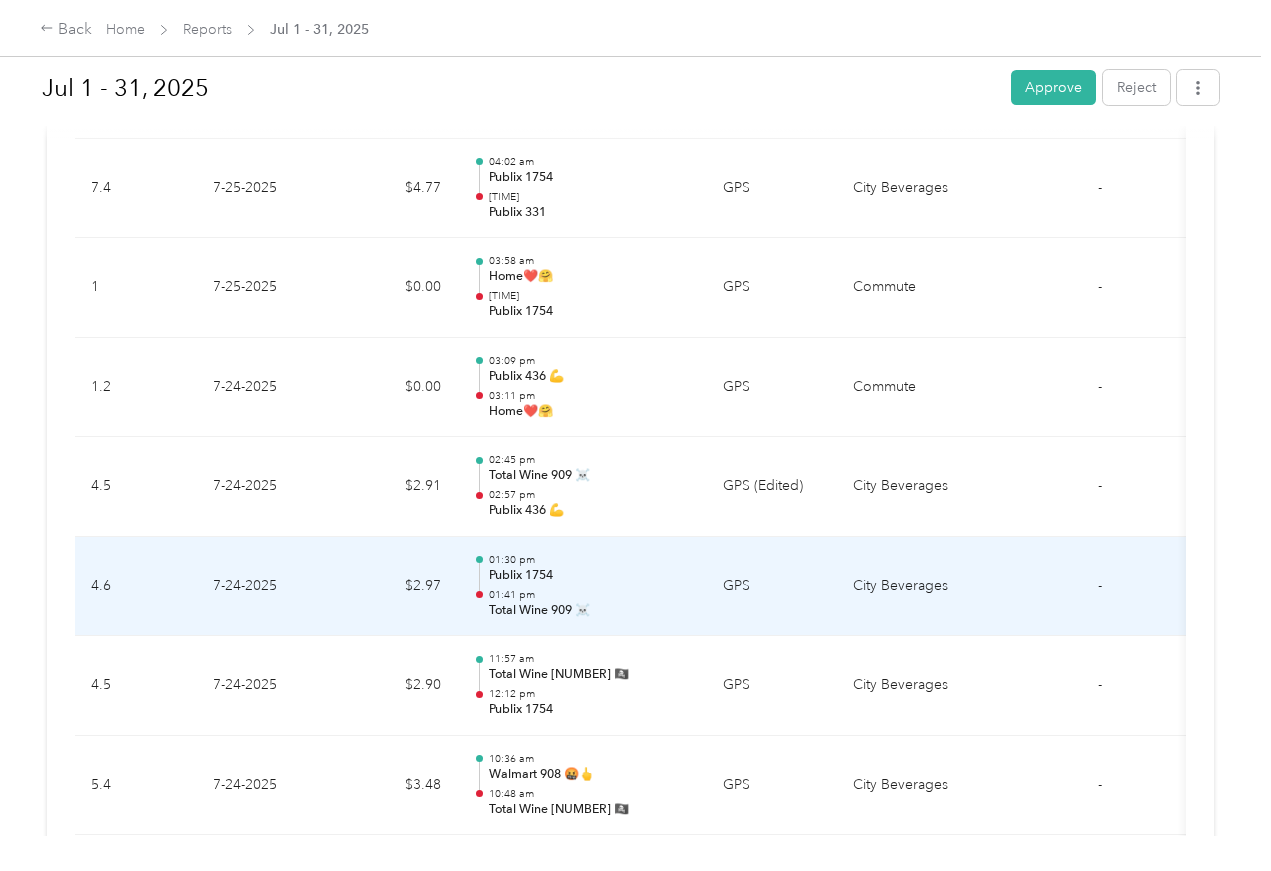click at bounding box center (1174, 587) 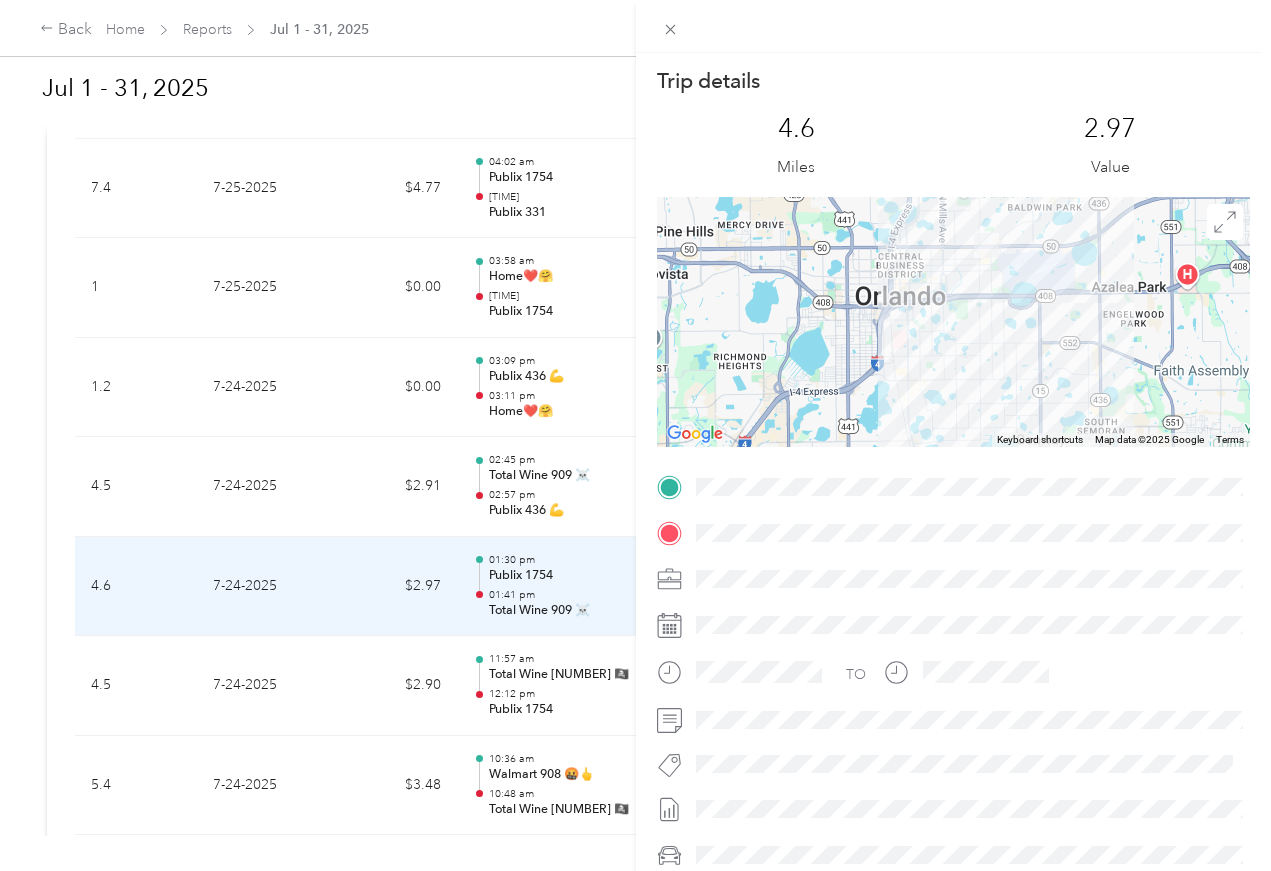 click on "Trip details This trip cannot be edited because it is either under review, approved, or paid. Contact your Team Manager to edit it. [NUMBER] Miles [VALUE] Value  To navigate the map with touch gestures double-tap and hold your finger on the map, then drag the map. ← Move left → Move right ↑ Move up ↓ Move down + Zoom in - Zoom out Home Jump left by [NUMBER]% End Jump right by [NUMBER]% Page Up Jump up by [NUMBER]% Page Down Jump down by [NUMBER]% Keyboard shortcuts Map Data Map data ©[YEAR] Google Map data ©[YEAR] Google [NUMBER] km  Click to toggle between metric and imperial units Terms Report a map error TO" at bounding box center (635, 435) 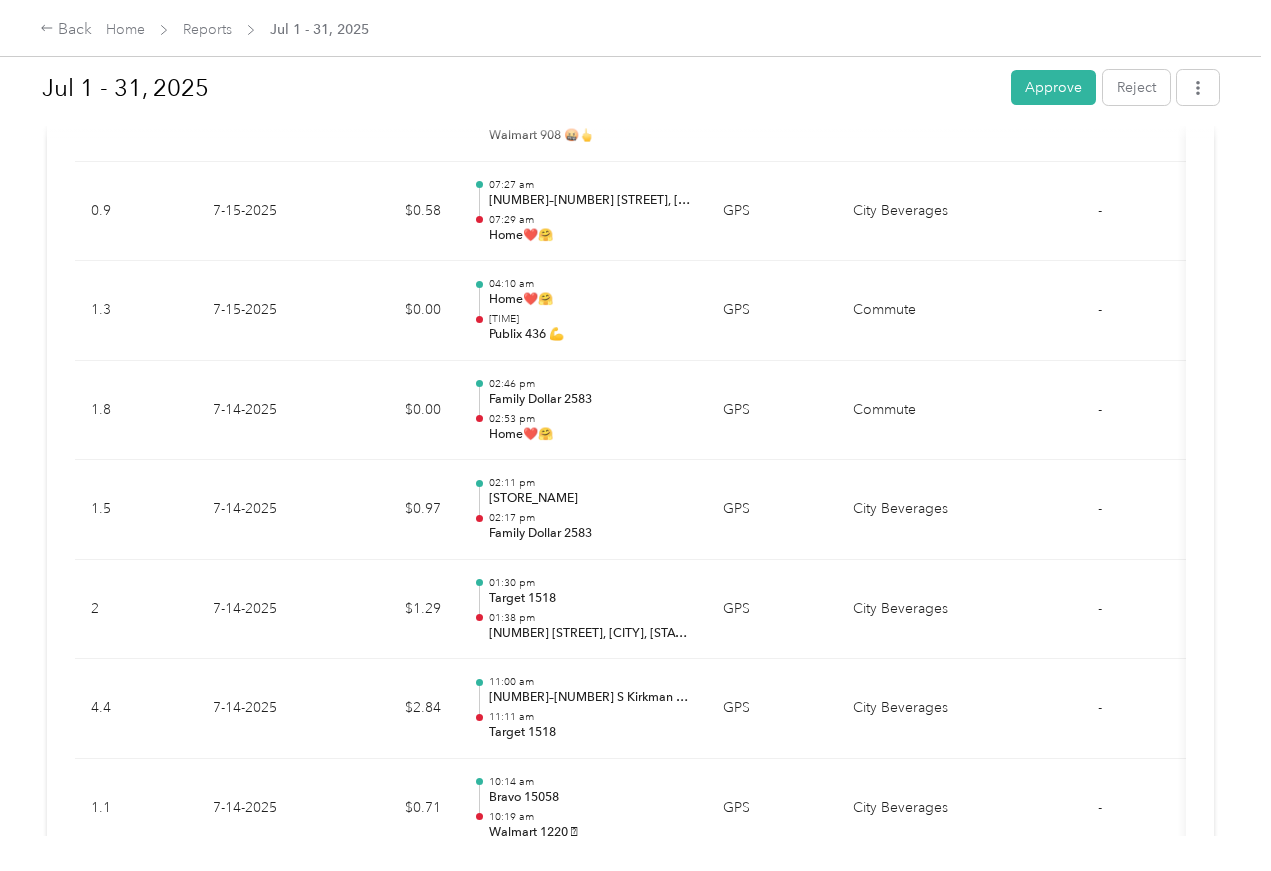 scroll, scrollTop: 10493, scrollLeft: 0, axis: vertical 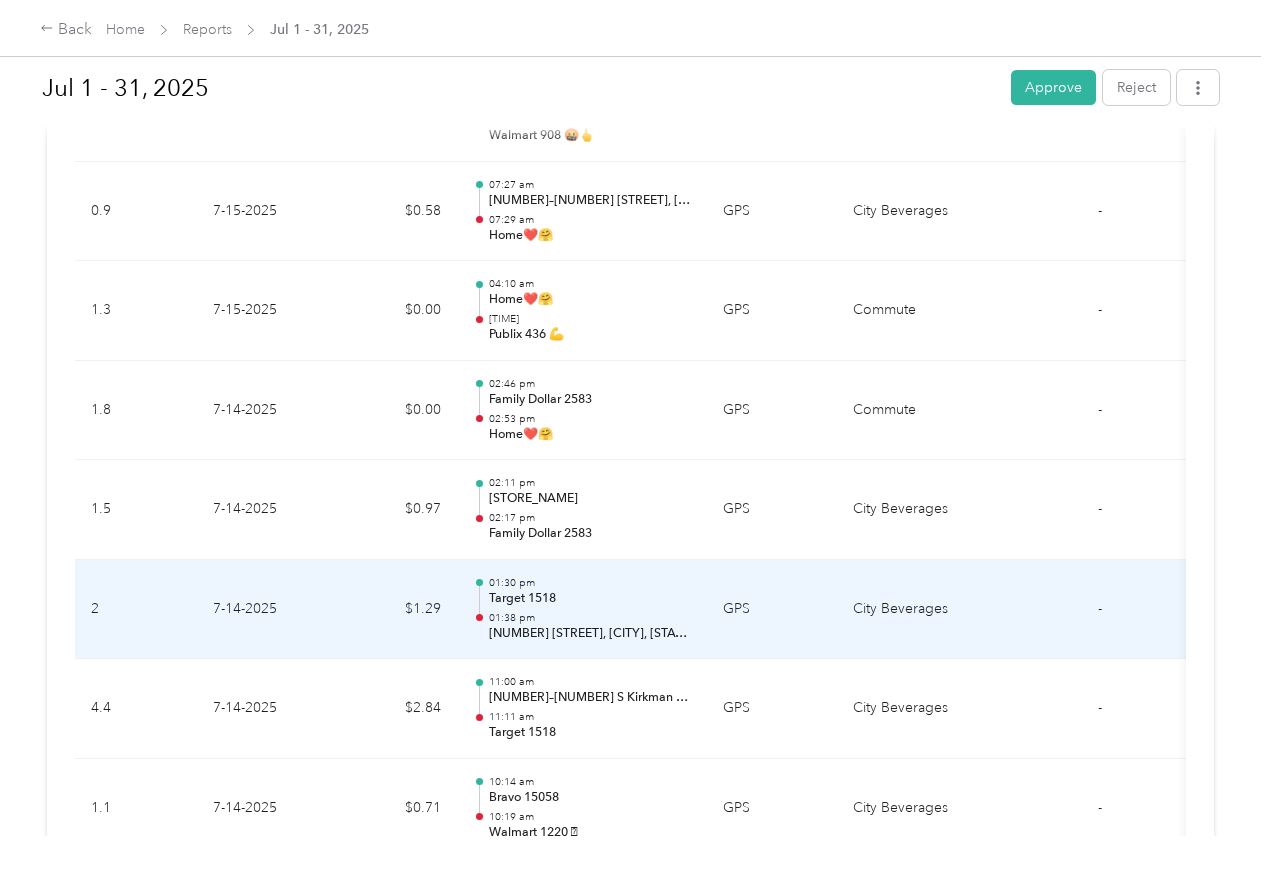 click at bounding box center [1174, 610] 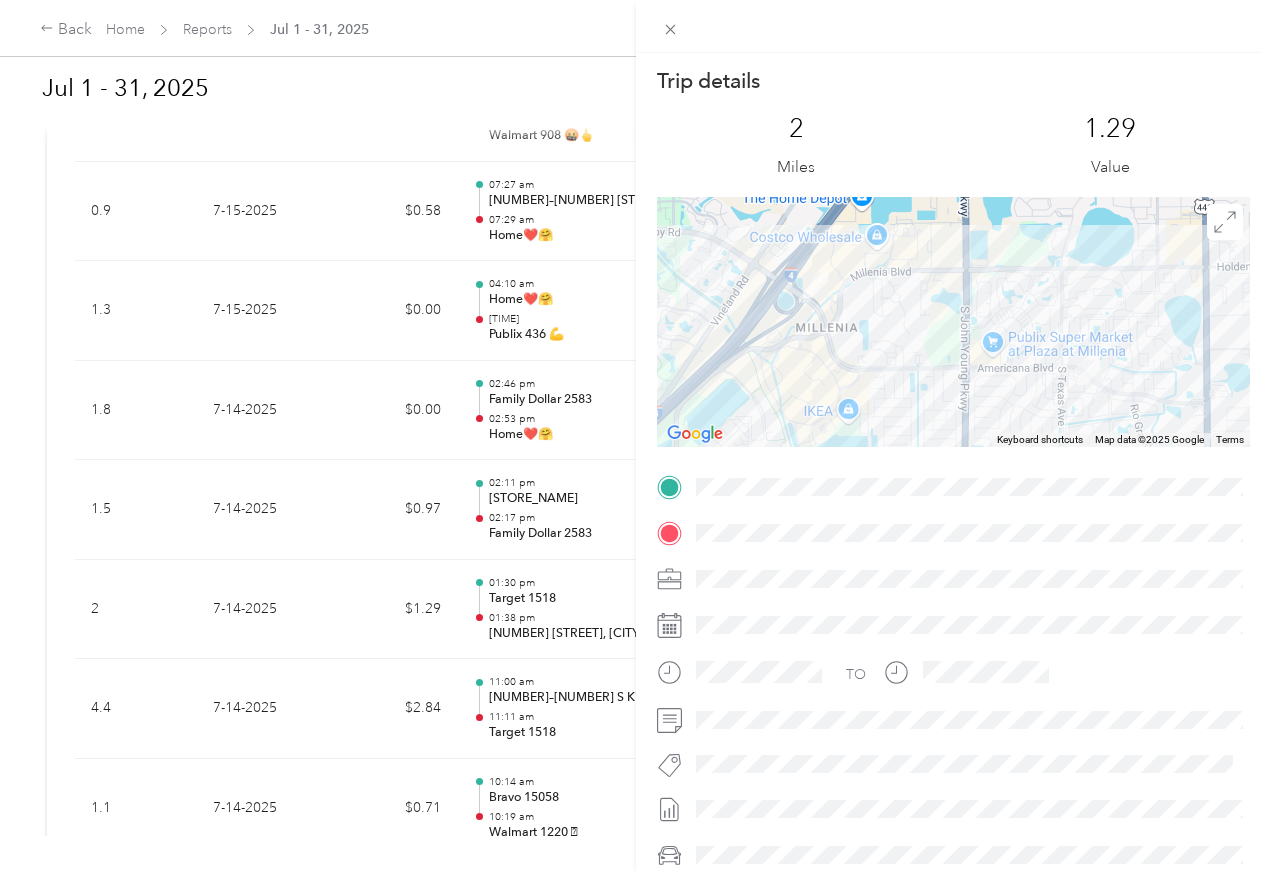 click on "Trip details This trip cannot be edited because it is either under review, approved, or paid. Contact your Team Manager to edit it. [NUMBER] Miles [NUMBER] Value  To navigate the map with touch gestures double-tap and hold your finger on the map, then drag the map. ← Move left → Move right ↑ Move up ↓ Move down + Zoom in - Zoom out Home Jump left by 75% End Jump right by 75% Page Up Jump up by 75% Page Down Jump down by 75% Keyboard shortcuts Map Data Map data ©2025 Google Map data ©2025 Google [NUMBER] m  Click to toggle between metric and imperial units Terms Report a map error TO" at bounding box center (635, 435) 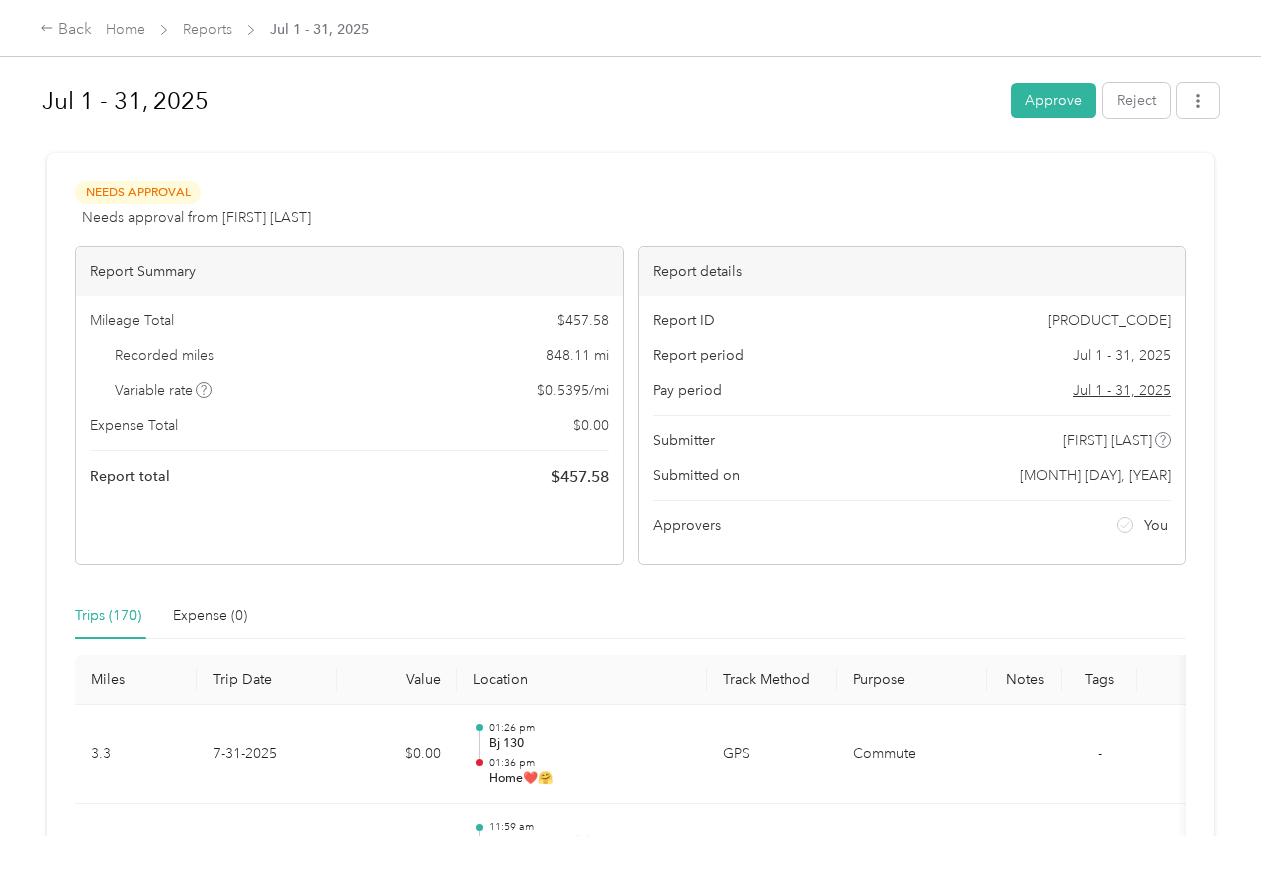 scroll, scrollTop: 0, scrollLeft: 0, axis: both 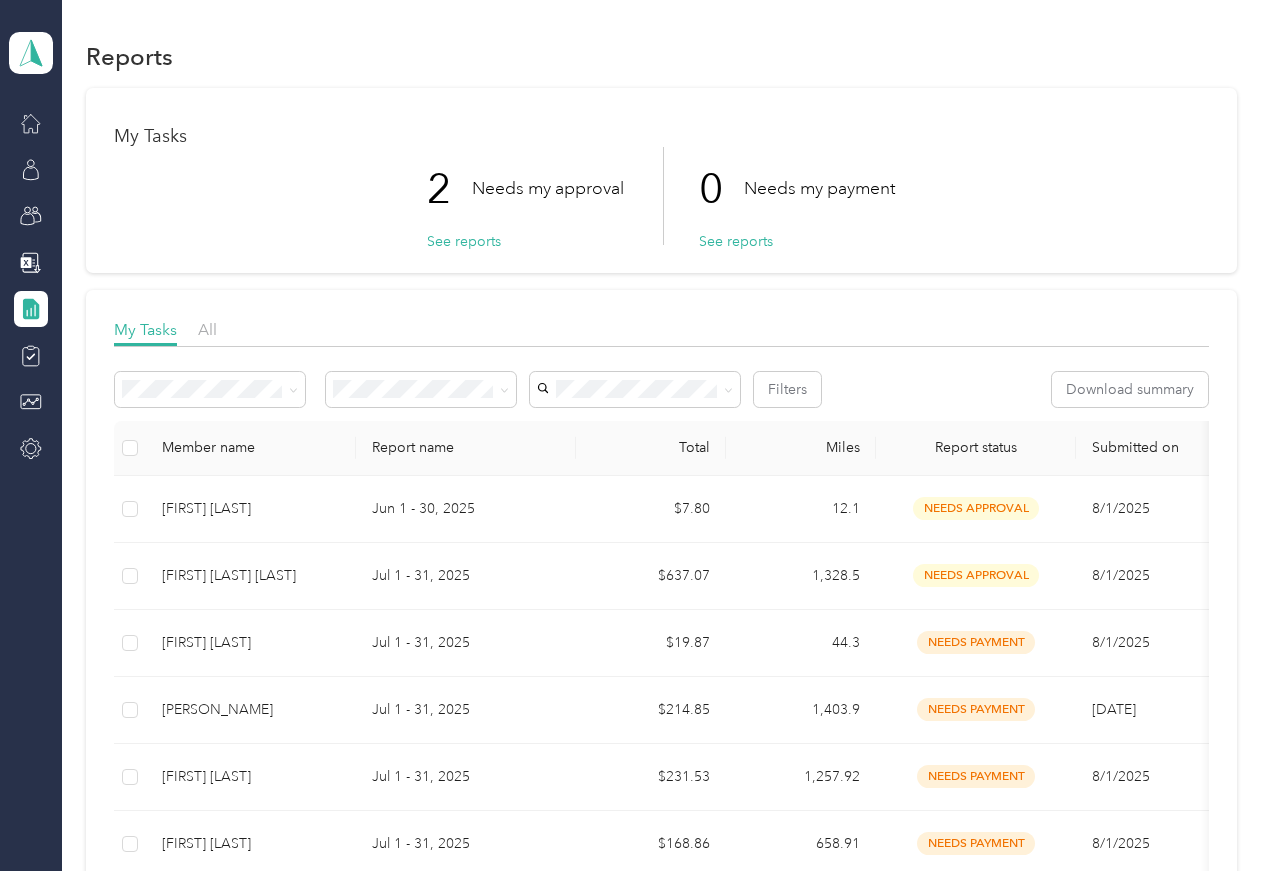 click on "[FIRST] [LAST] [LAST]" at bounding box center [251, 576] 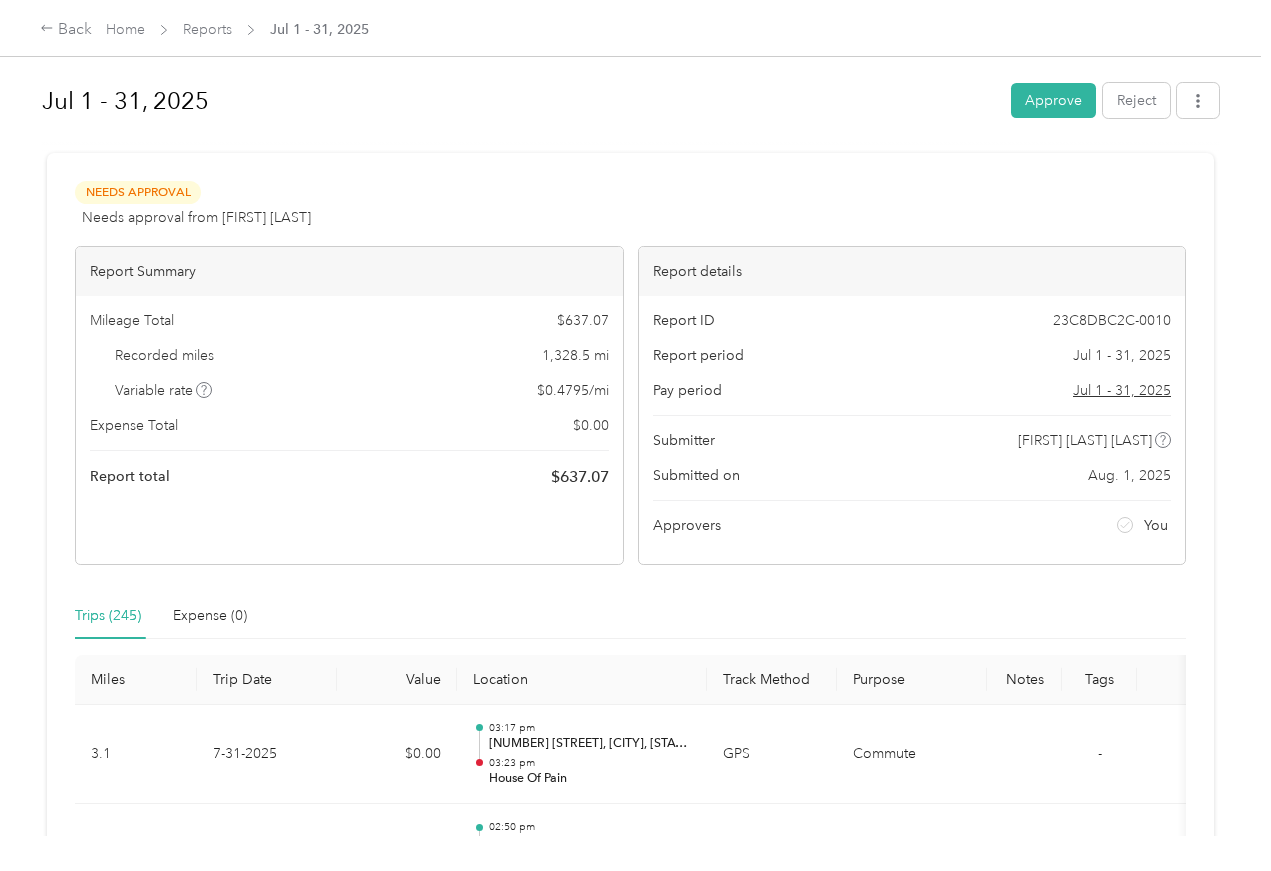 scroll, scrollTop: 0, scrollLeft: 0, axis: both 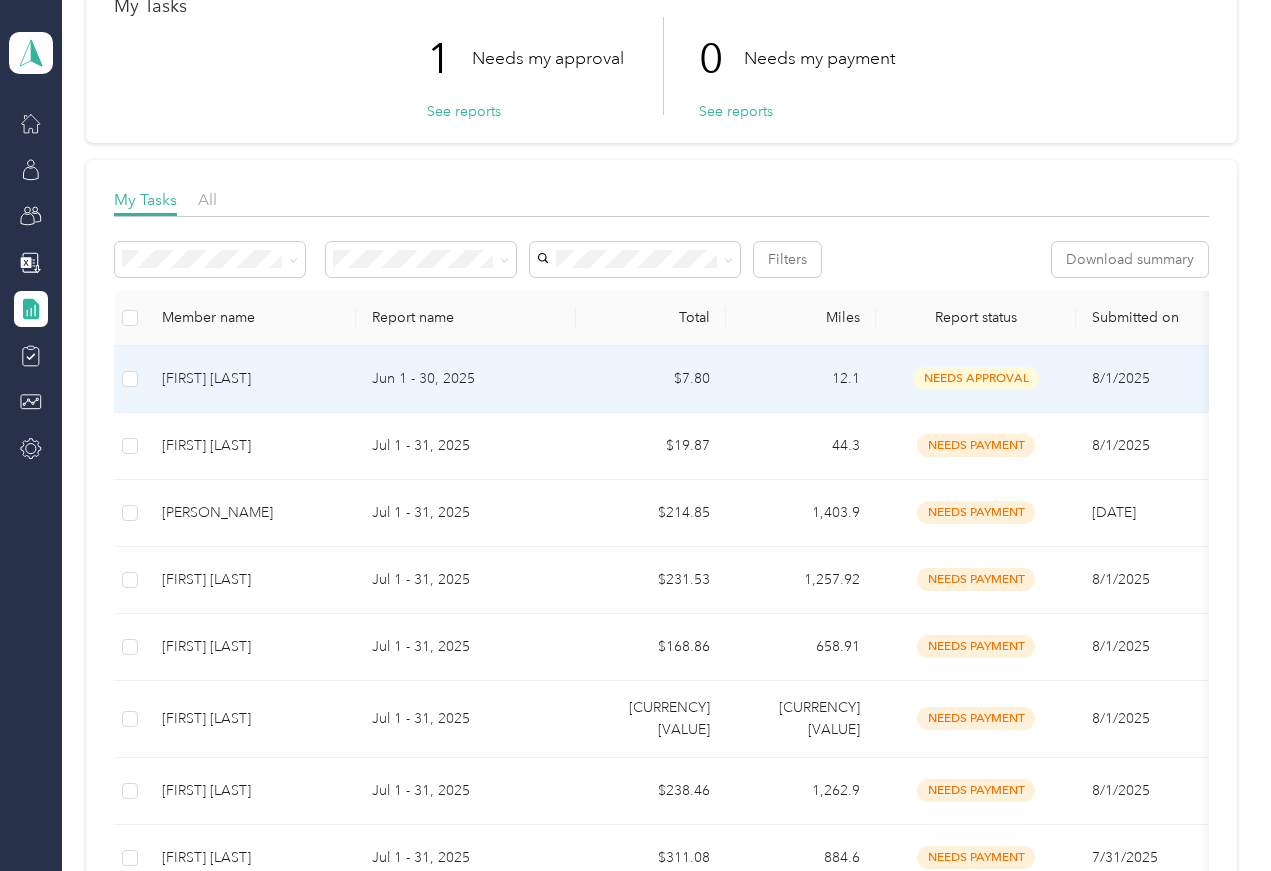 click on "$7.80" at bounding box center [651, 379] 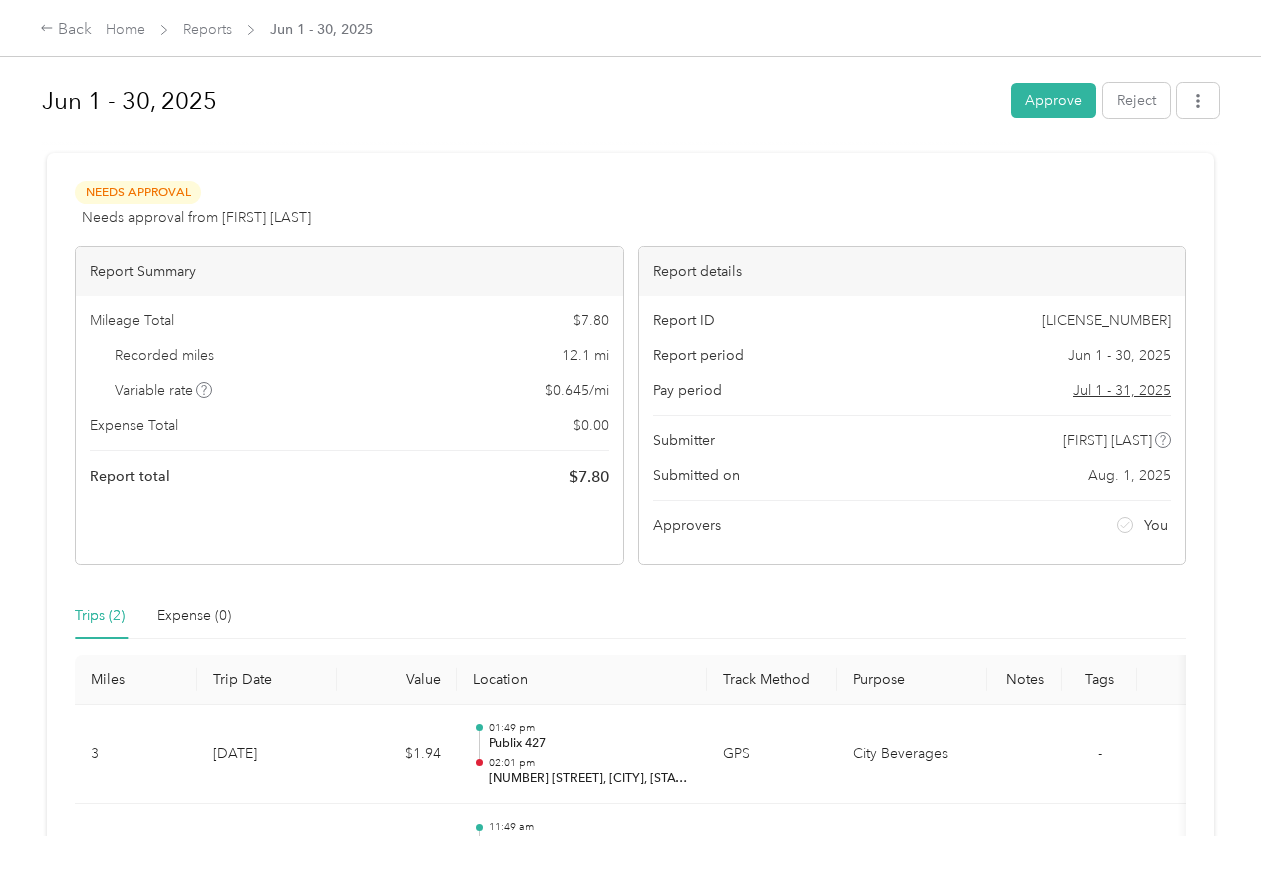 scroll, scrollTop: 0, scrollLeft: 0, axis: both 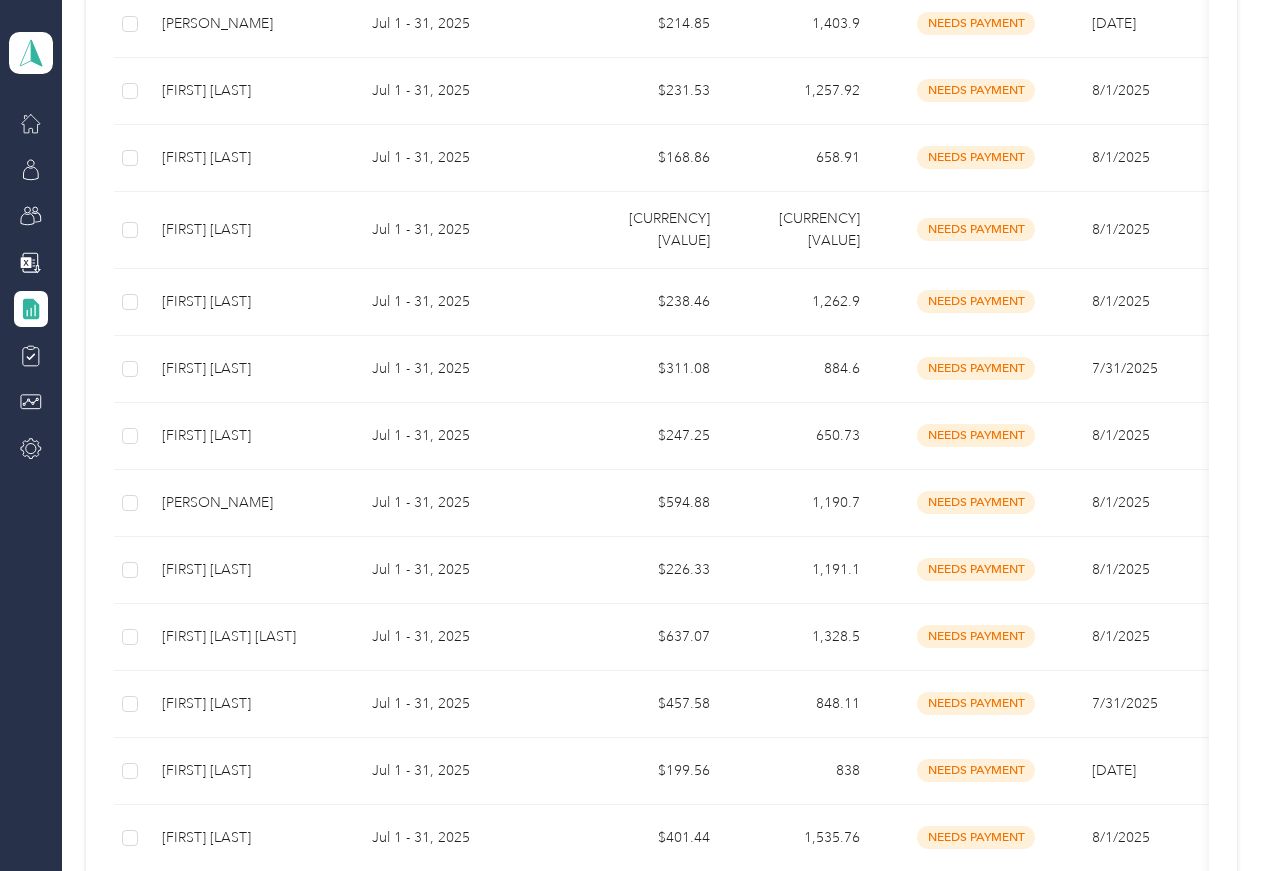 click on "8/1/2025" at bounding box center (1151, 436) 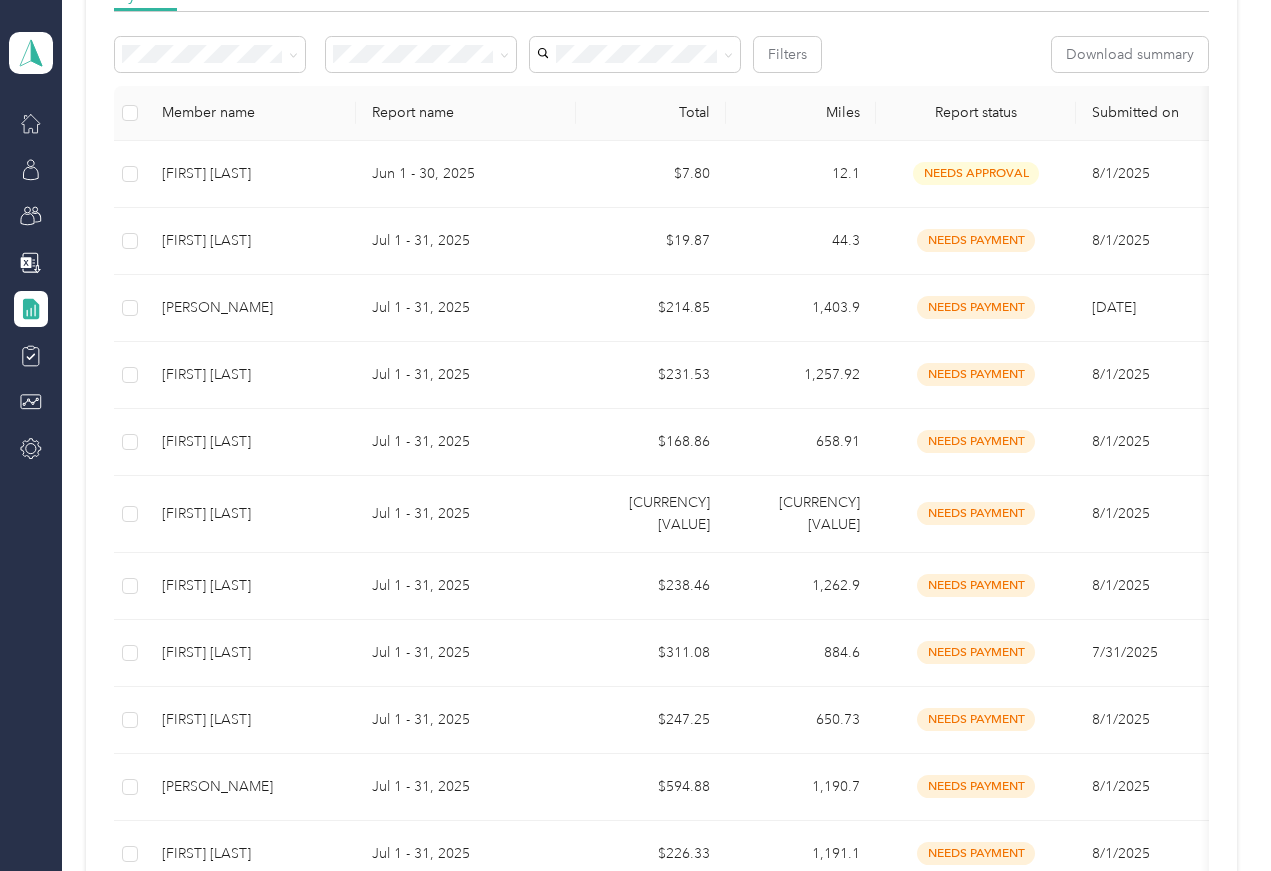 scroll, scrollTop: 265, scrollLeft: 0, axis: vertical 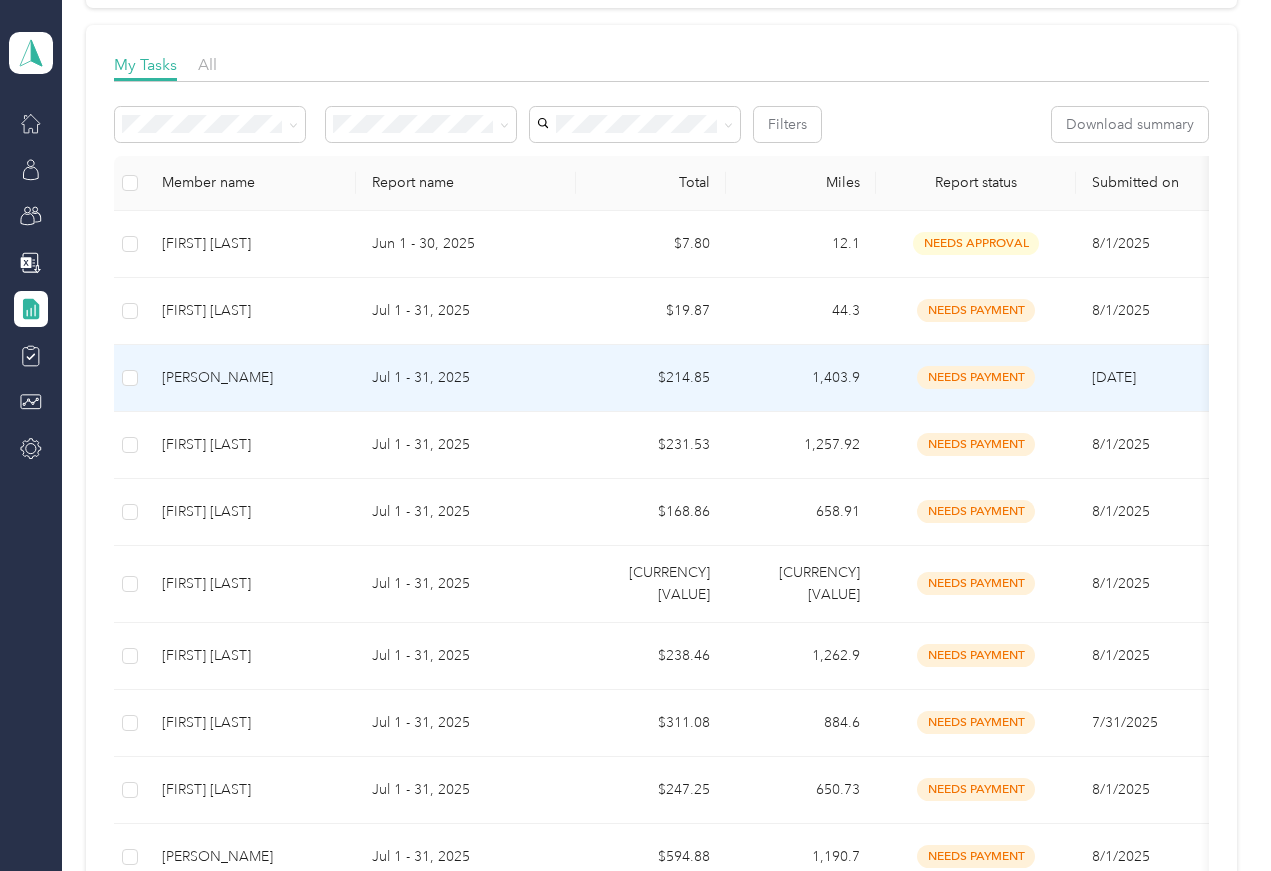 click on "[DATE]" at bounding box center (1151, 378) 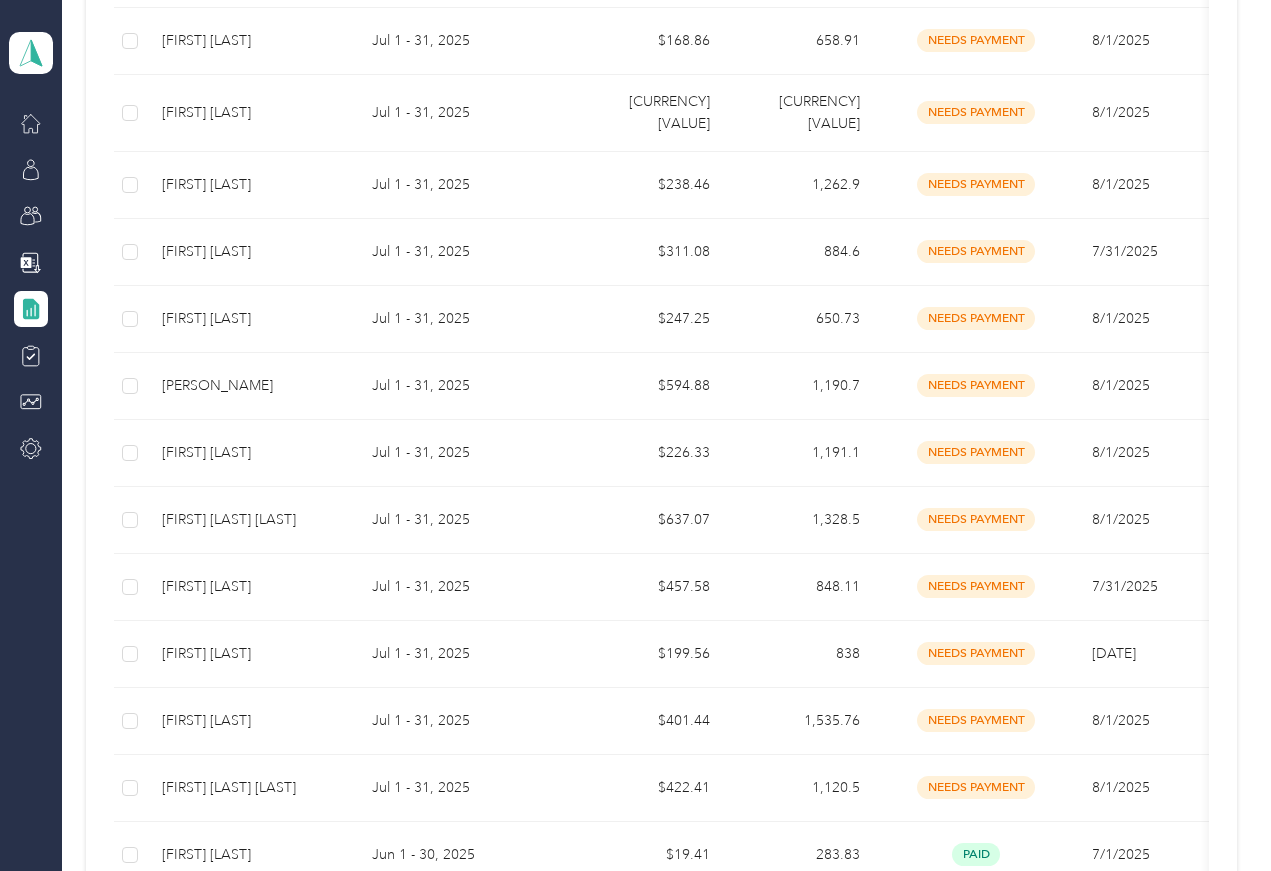 scroll, scrollTop: 729, scrollLeft: 0, axis: vertical 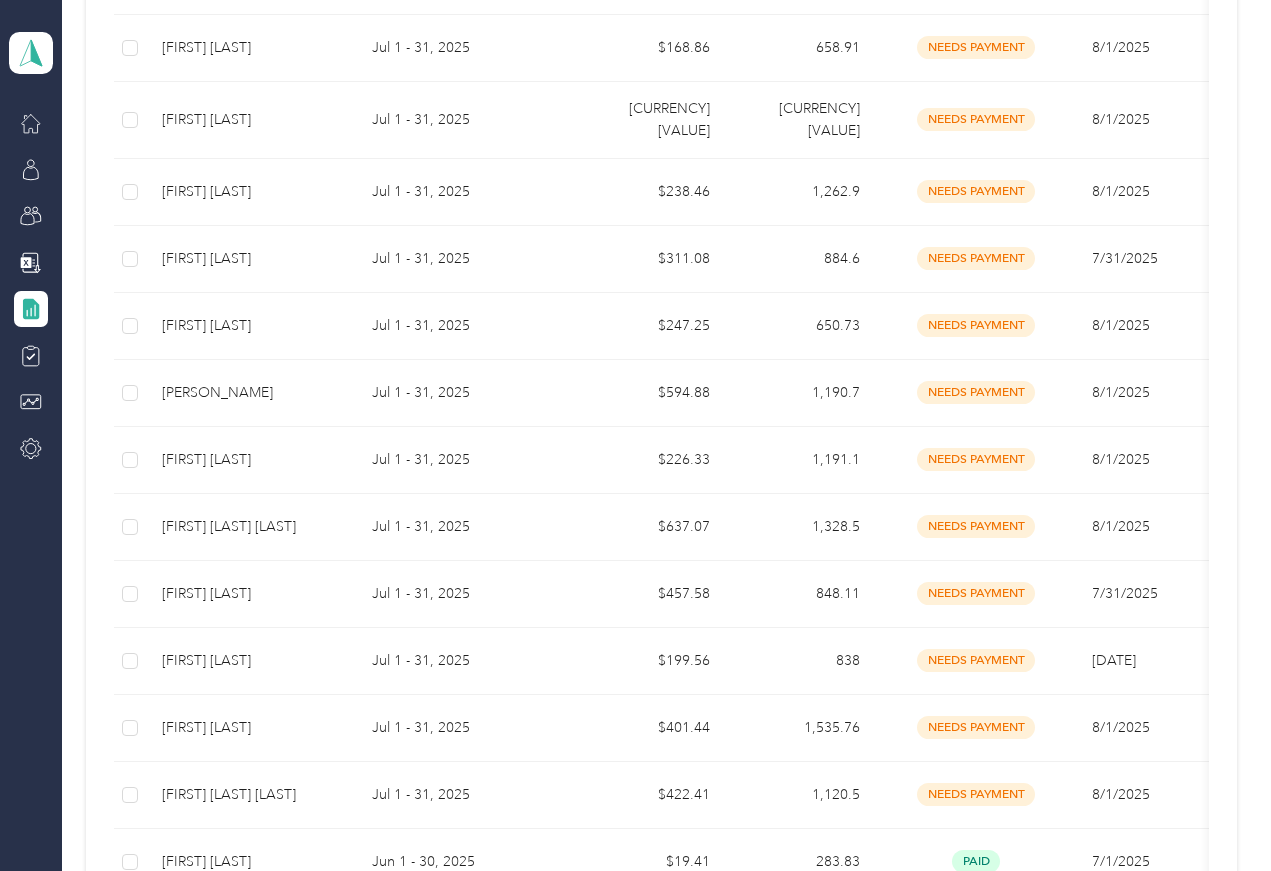click on "[FIRST] [LAST]" at bounding box center [251, 728] 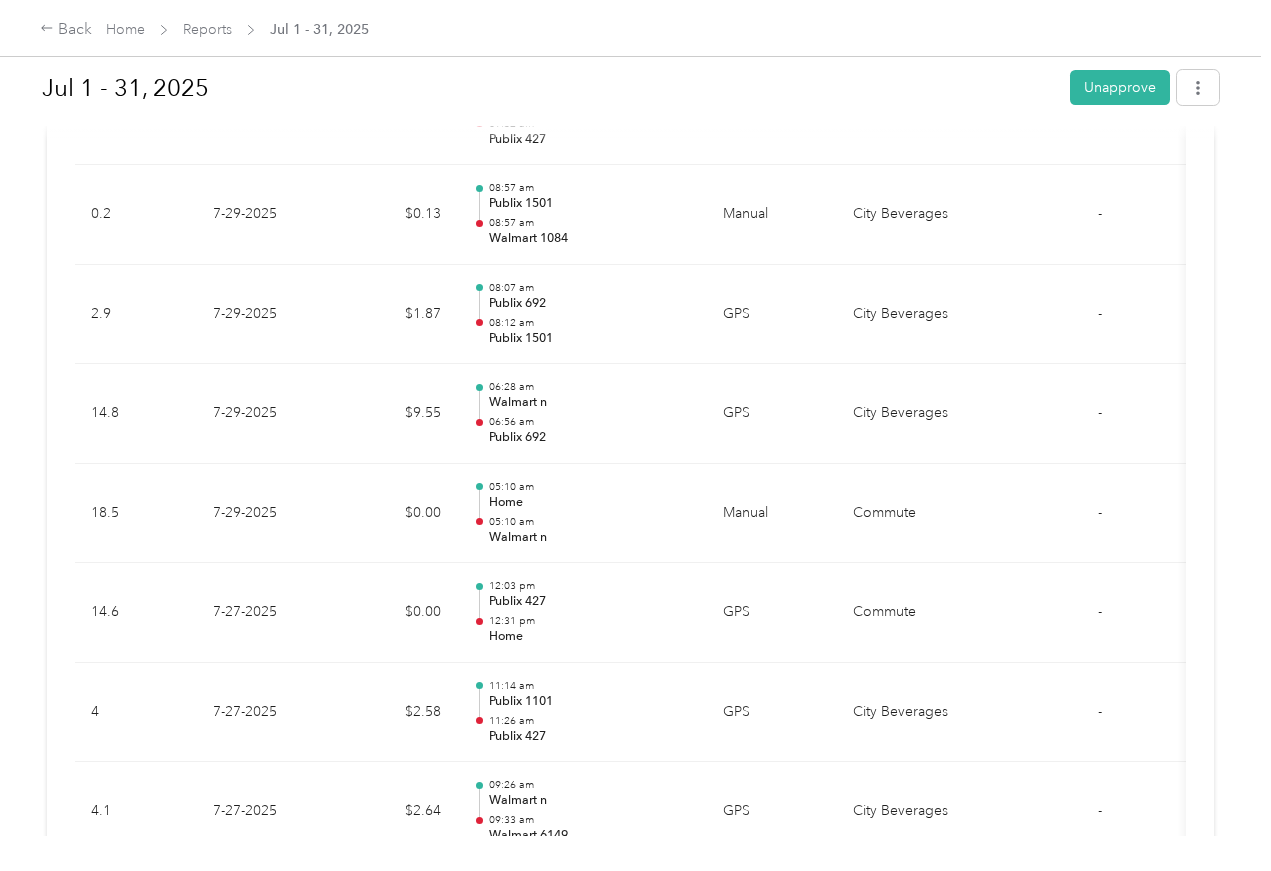 scroll, scrollTop: 1422, scrollLeft: 0, axis: vertical 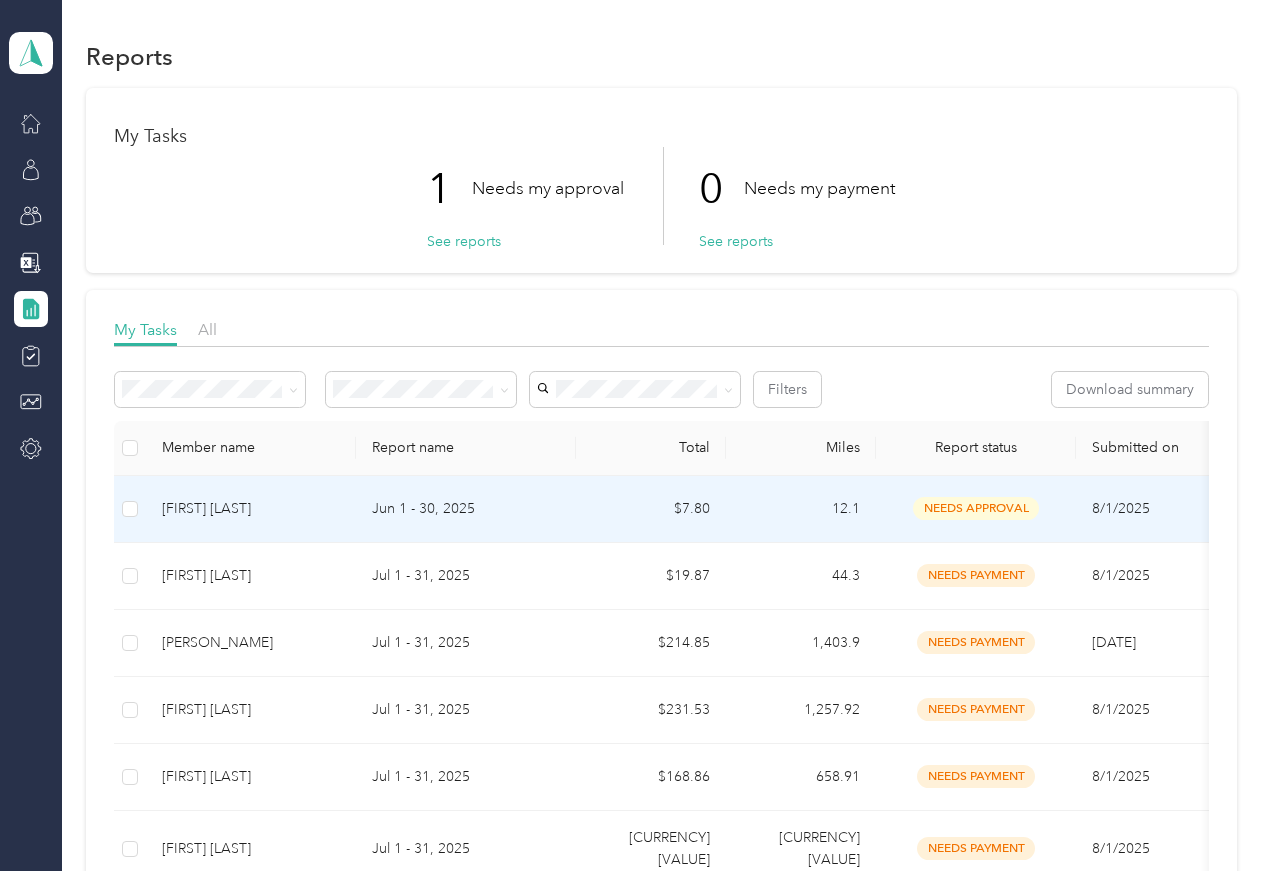 click on "[FIRST] [LAST]" at bounding box center [251, 509] 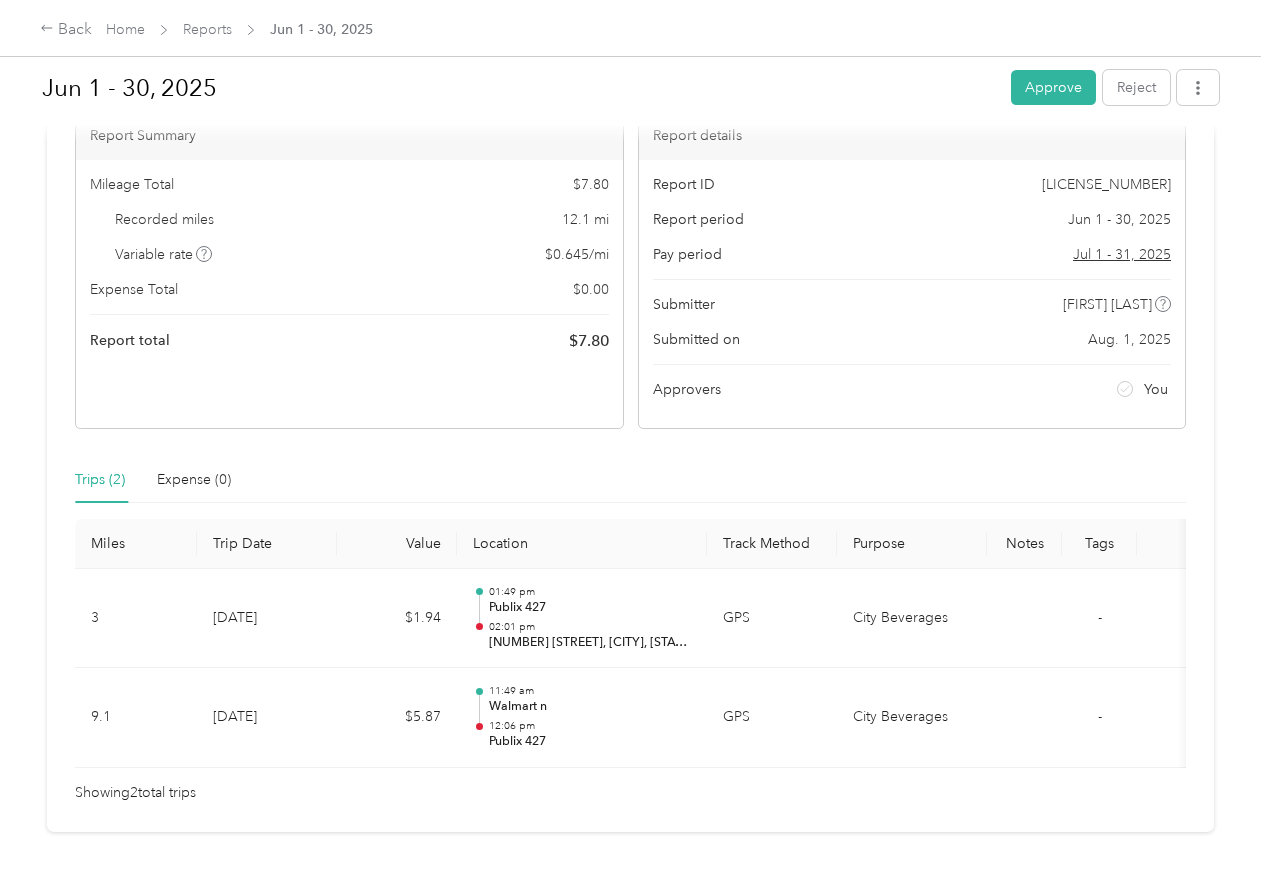 scroll, scrollTop: 137, scrollLeft: 0, axis: vertical 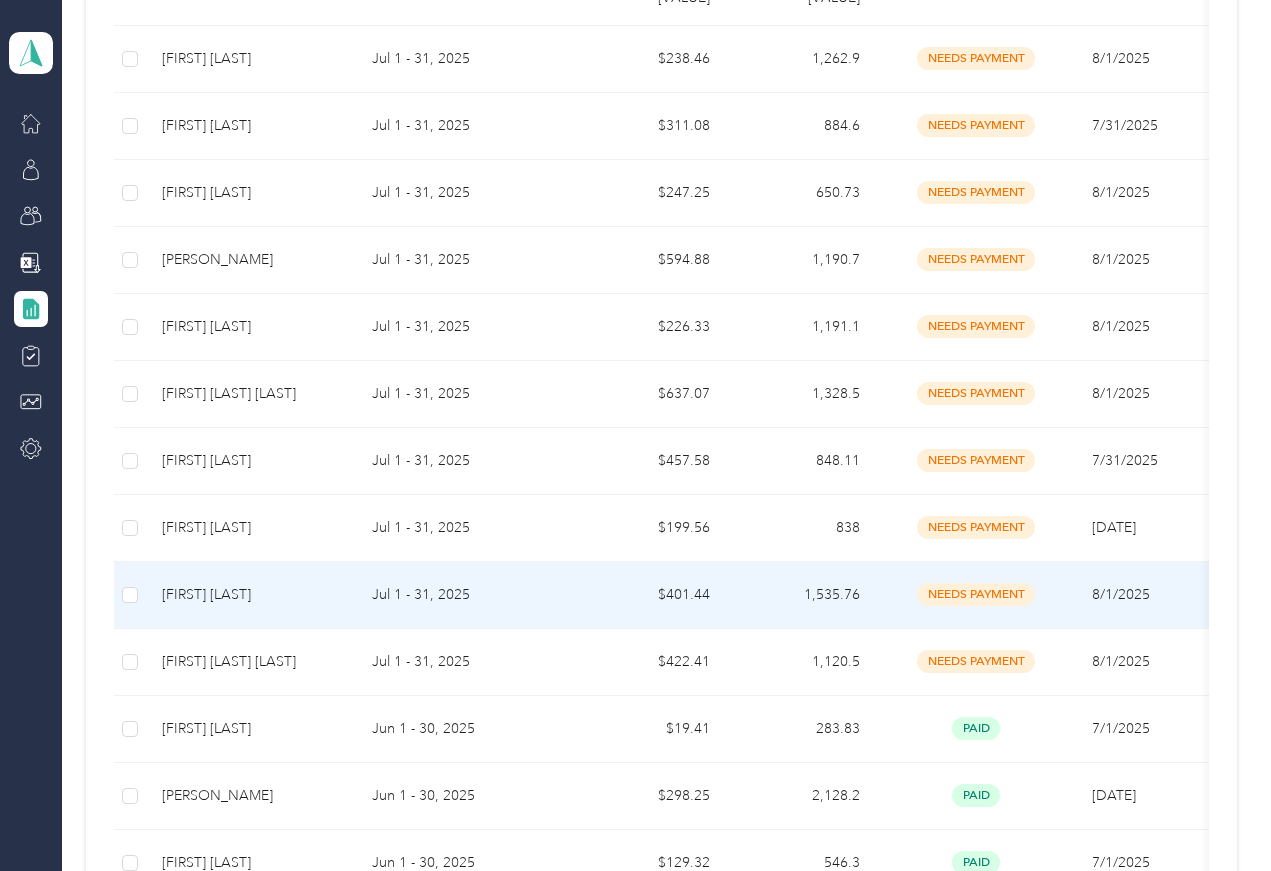 click on "[FIRST] [LAST]" at bounding box center [251, 595] 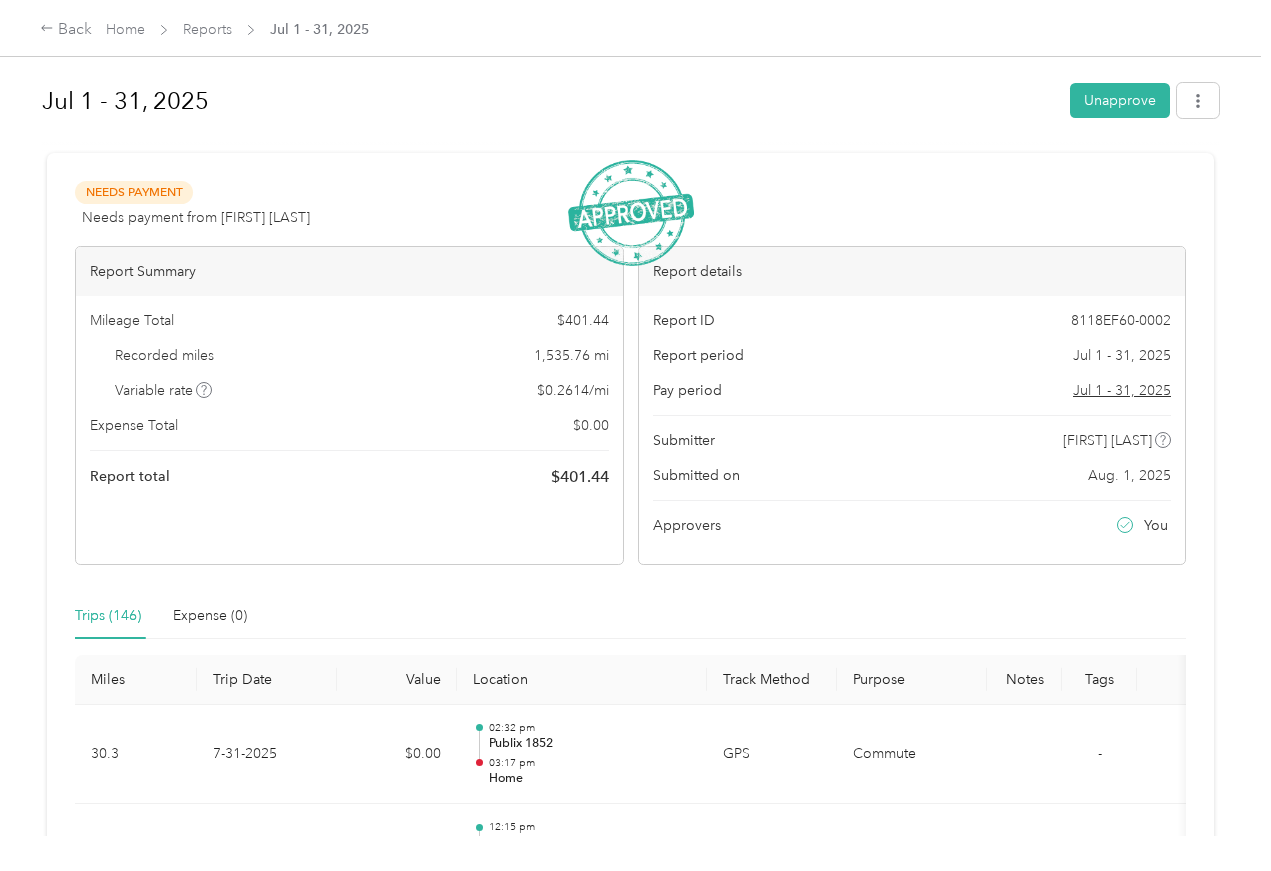 scroll, scrollTop: 0, scrollLeft: 0, axis: both 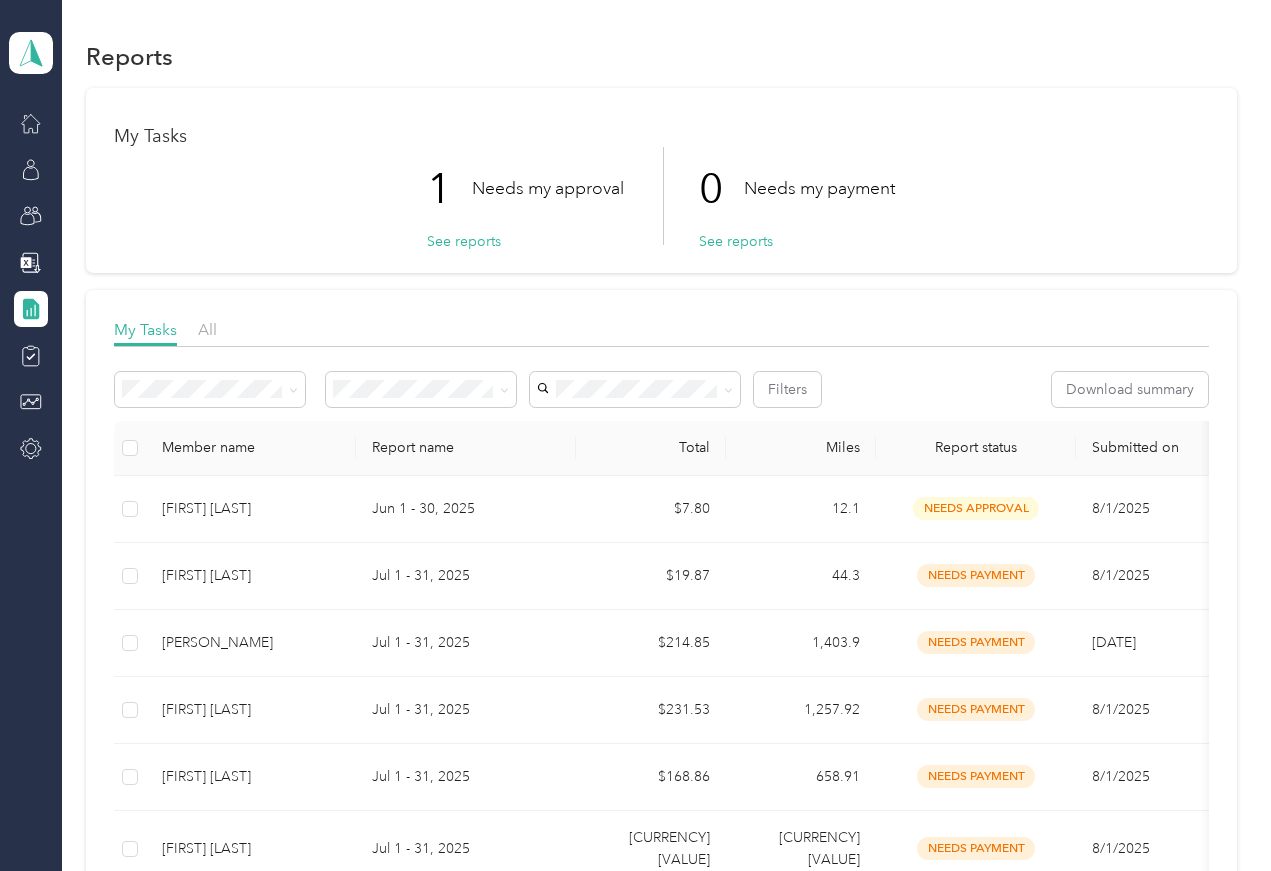 click on "Jun 1 - 30, 2025" at bounding box center [466, 509] 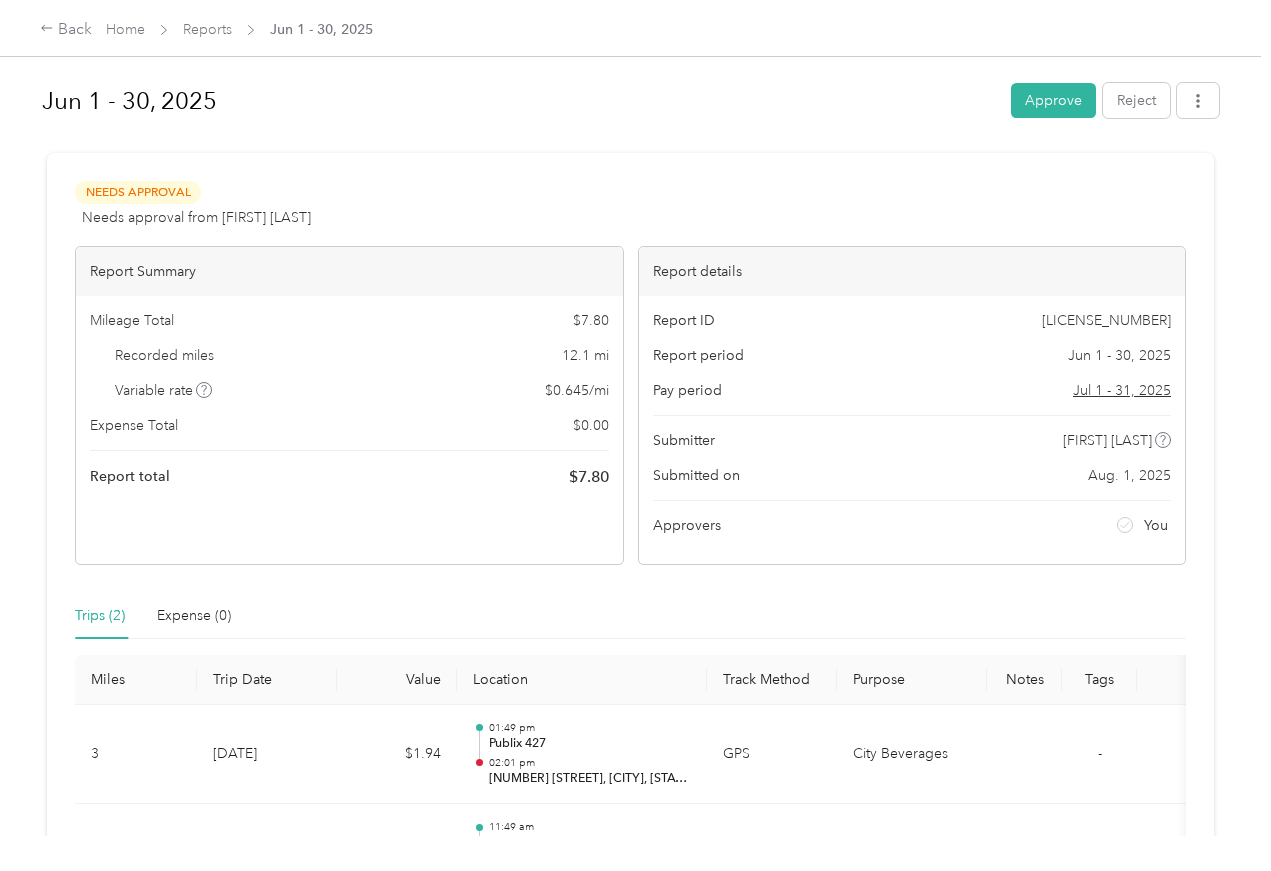 click on "Reject" at bounding box center [1136, 100] 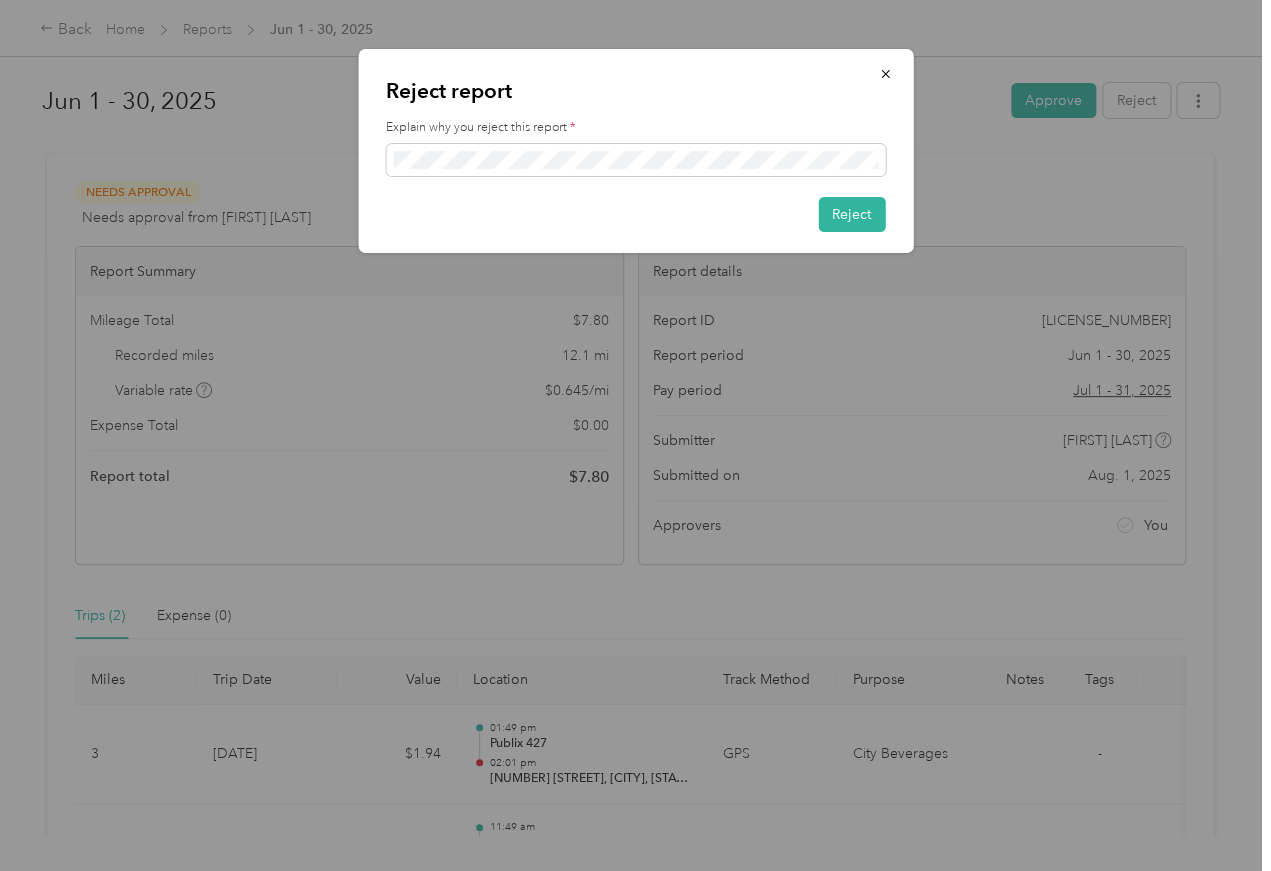 click on "Reject" at bounding box center [851, 214] 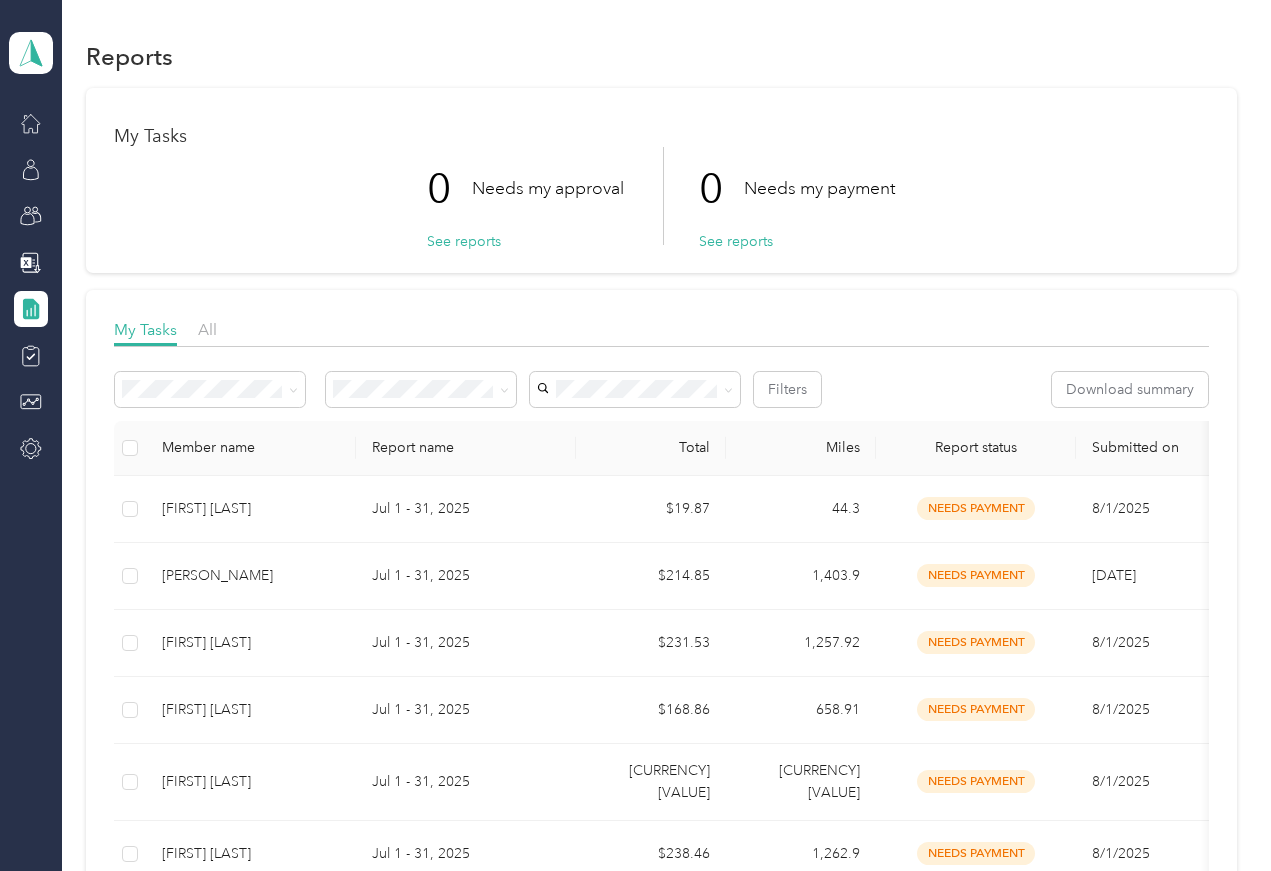 scroll, scrollTop: 0, scrollLeft: 0, axis: both 